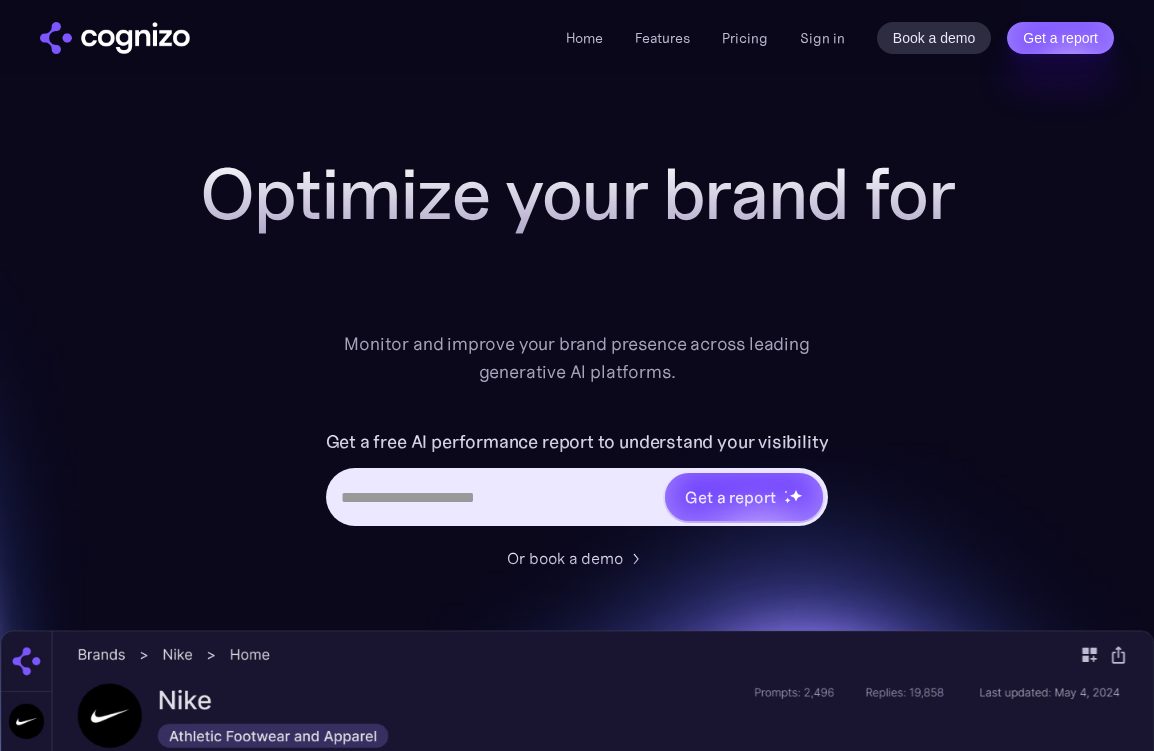 scroll, scrollTop: 0, scrollLeft: 0, axis: both 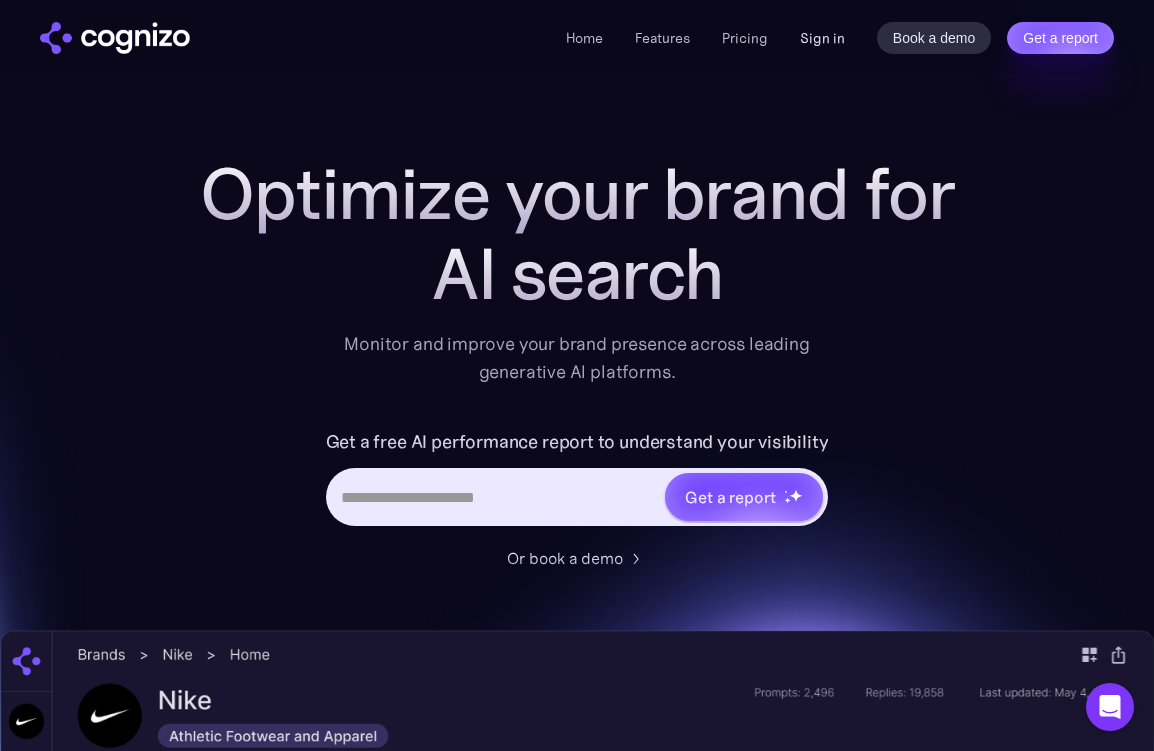 click on "Sign in" at bounding box center (822, 38) 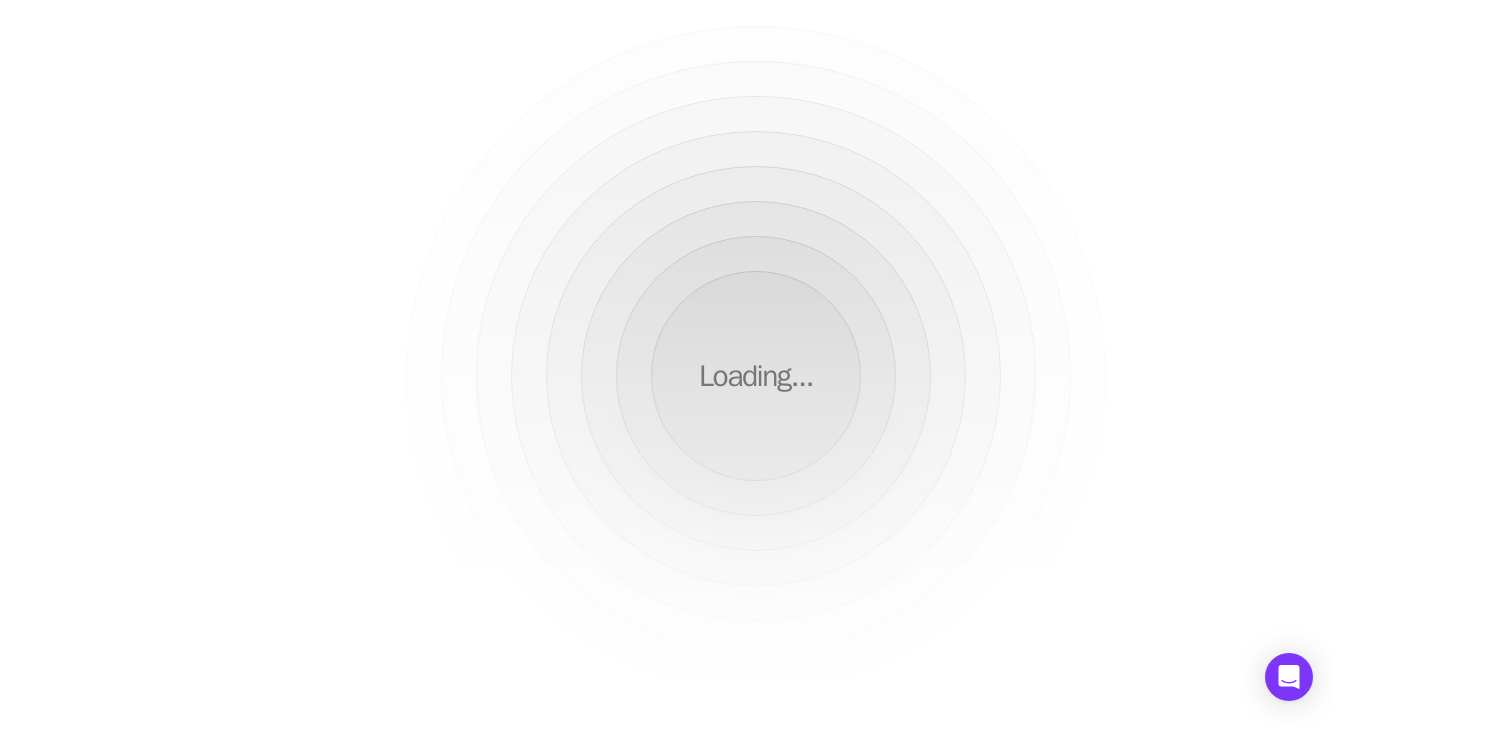scroll, scrollTop: 0, scrollLeft: 0, axis: both 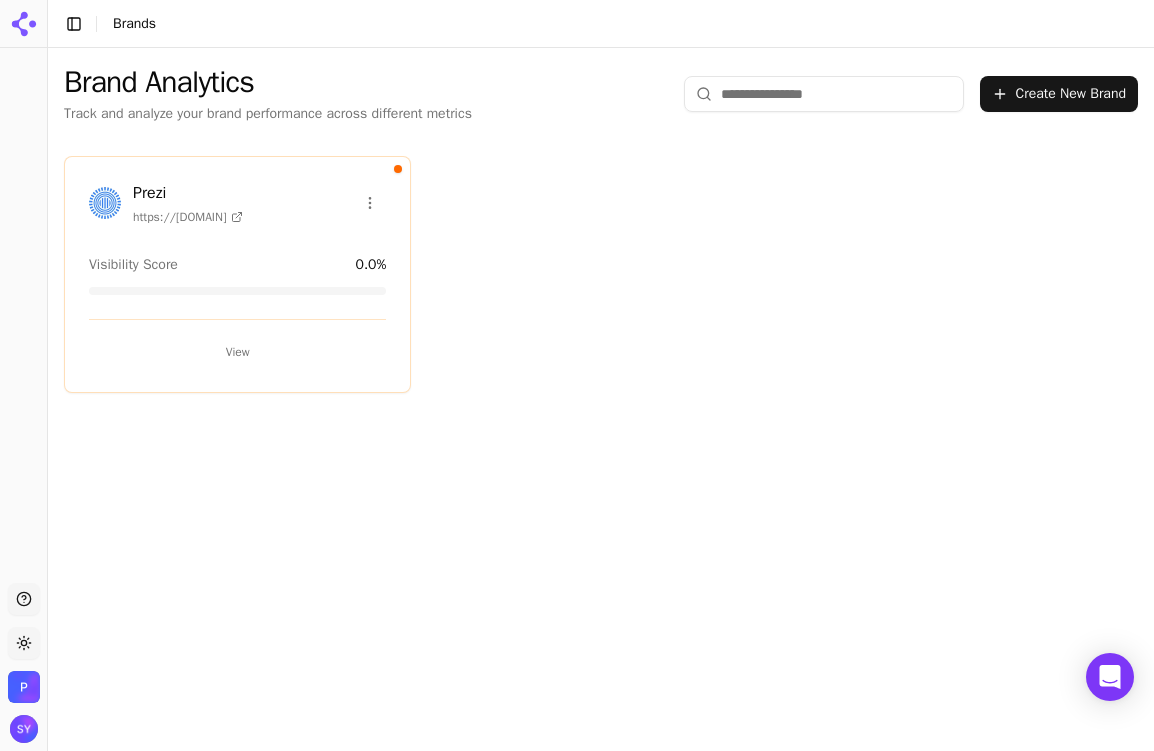 click on "[NAME] https://[DOMAIN]" at bounding box center [237, 203] 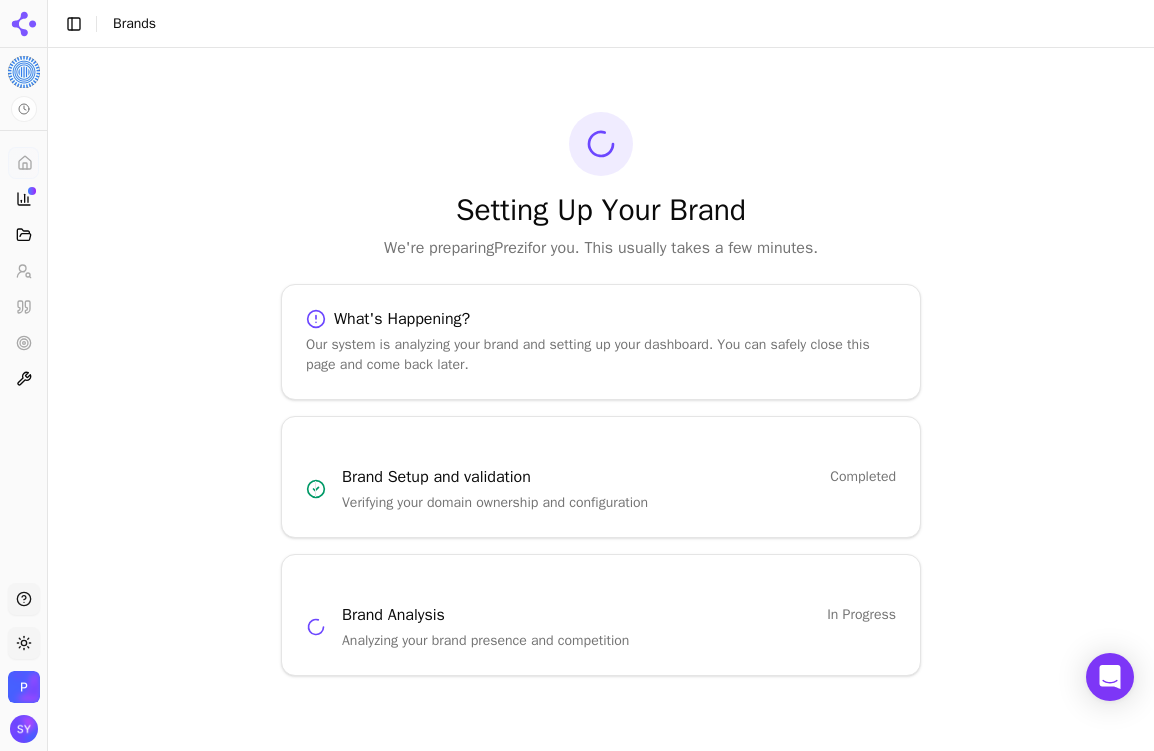 click 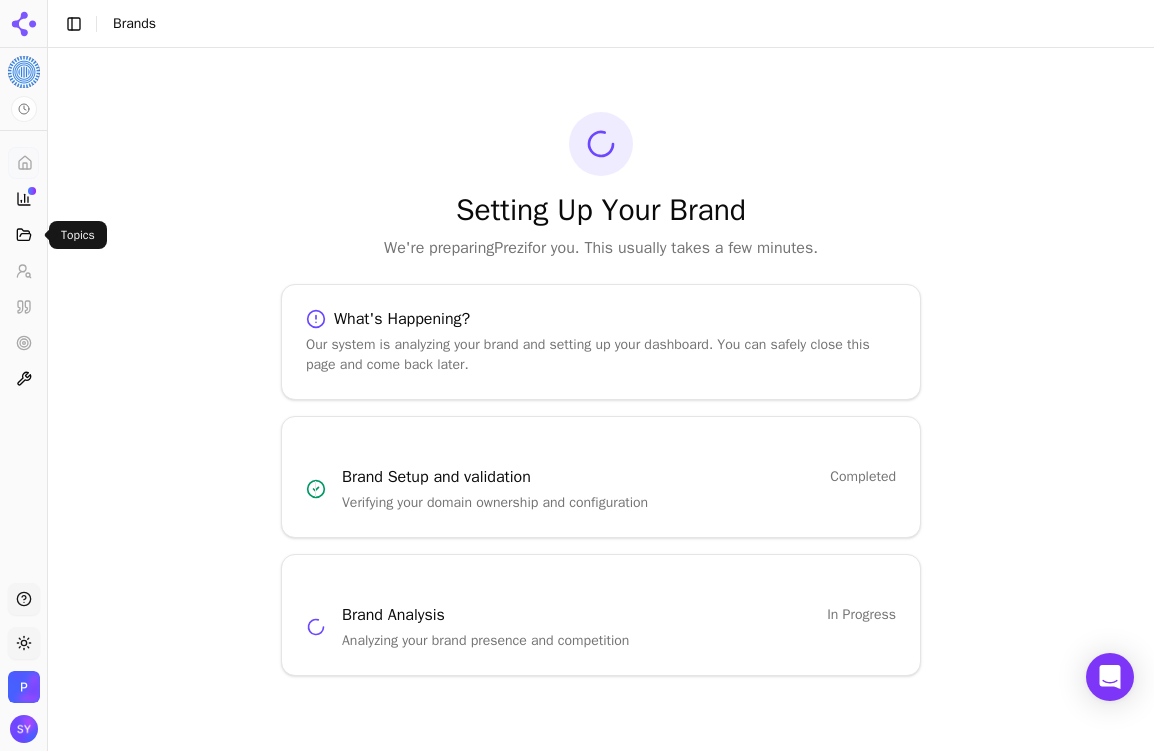click 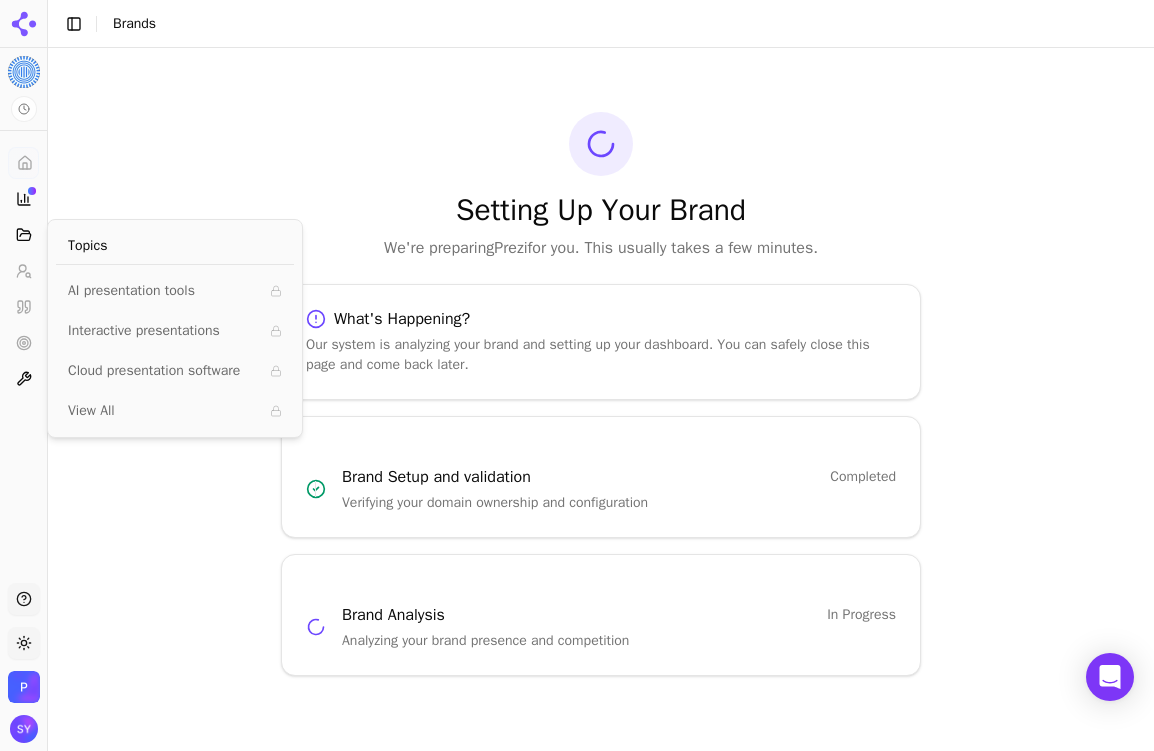 click on "Topics" at bounding box center [87, 246] 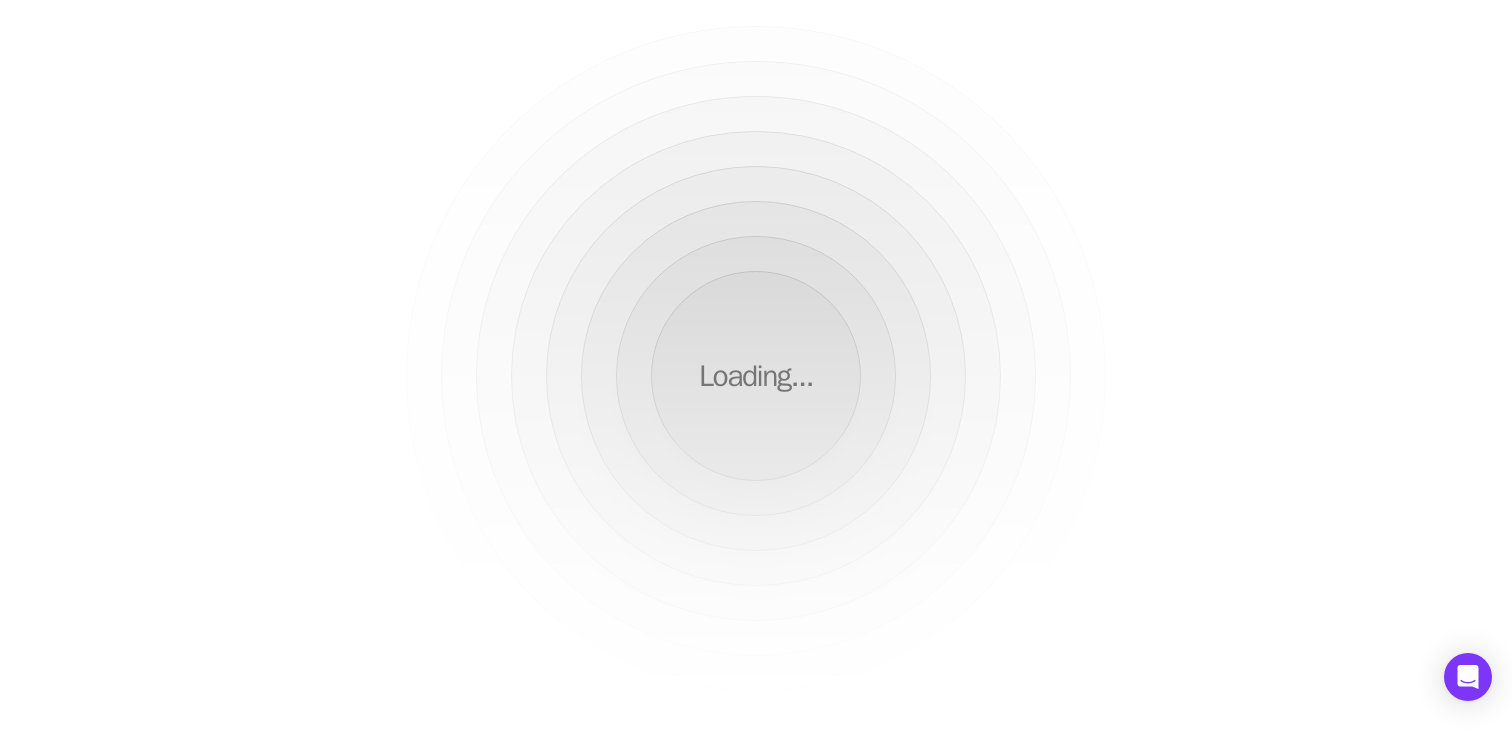 scroll, scrollTop: 0, scrollLeft: 0, axis: both 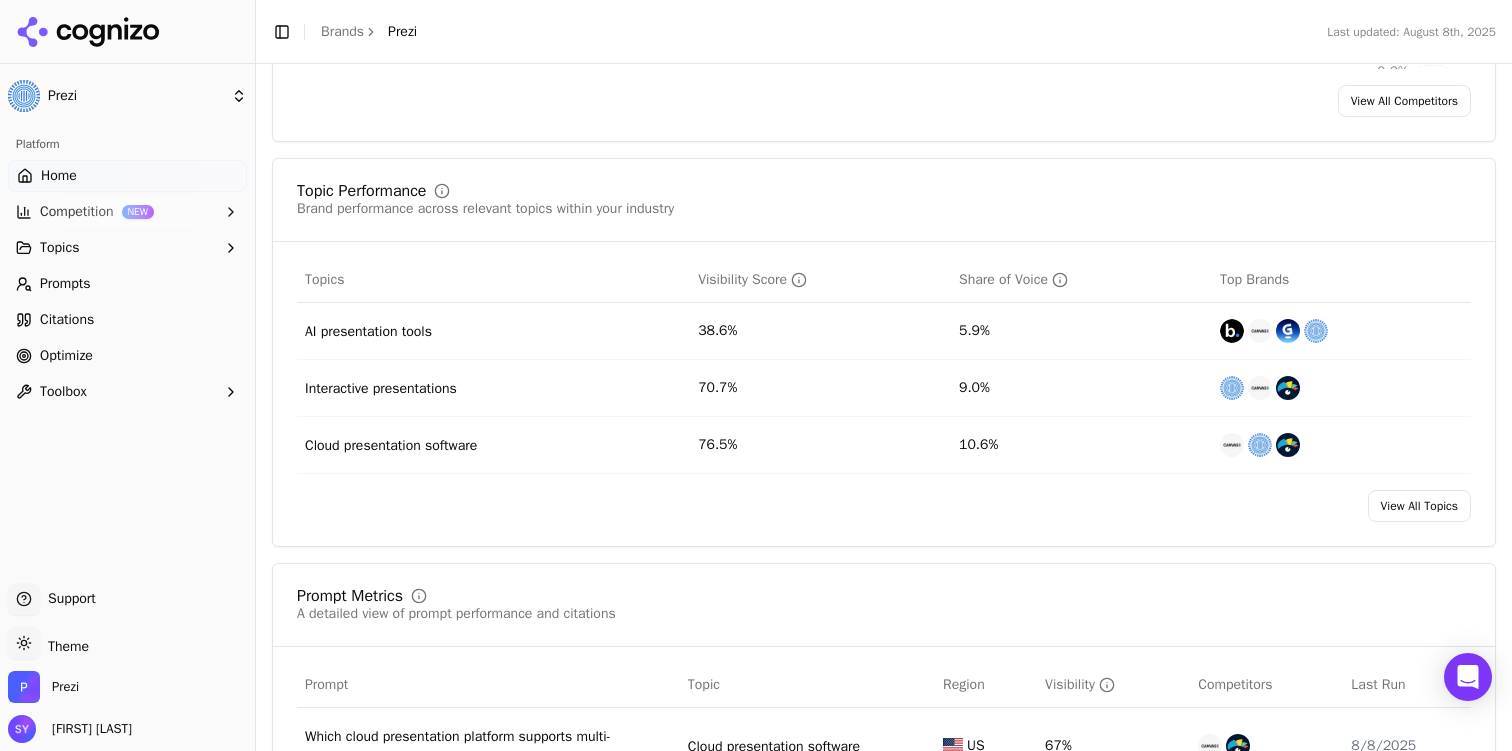 click on "AI presentation tools" at bounding box center [368, 332] 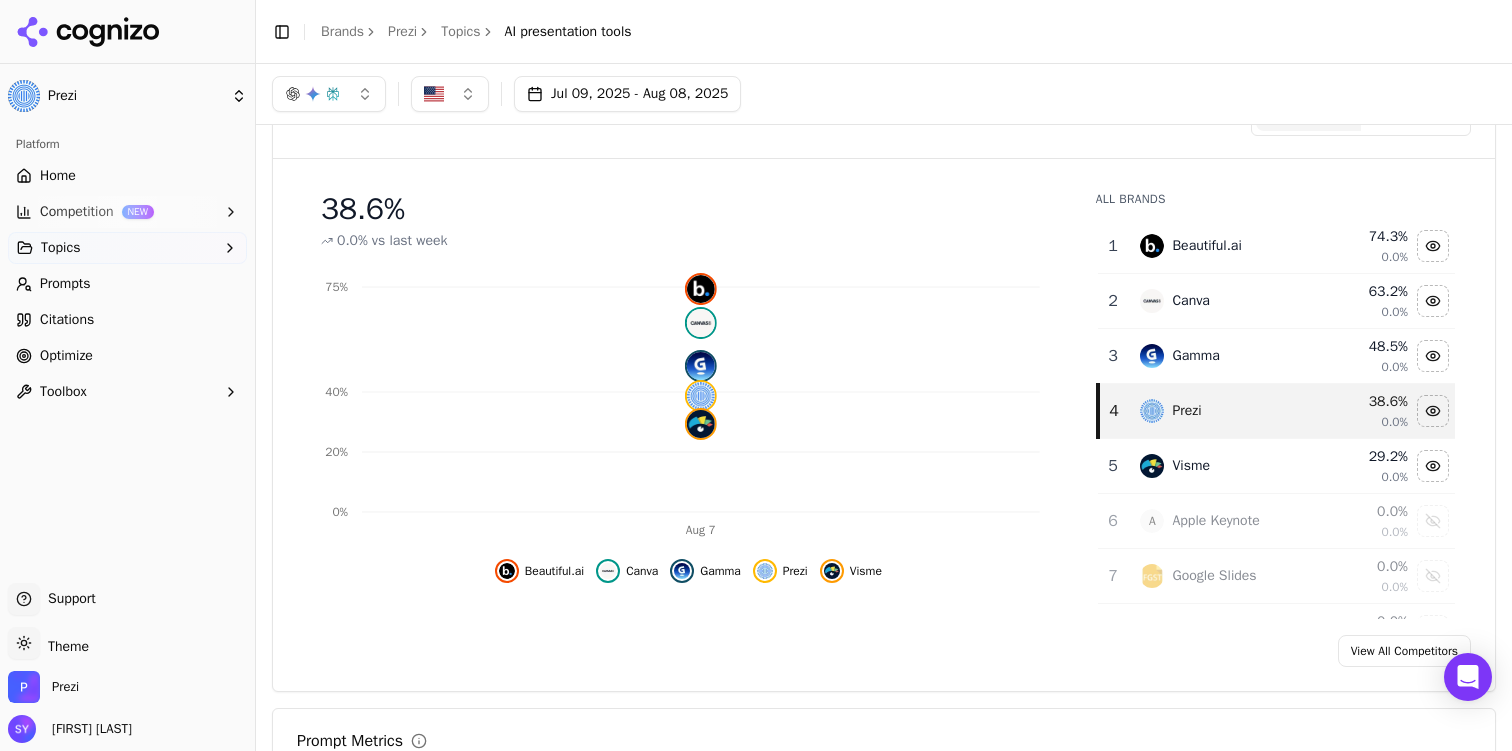 scroll, scrollTop: 0, scrollLeft: 0, axis: both 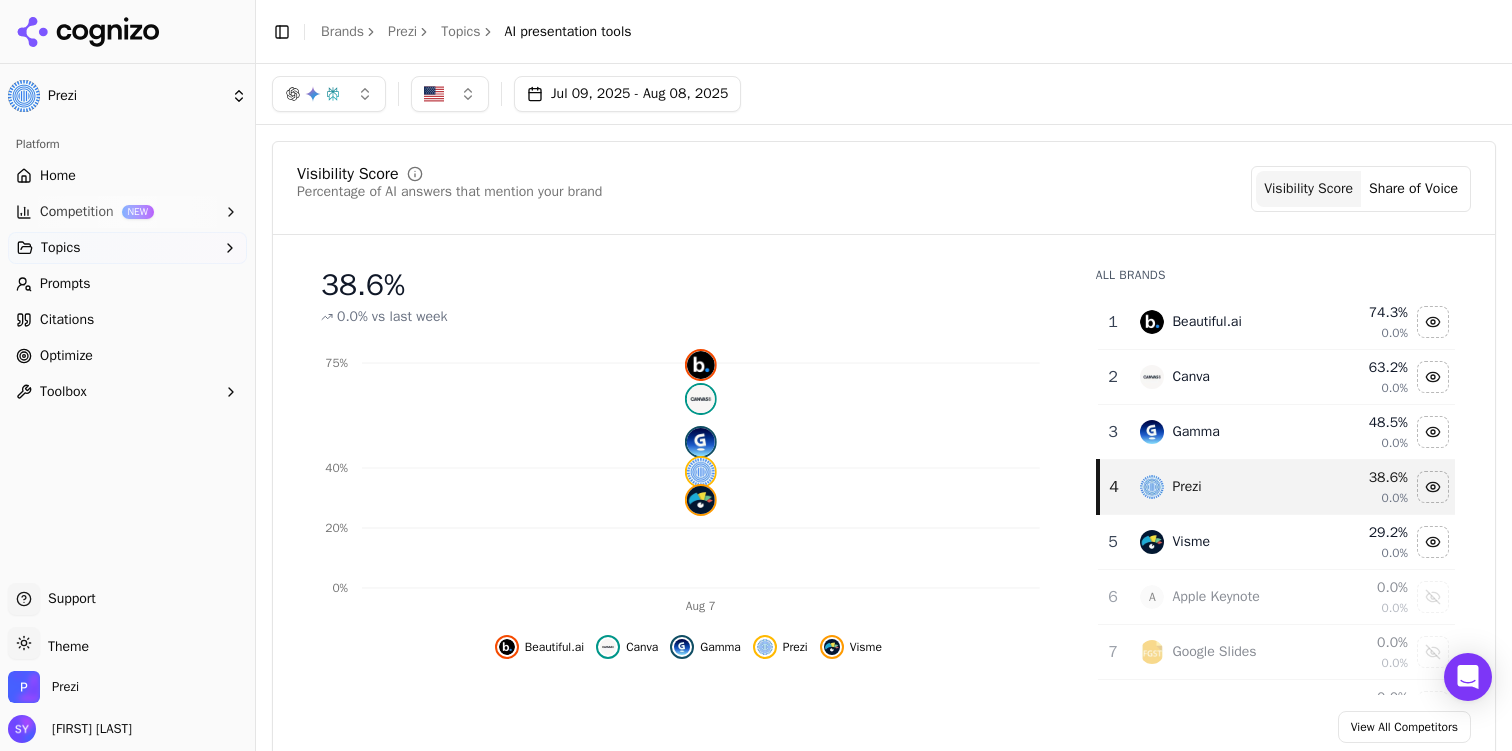 click on "Competition" at bounding box center [77, 212] 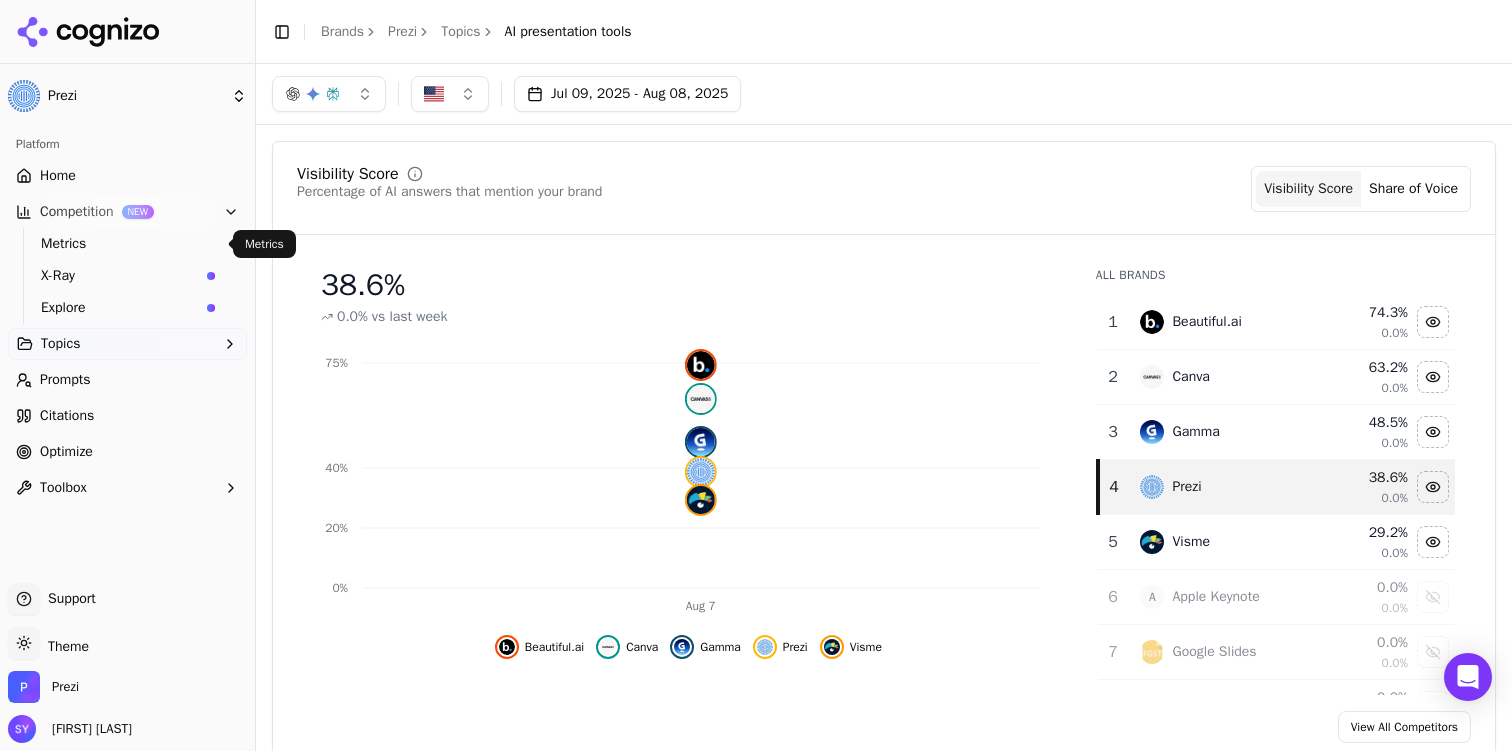 click on "Metrics" at bounding box center [128, 244] 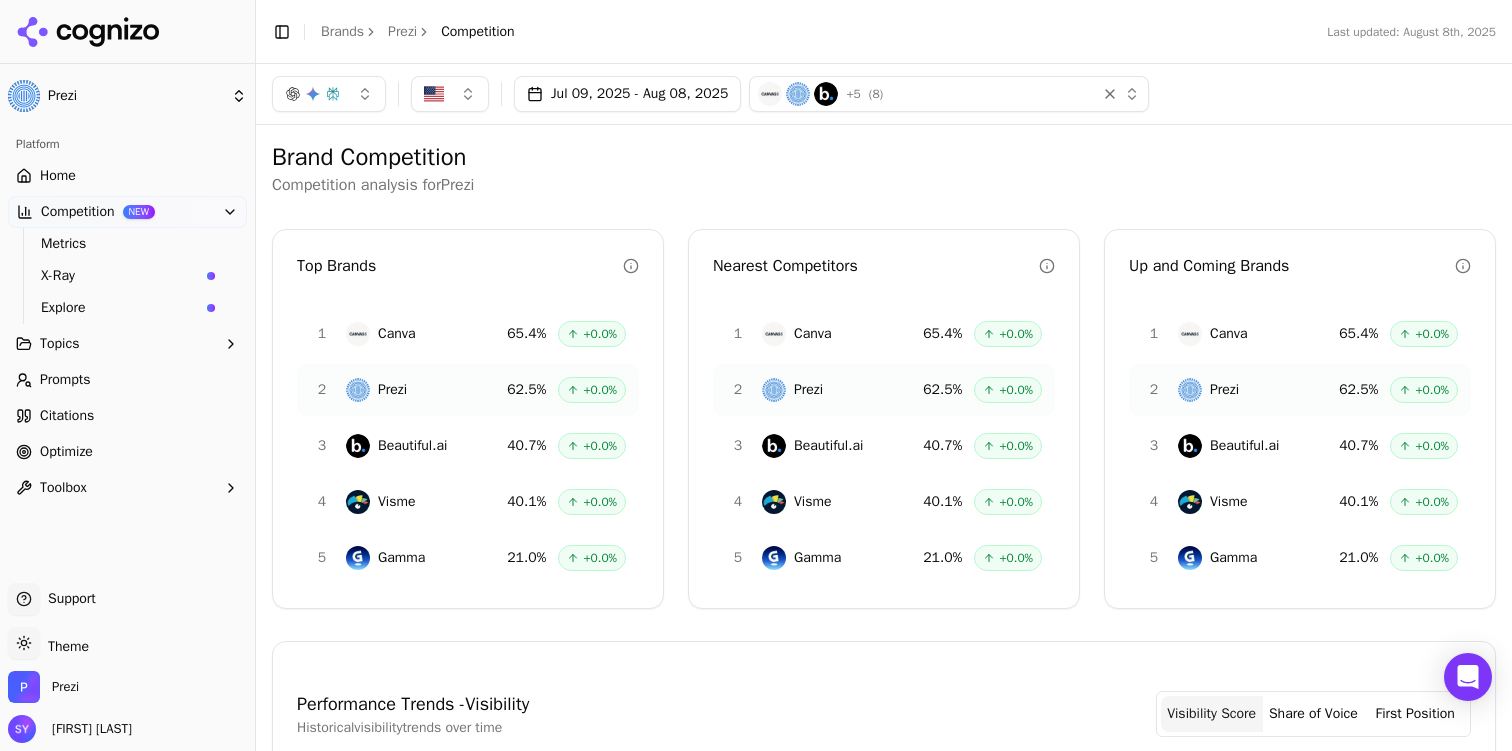 click on "Home" at bounding box center (127, 176) 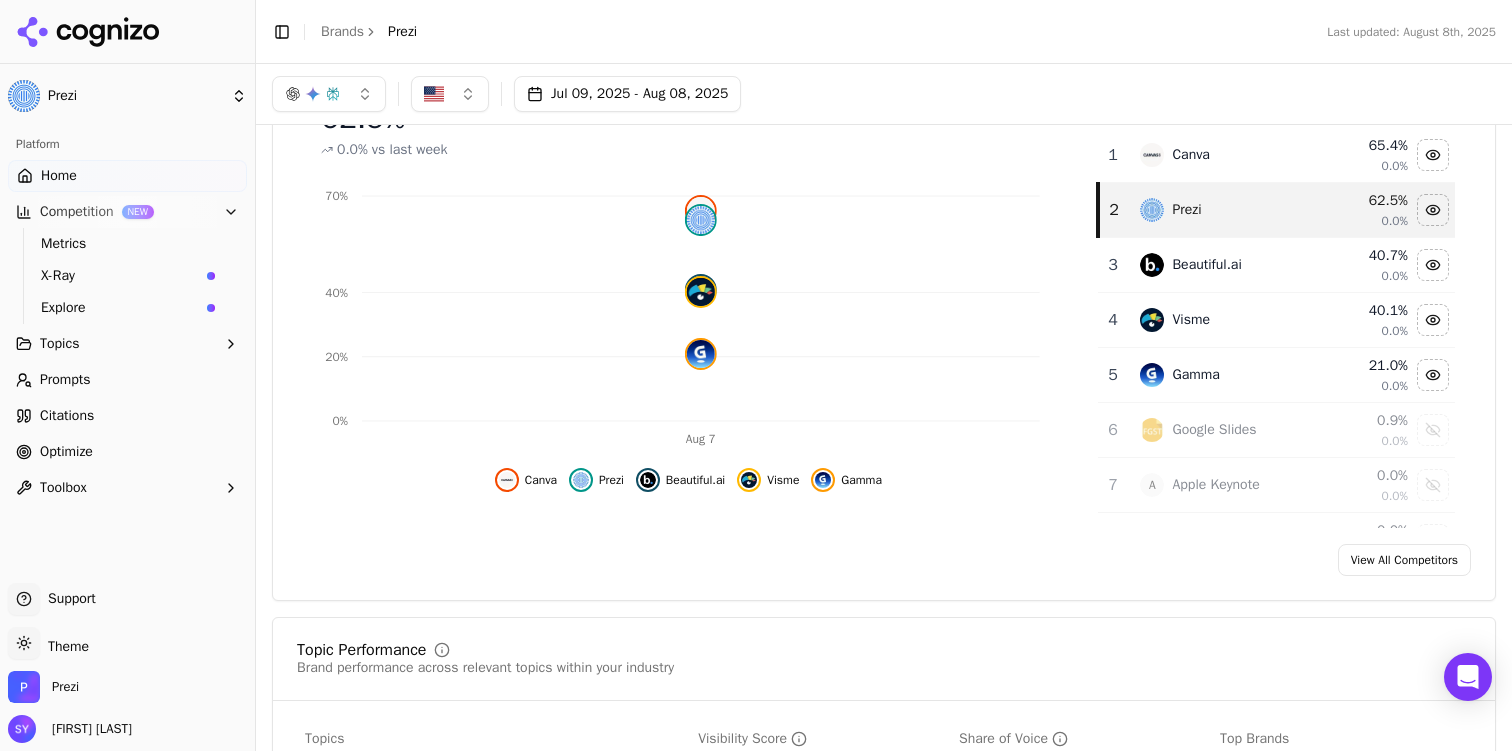 scroll, scrollTop: 251, scrollLeft: 0, axis: vertical 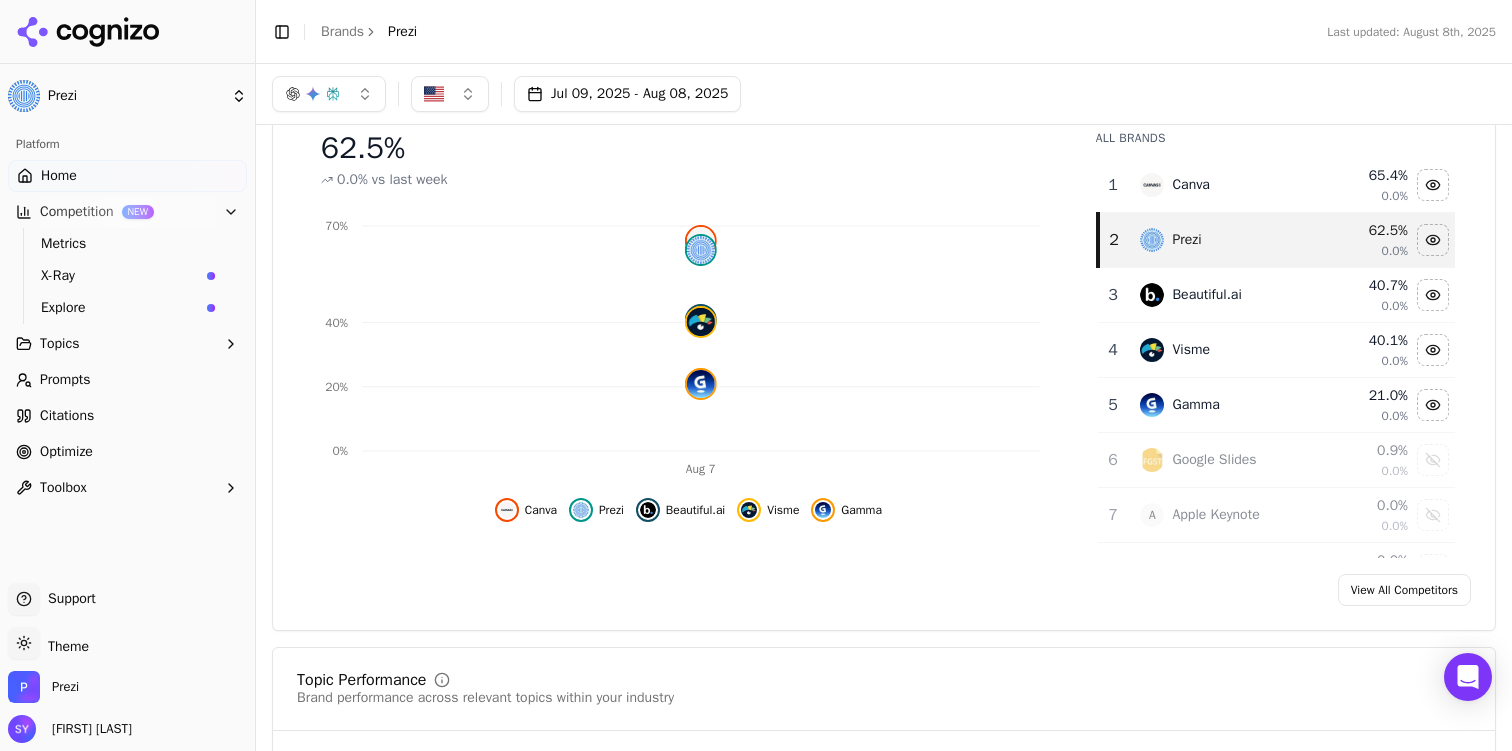 click on "View All Competitors" at bounding box center [1404, 590] 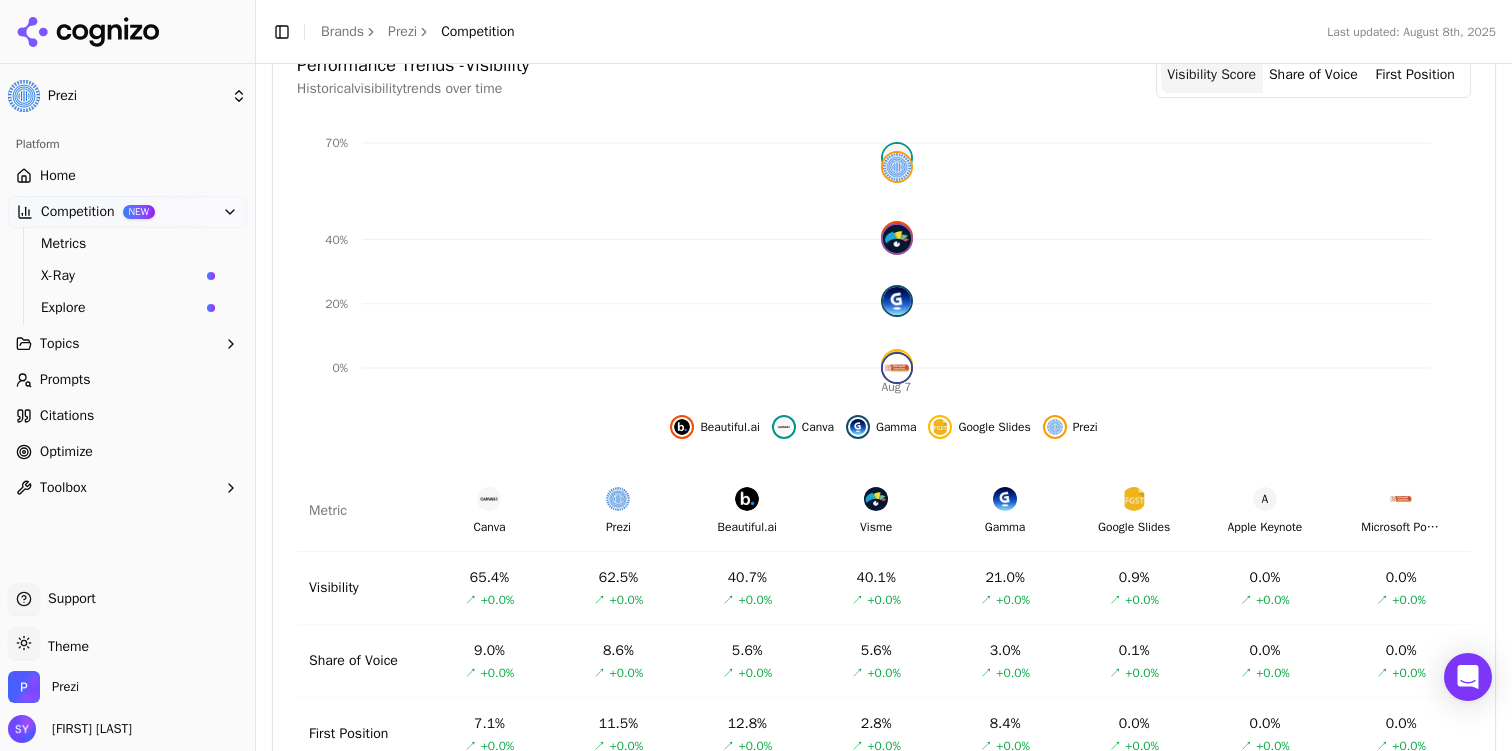 scroll, scrollTop: 723, scrollLeft: 0, axis: vertical 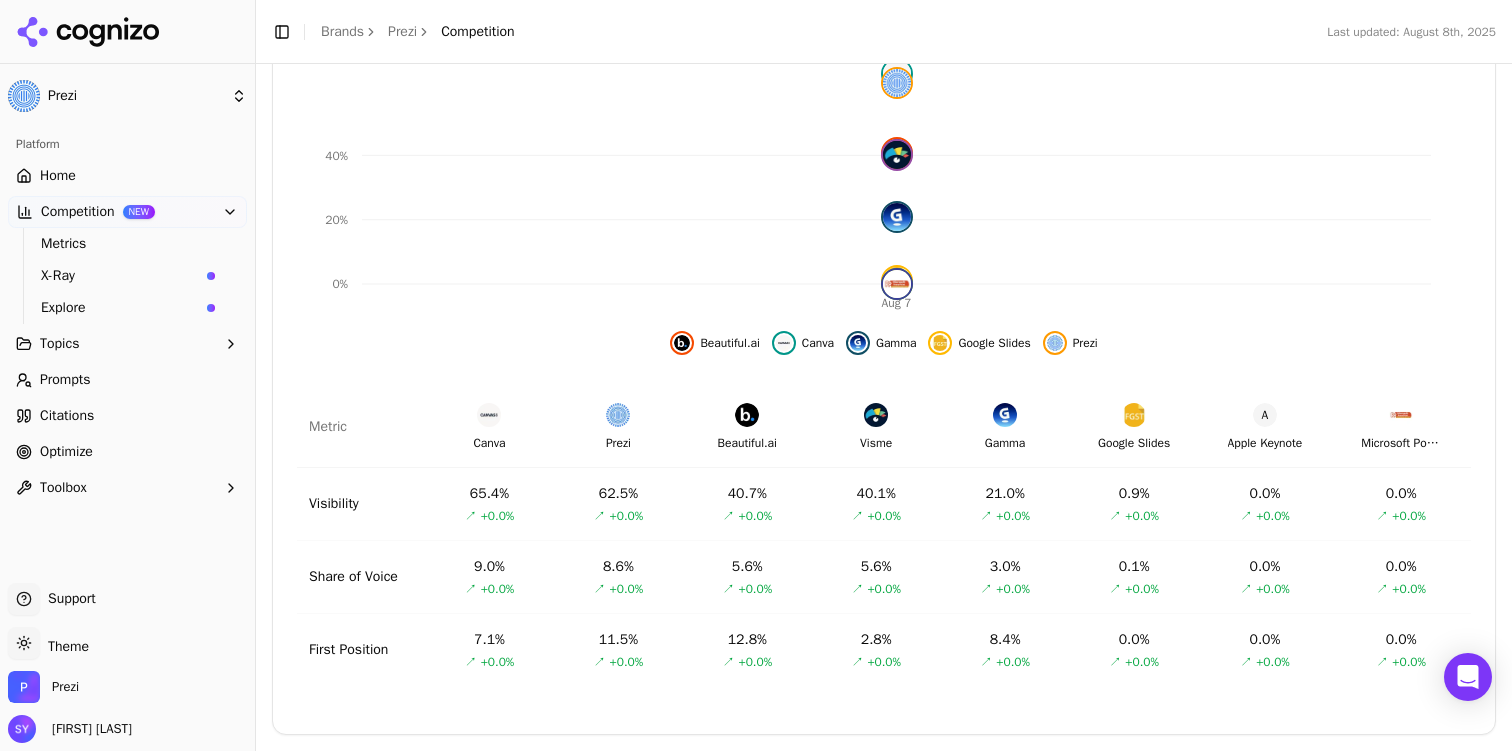 click on "Prezi" at bounding box center (127, 691) 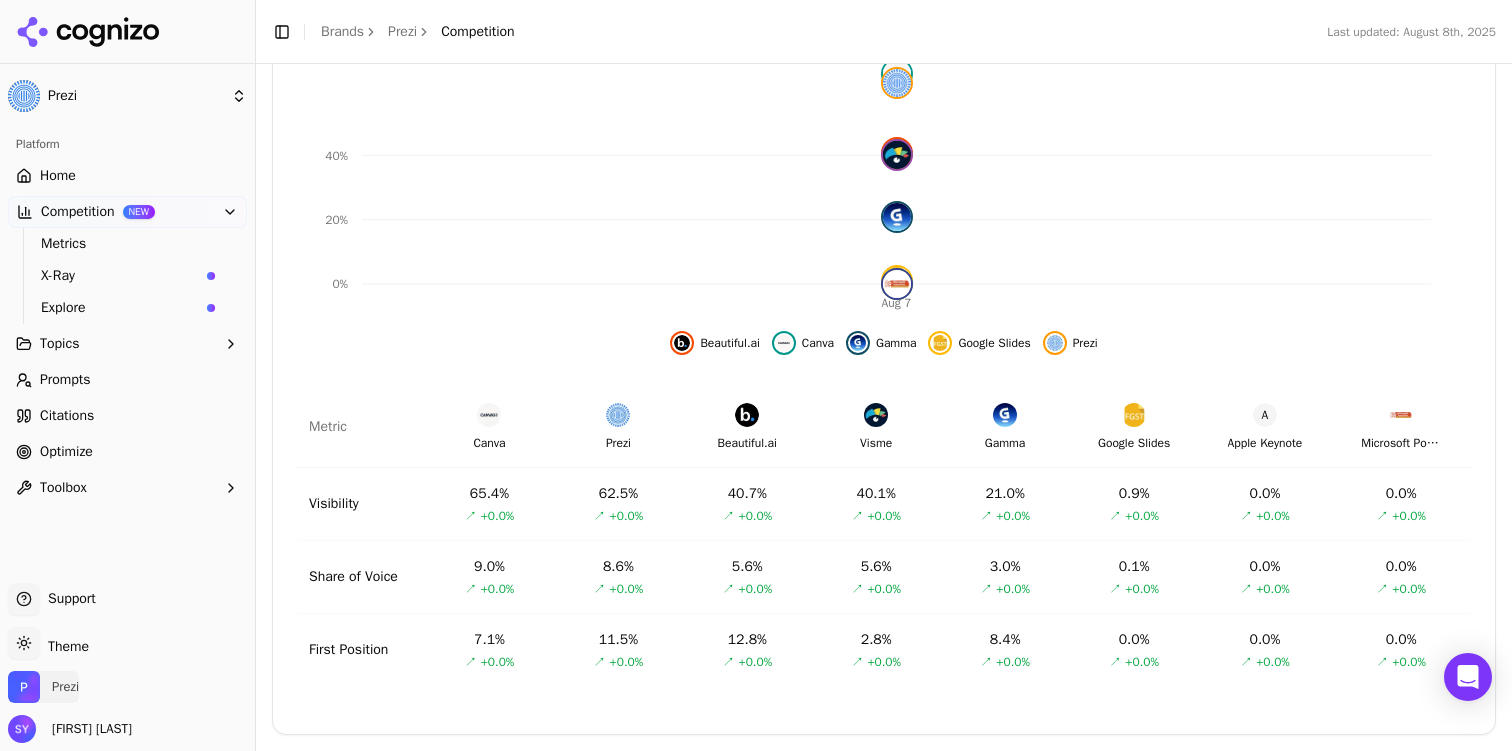 click on "Prezi" at bounding box center (65, 687) 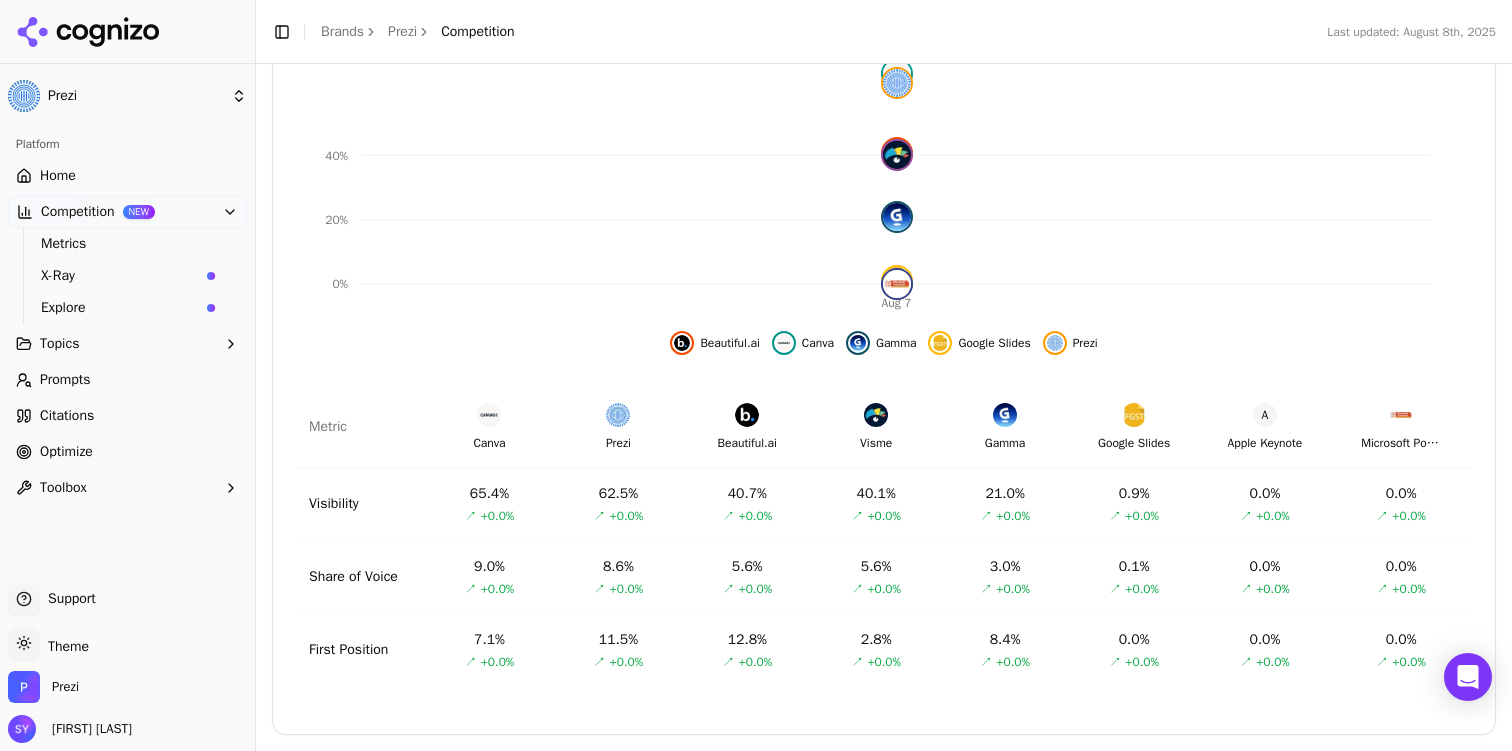 click on "Citations" at bounding box center [127, 416] 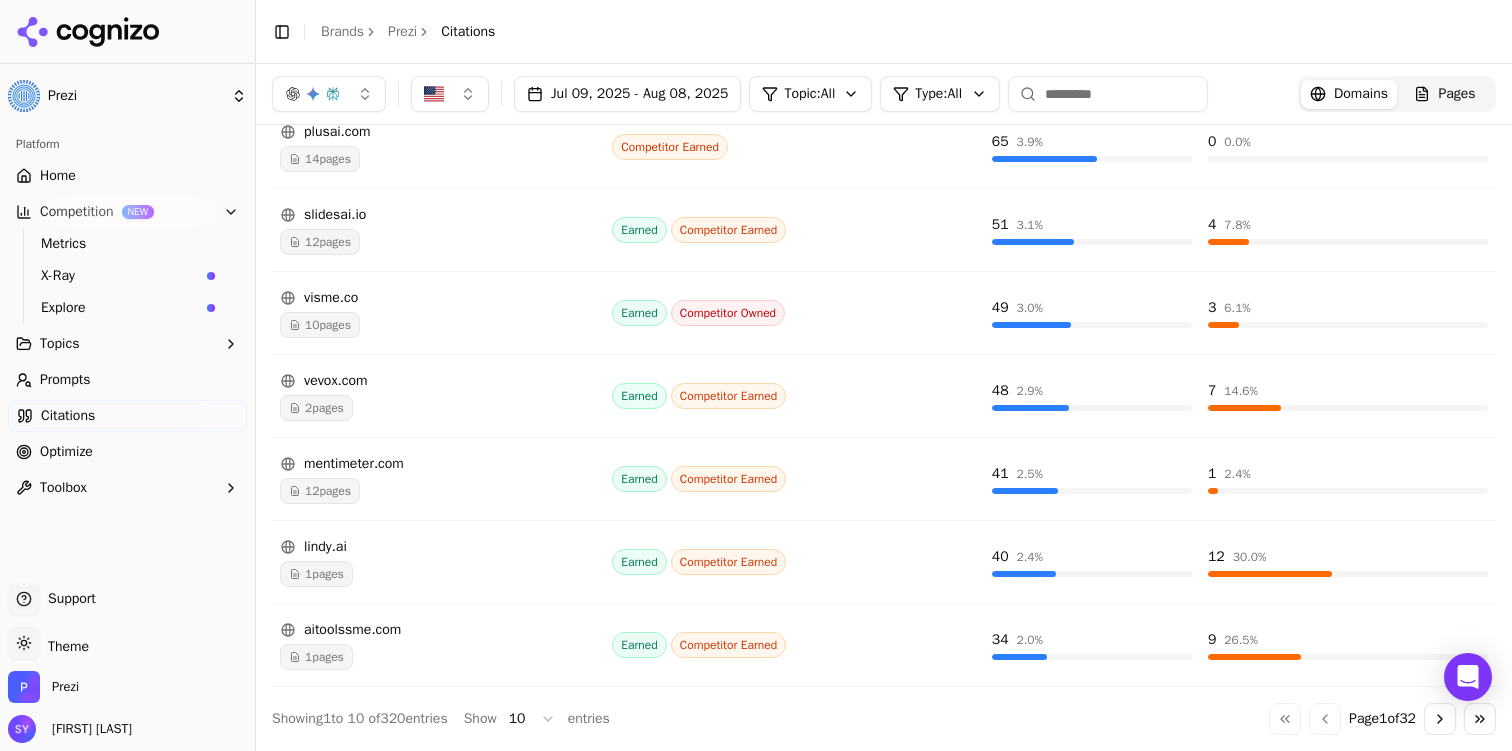 click on "Prezi Platform Home Competition NEW Metrics X-Ray Explore Topics Prompts Citations Optimize Toolbox Support Support Toggle theme  Theme Prezi   [FIRST] [LAST] Toggle Sidebar Brands Prezi Citations Jul 09, 2025 - Aug 08, 2025 Topic:  All Type:  All Domains Pages Total Citations Citations across all sources 1,663 Total citations 13% Brand rate Brand citations 217 Domain Coverage Unique domains citing content 320 Unique domains 20% Brand coverage With brand mentions 65 Citation Breakdown Total brand citations 217 Brand citations Earned :  390 Owned citations 44 Export  ↕ Domain  ↕ Citation Type  ↕ Citations  ↕ Brand Citations zapier.com 5  pages Earned Competitor Earned 124 7.5 % 26 21.0 % ispringsolutions.com 4  pages Earned Competitor Earned 96 5.8 % 27 28.1 % slideswith.com 9  pages Earned Competitor Earned 88 5.3 % 9 10.2 % plusai.com 14  pages Competitor Earned 65 3.9 % 0 0.0 % slidesai.io 12  pages Earned Competitor Earned 51 3.1 % 4 7.8 % visme.co 10  pages Earned Competitor Owned 49 3.0 %" at bounding box center (756, 375) 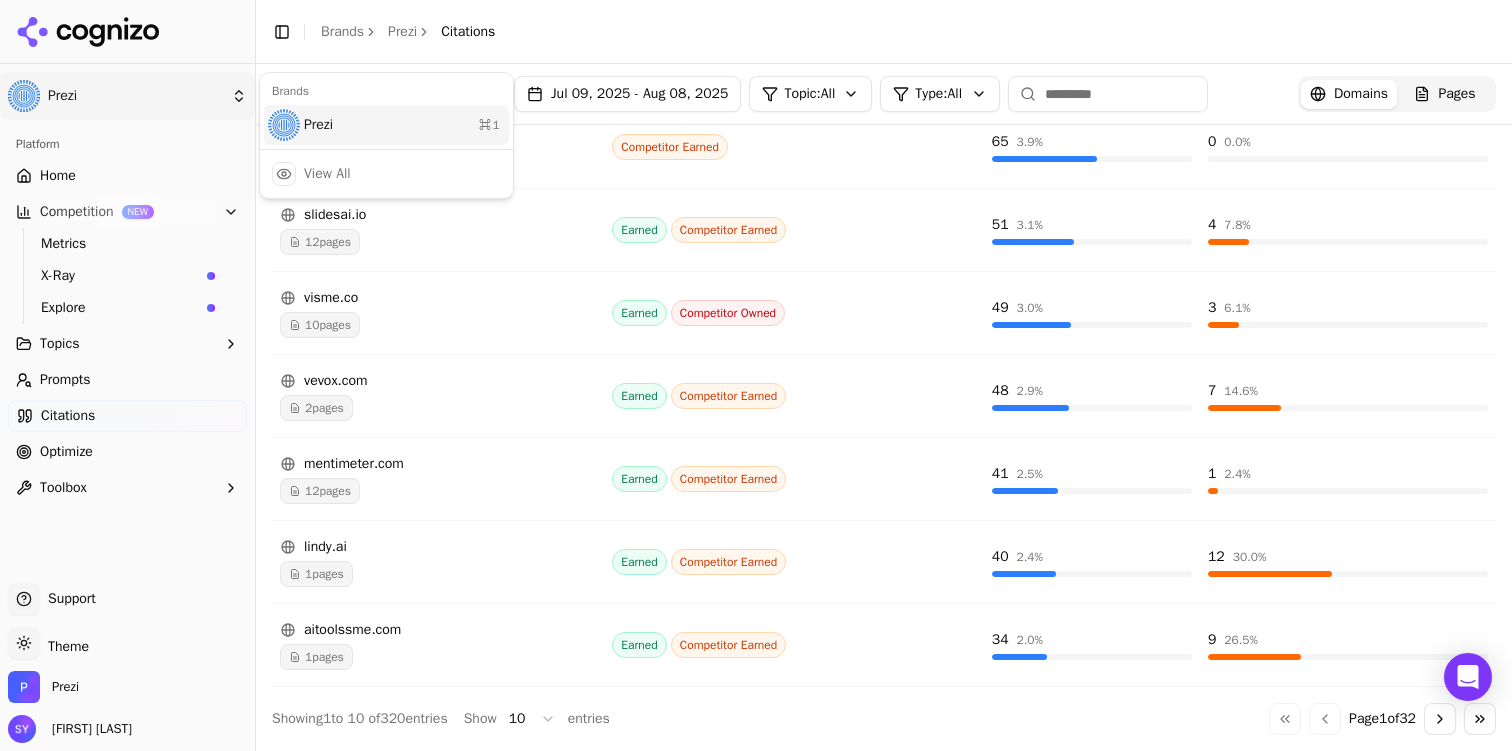 click on "Prezi ⌘ 1" at bounding box center (386, 125) 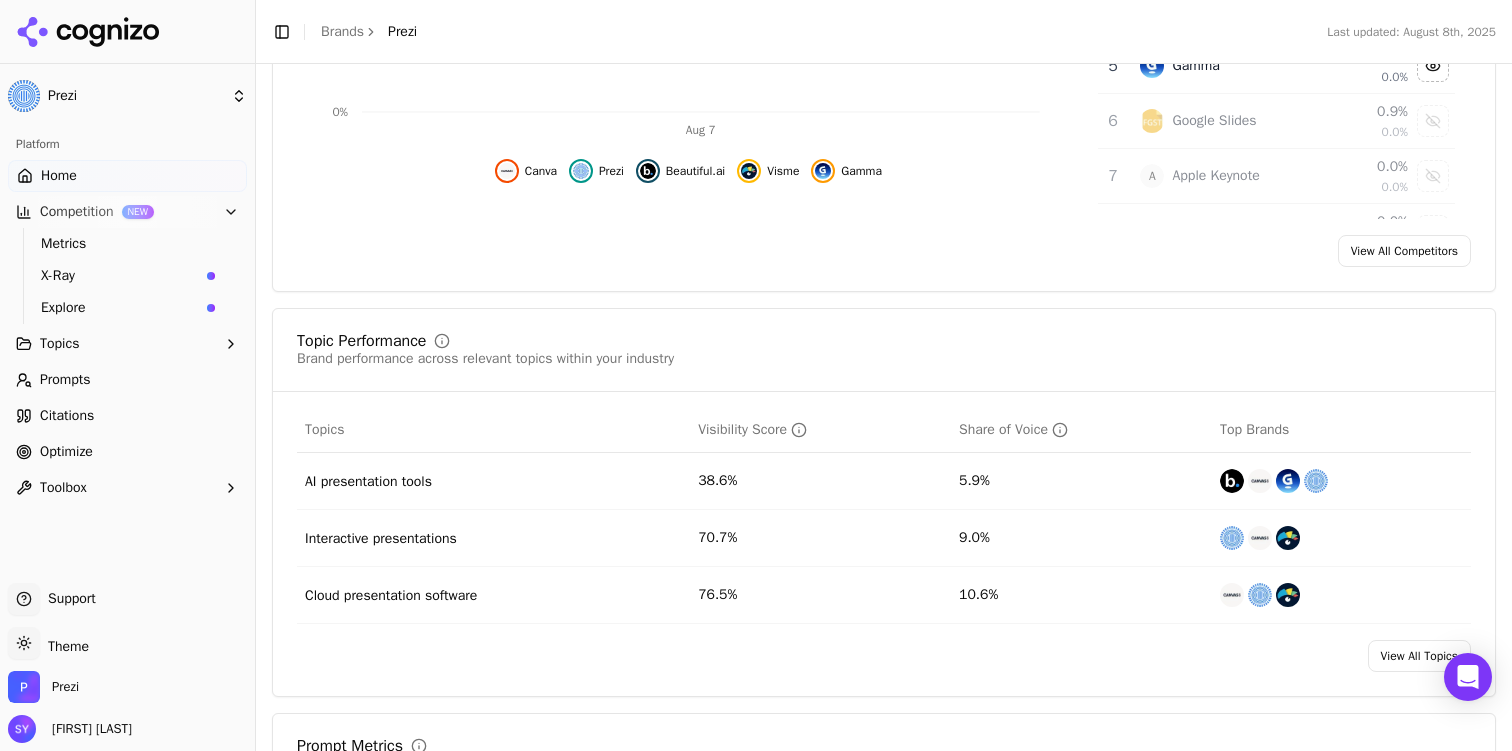 scroll, scrollTop: 723, scrollLeft: 0, axis: vertical 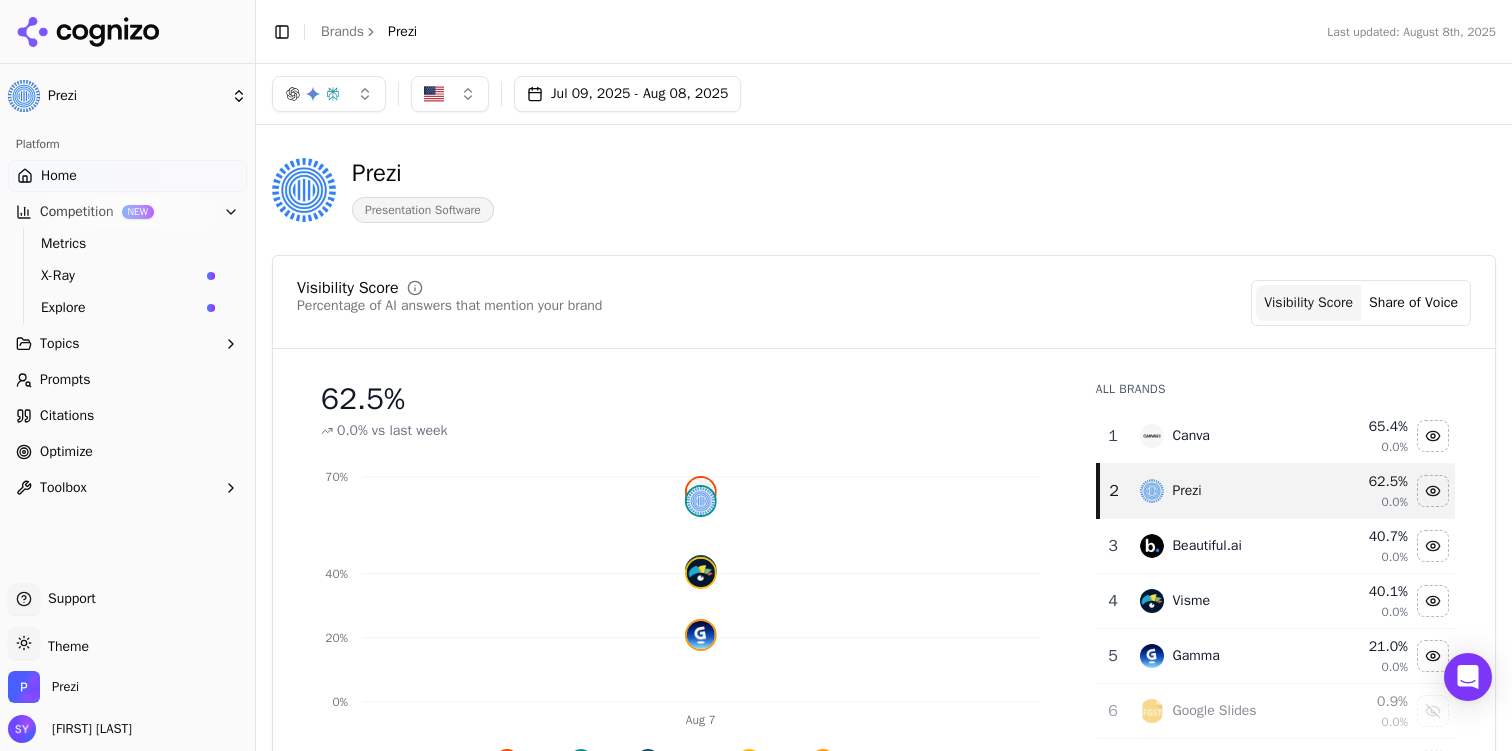 click at bounding box center (329, 94) 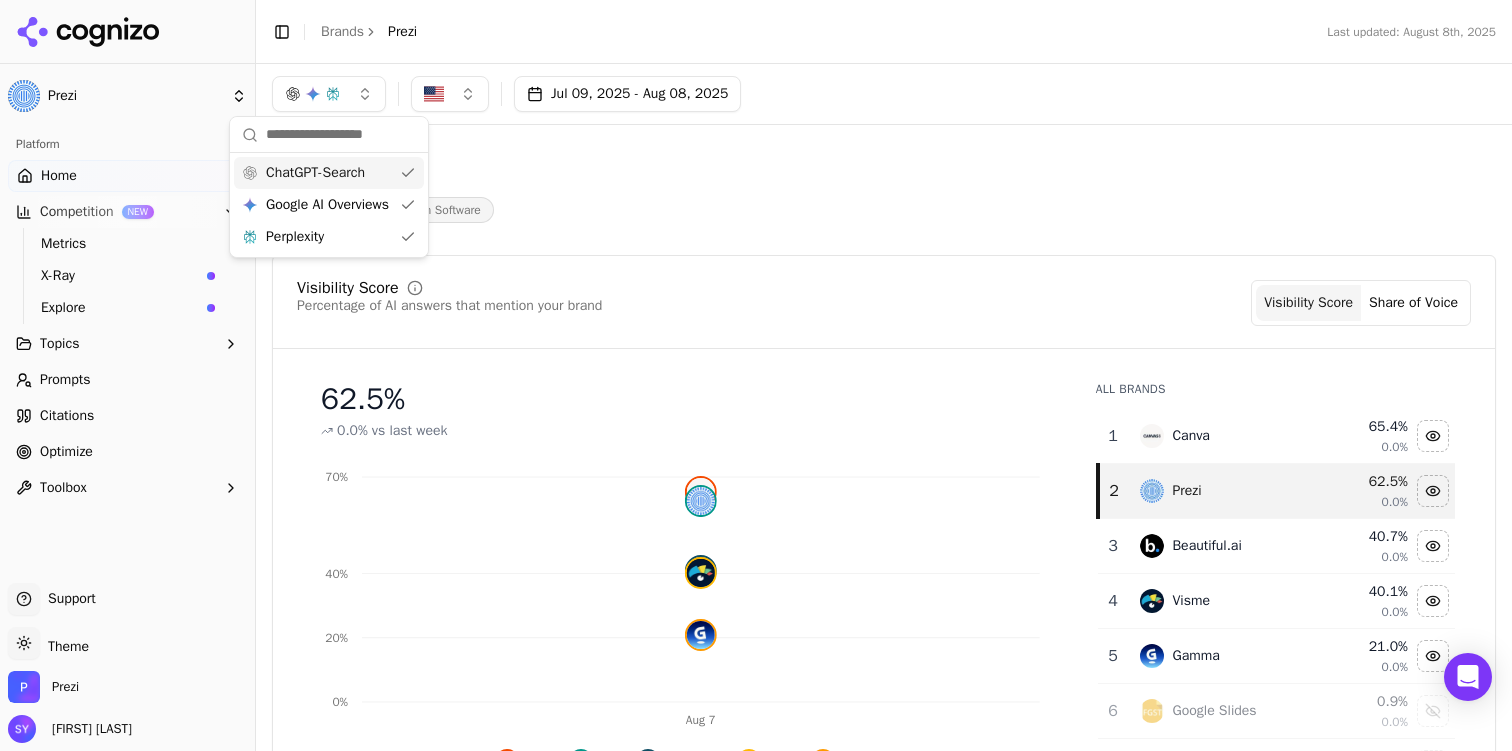 click at bounding box center [329, 94] 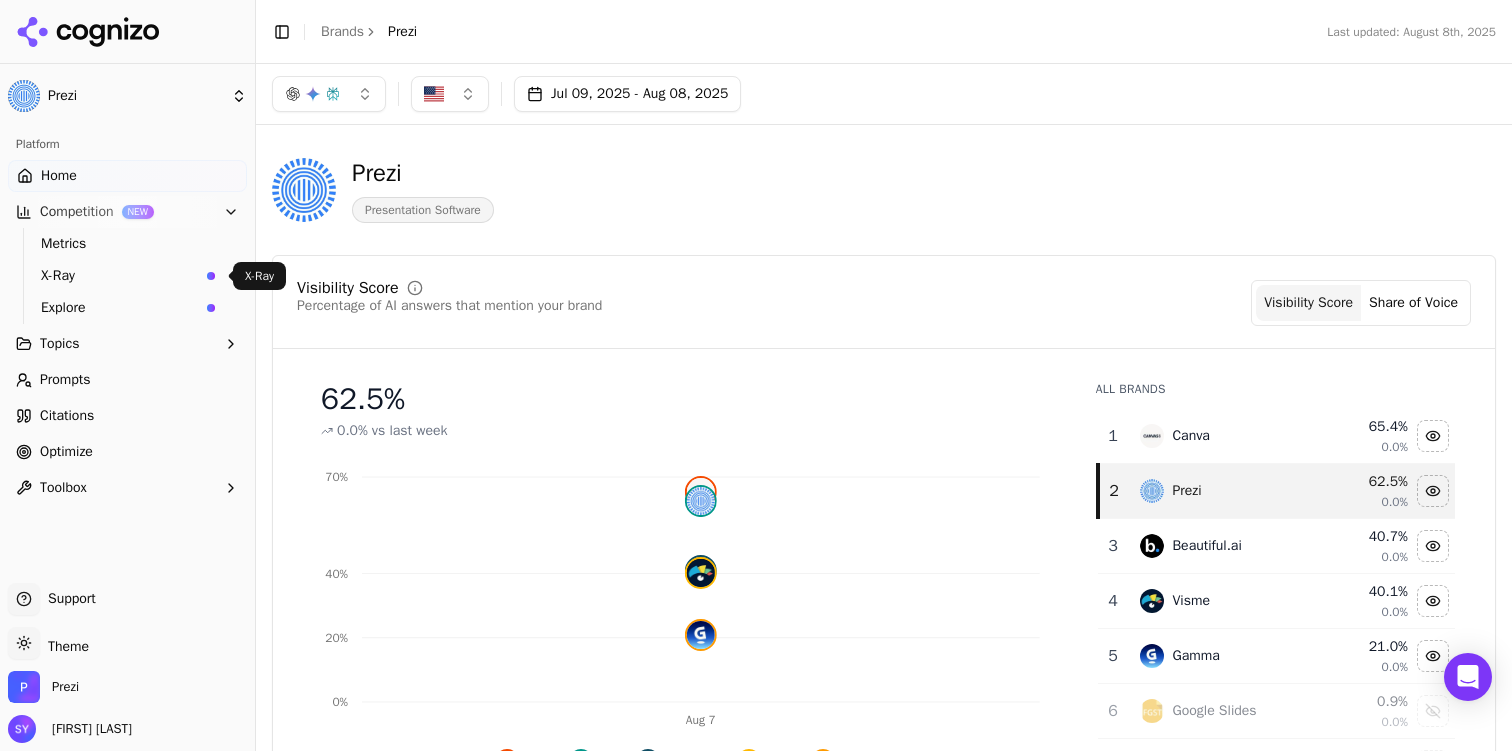 click on "X-Ray" at bounding box center [120, 276] 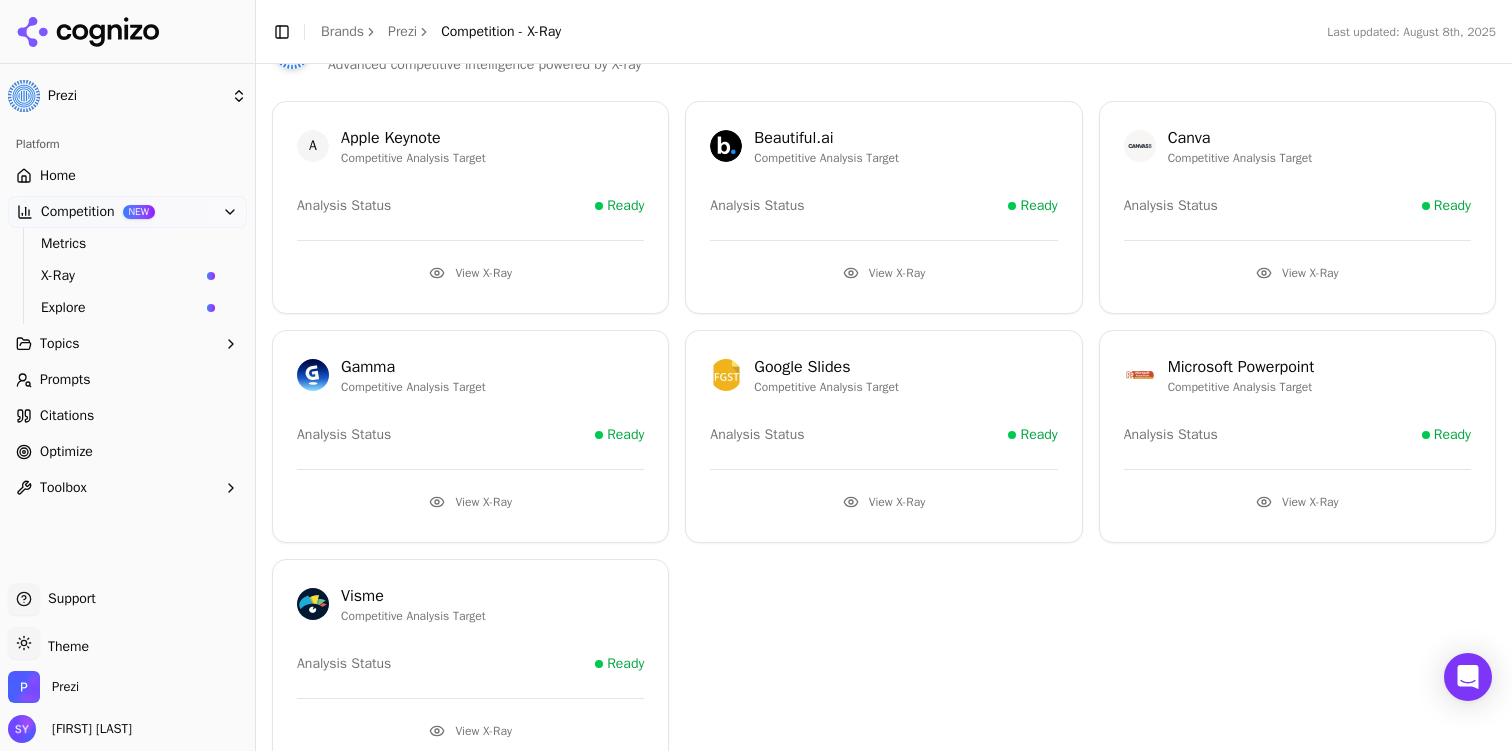 scroll, scrollTop: 157, scrollLeft: 0, axis: vertical 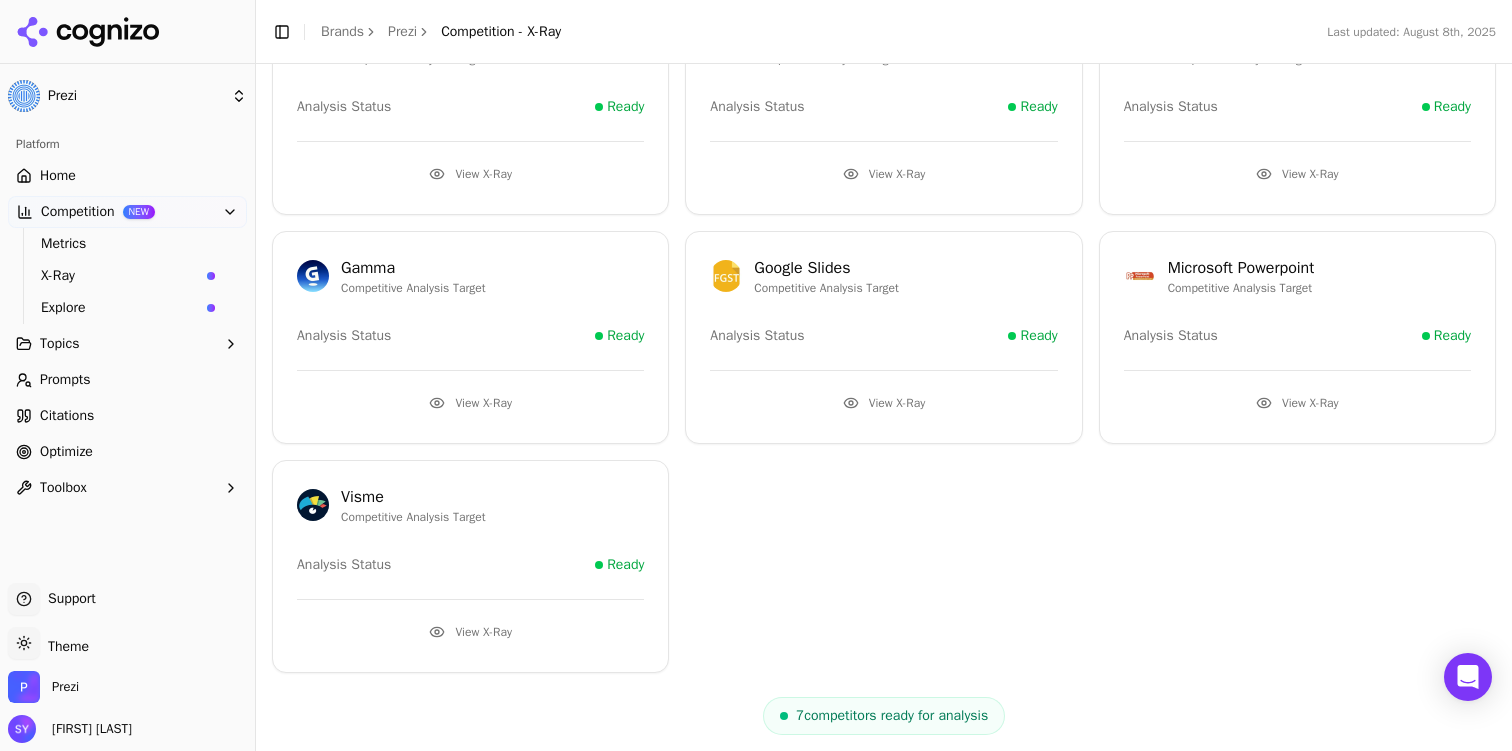click on "7  competitors ready for analysis" at bounding box center [892, 716] 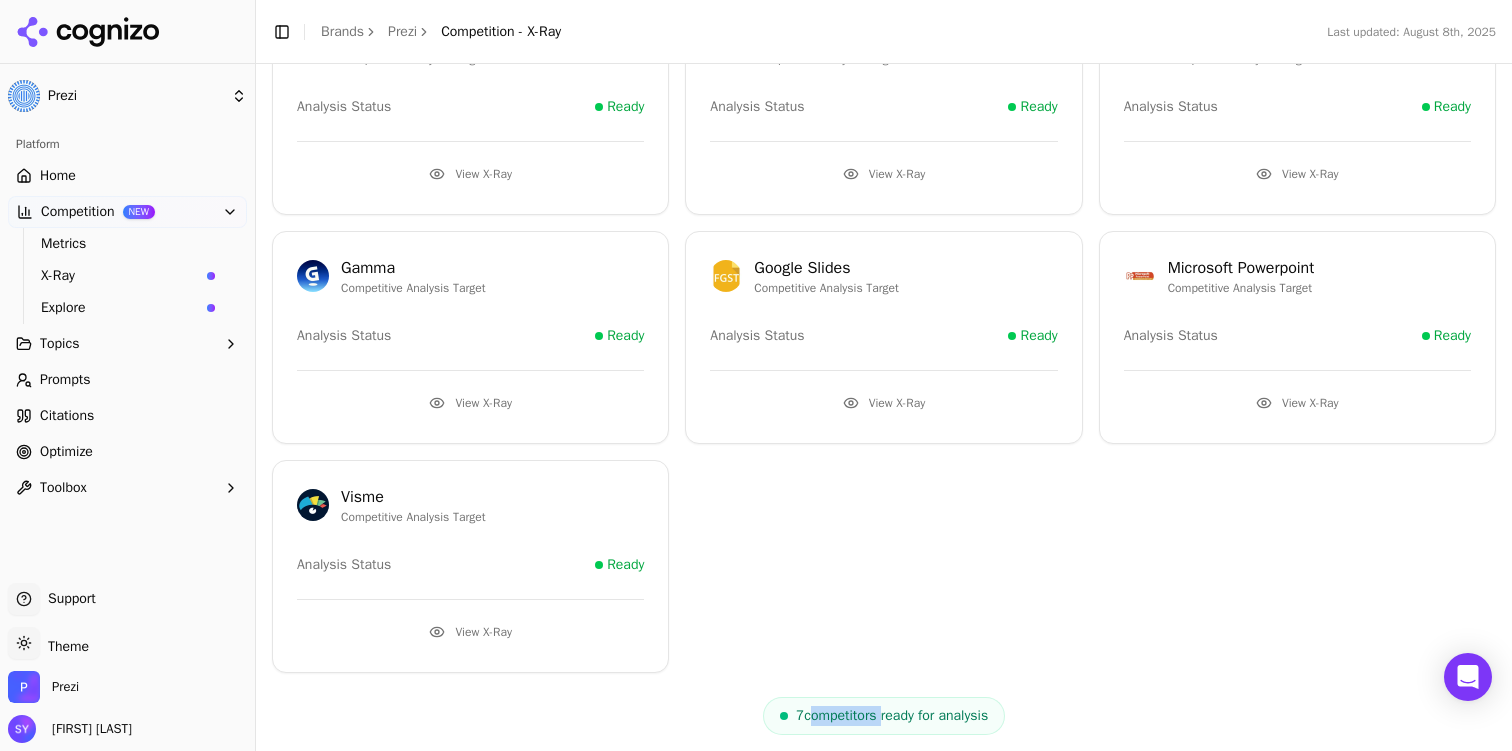 click on "7  competitors ready for analysis" at bounding box center [892, 716] 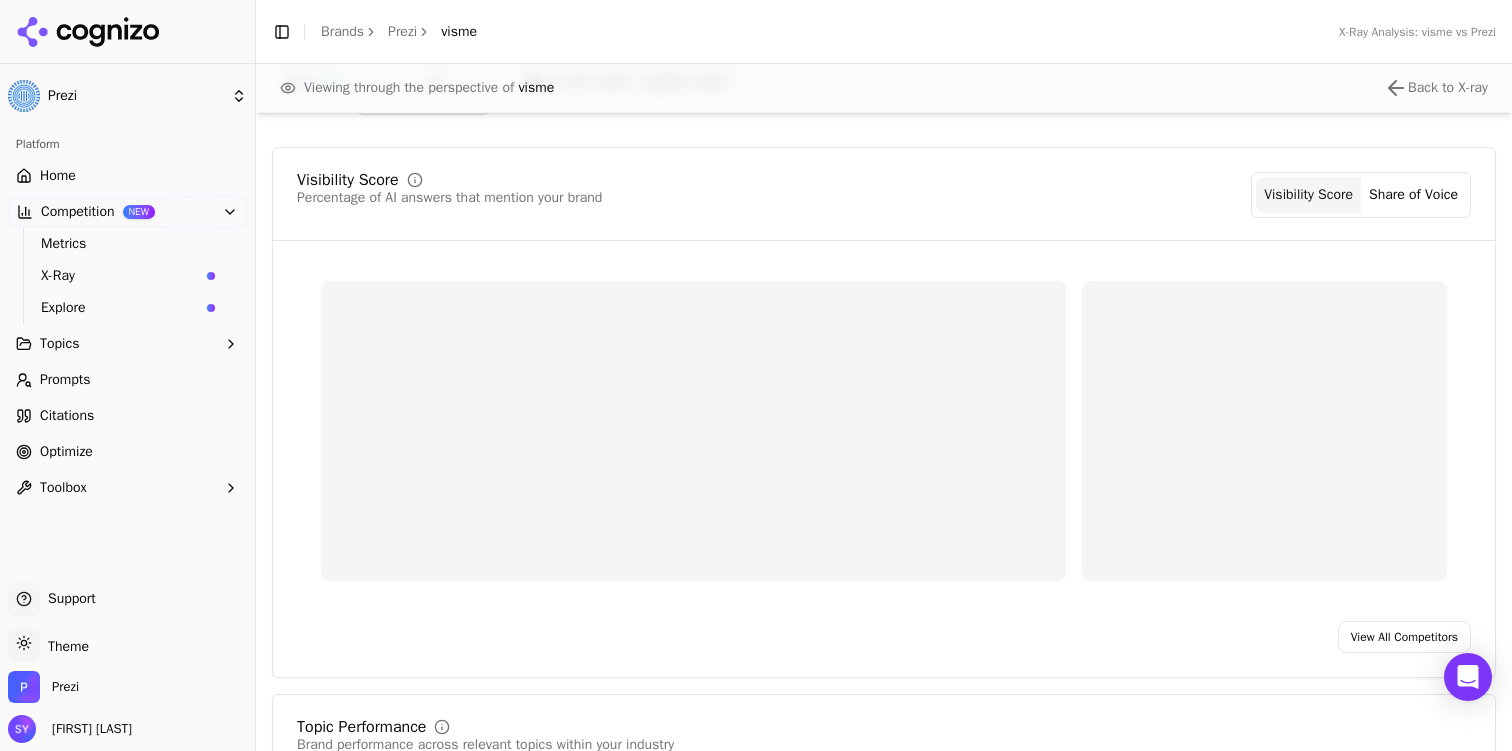 scroll, scrollTop: 267, scrollLeft: 0, axis: vertical 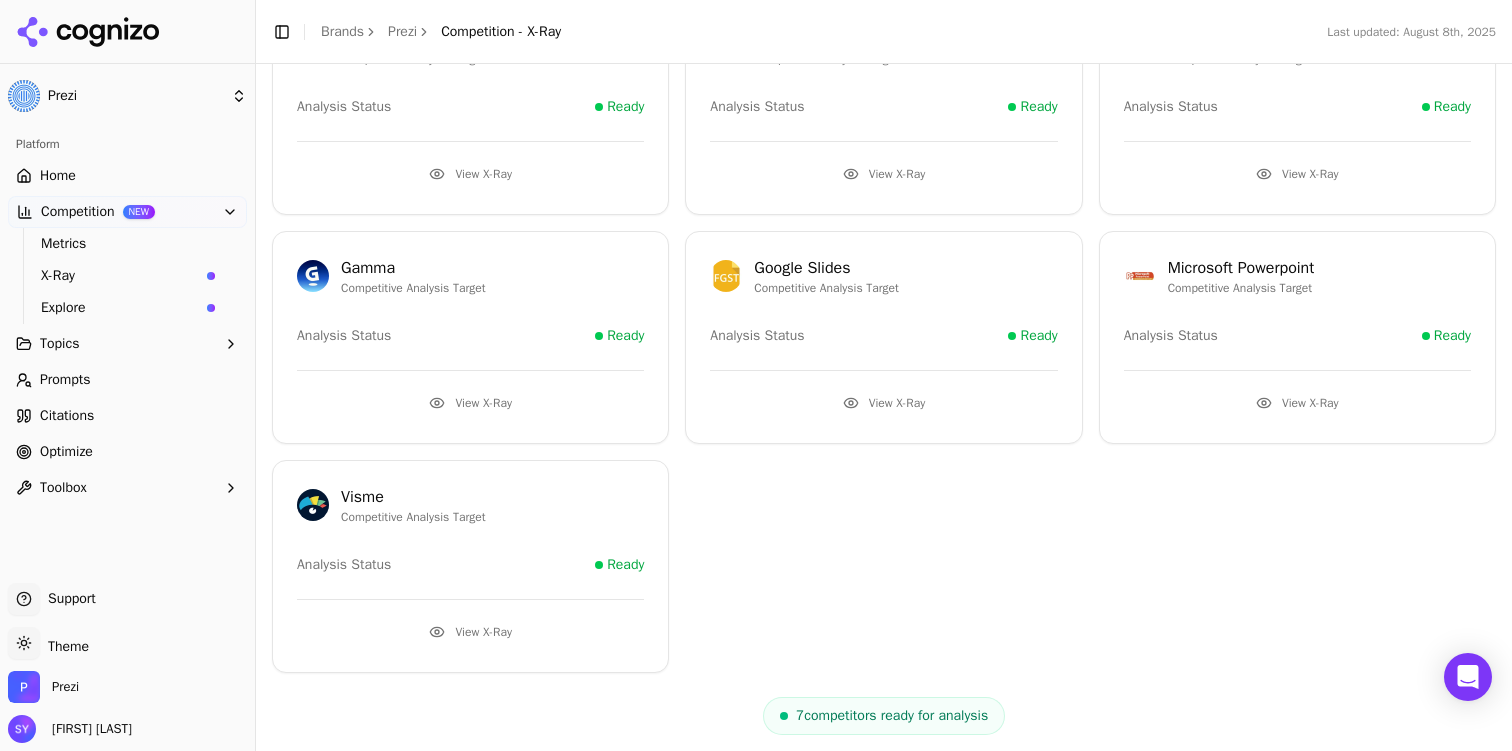 click on "Competition NEW" at bounding box center [127, 212] 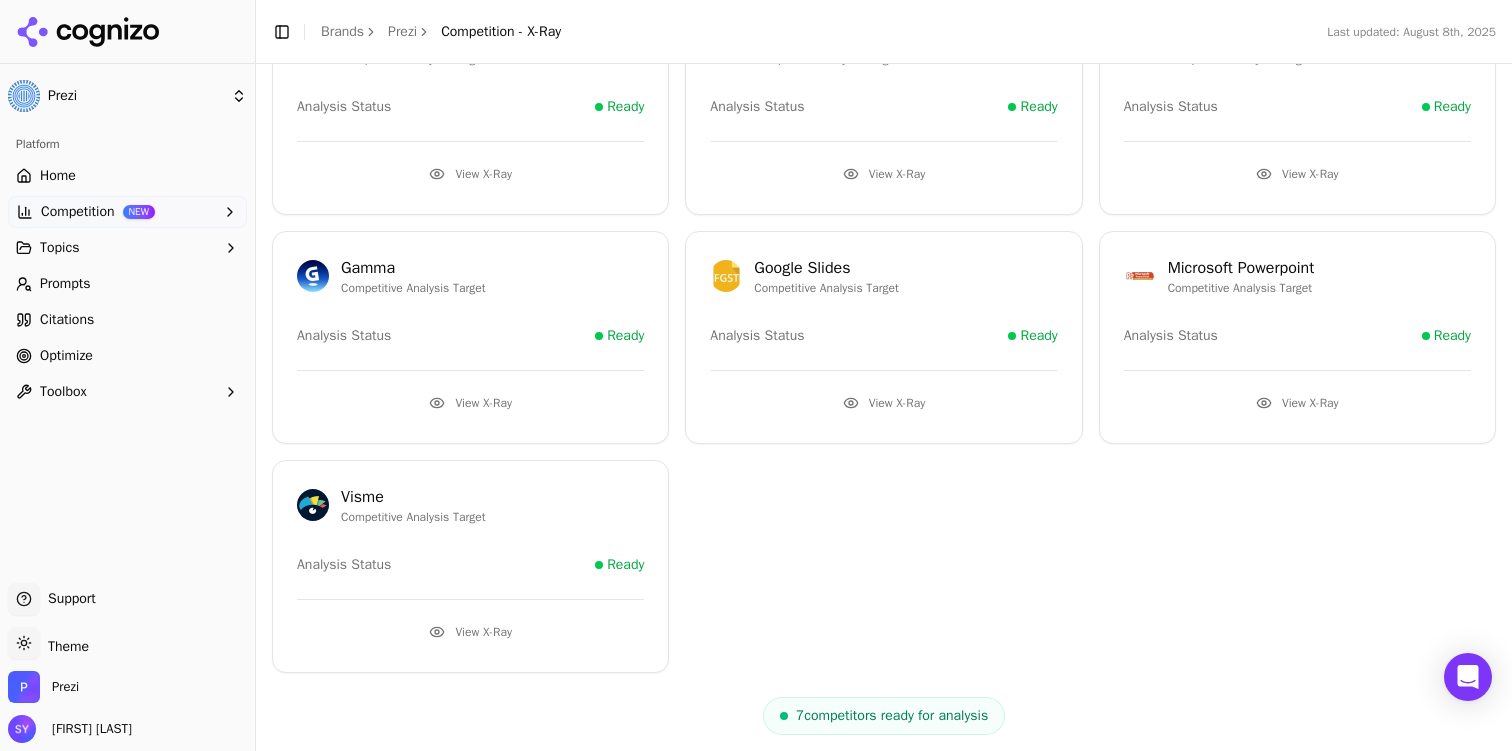 click on "Competition NEW" at bounding box center [127, 212] 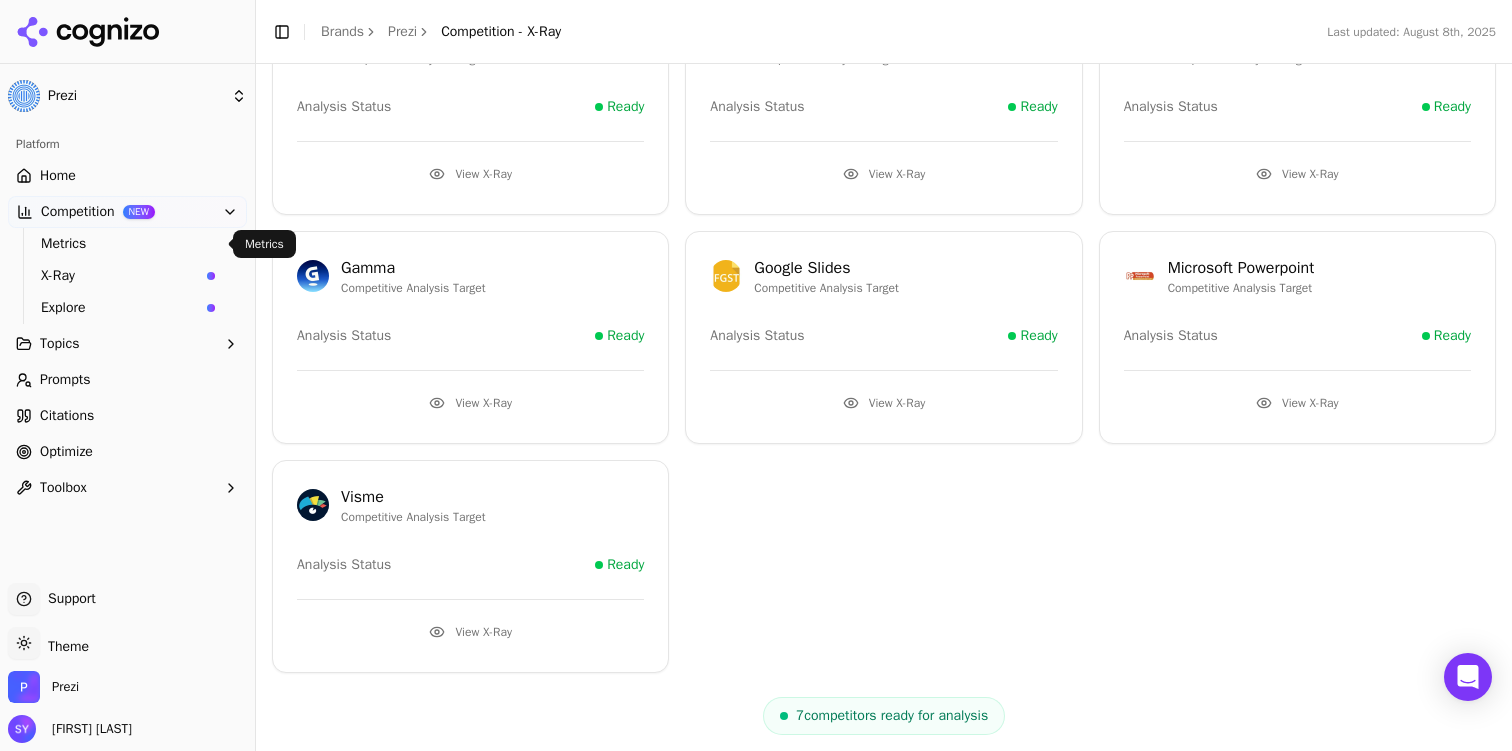click on "Metrics" at bounding box center (128, 244) 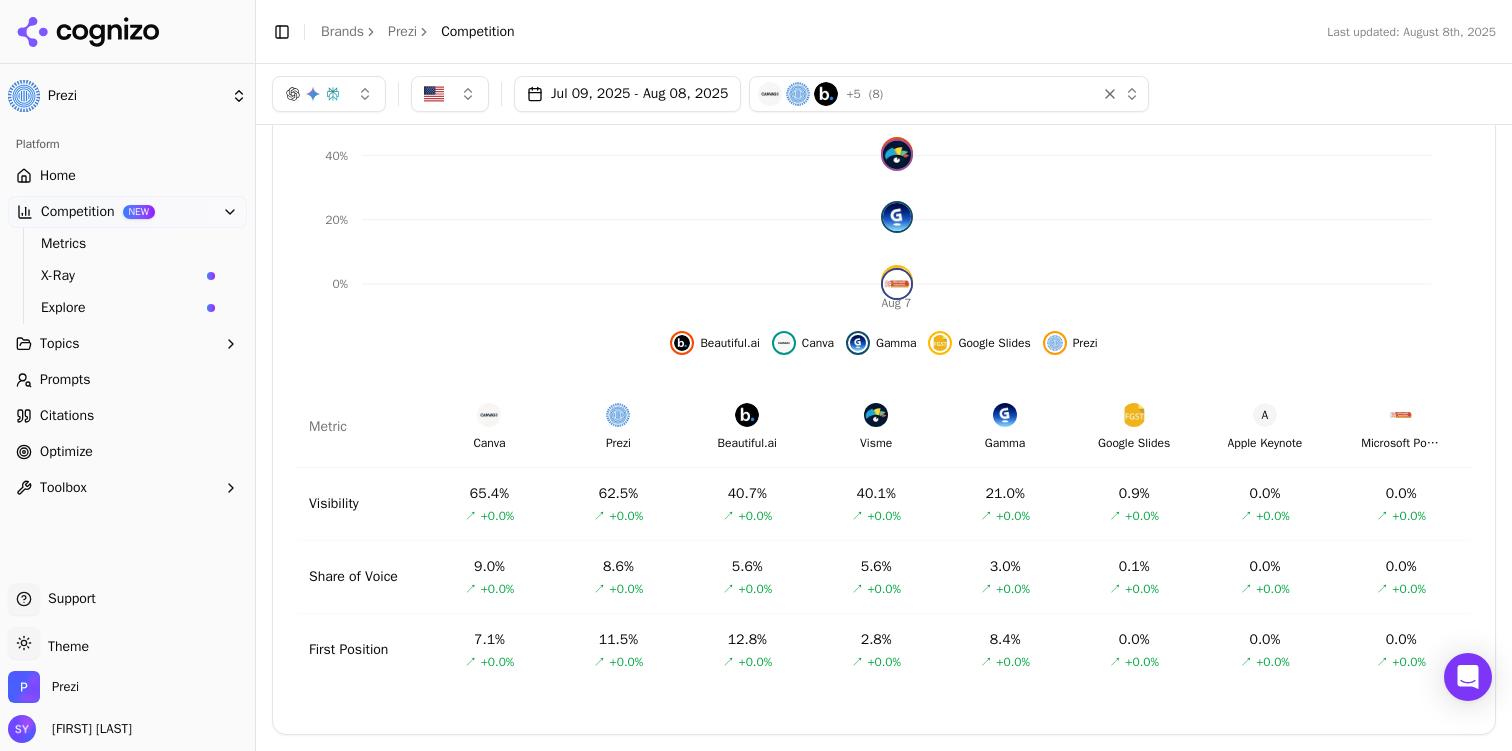 scroll, scrollTop: 0, scrollLeft: 0, axis: both 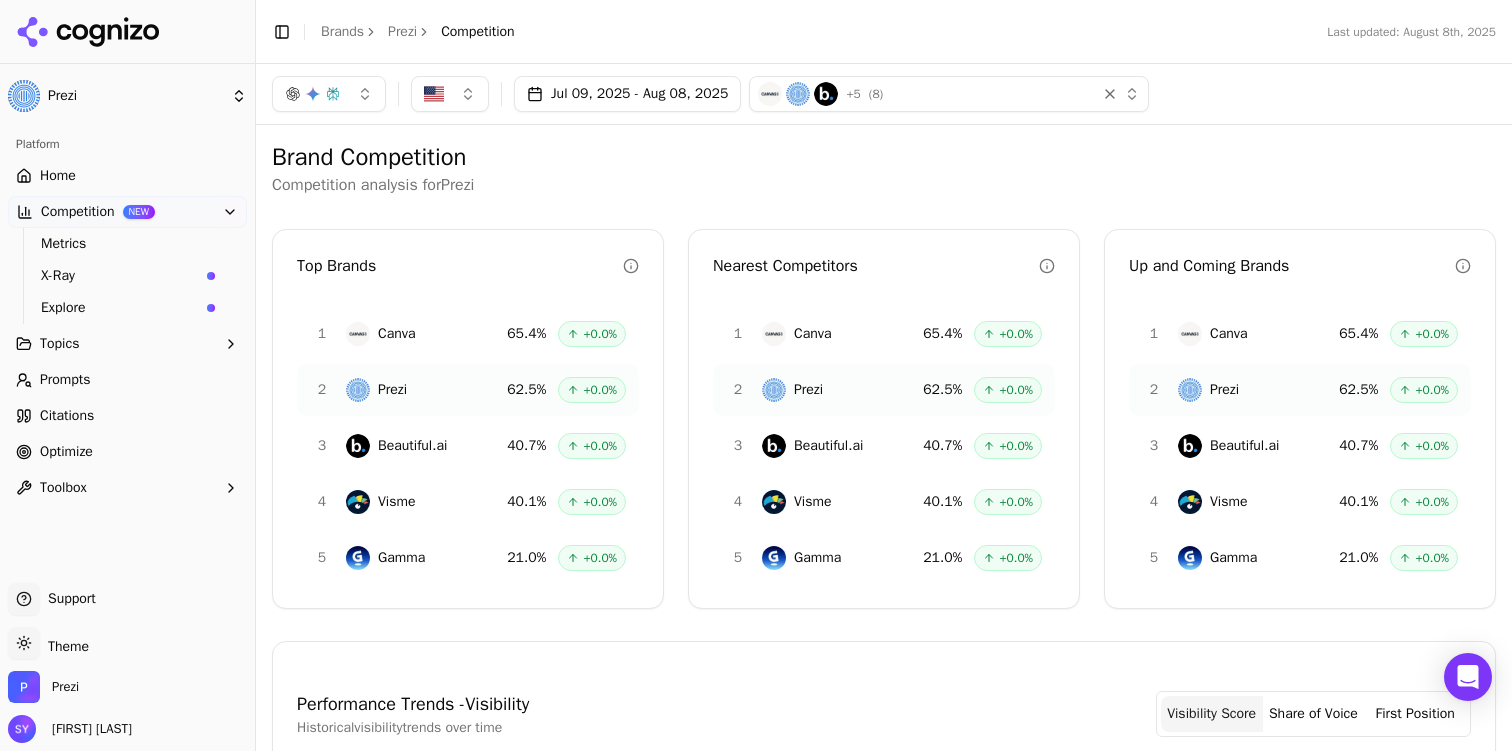 click on "+ 5 ( 8 )" at bounding box center [923, 94] 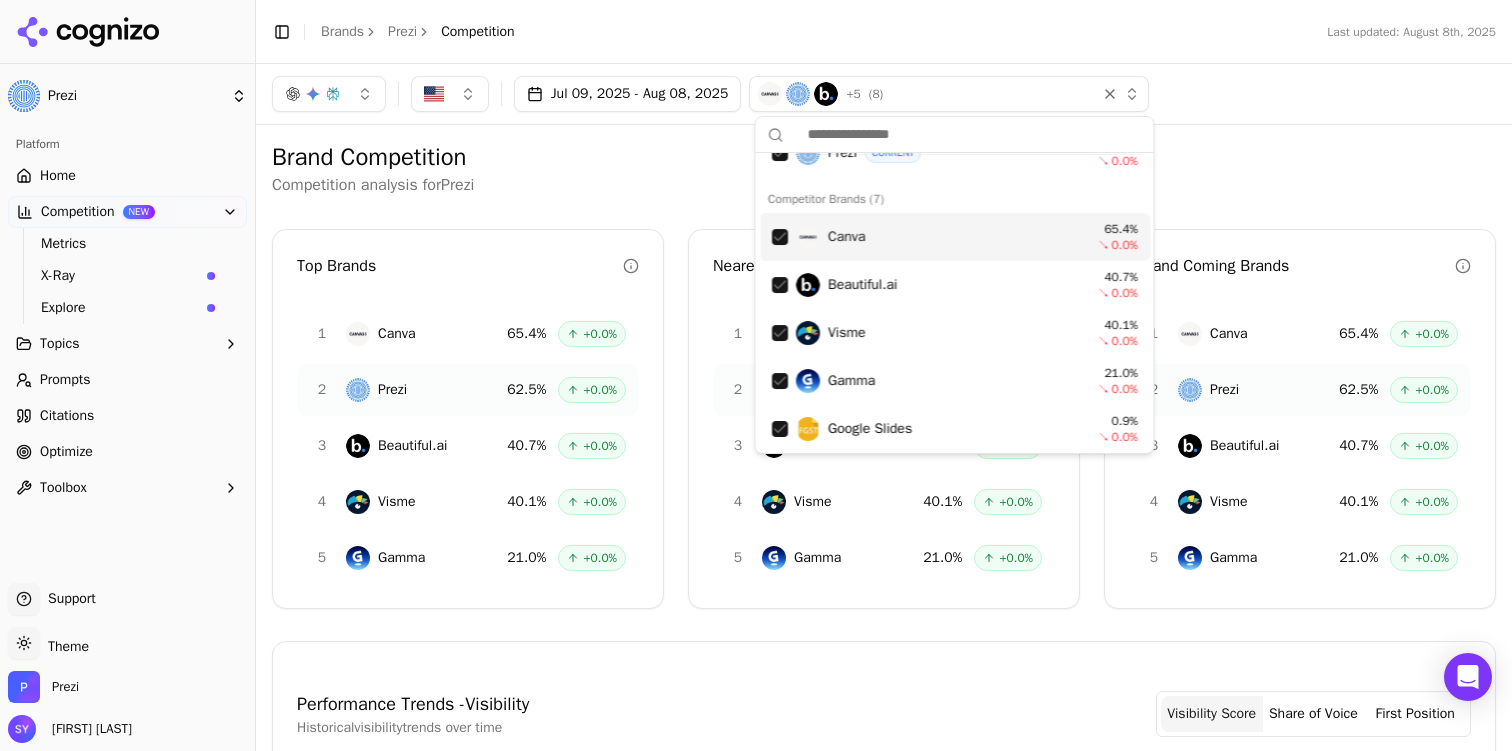scroll, scrollTop: 0, scrollLeft: 0, axis: both 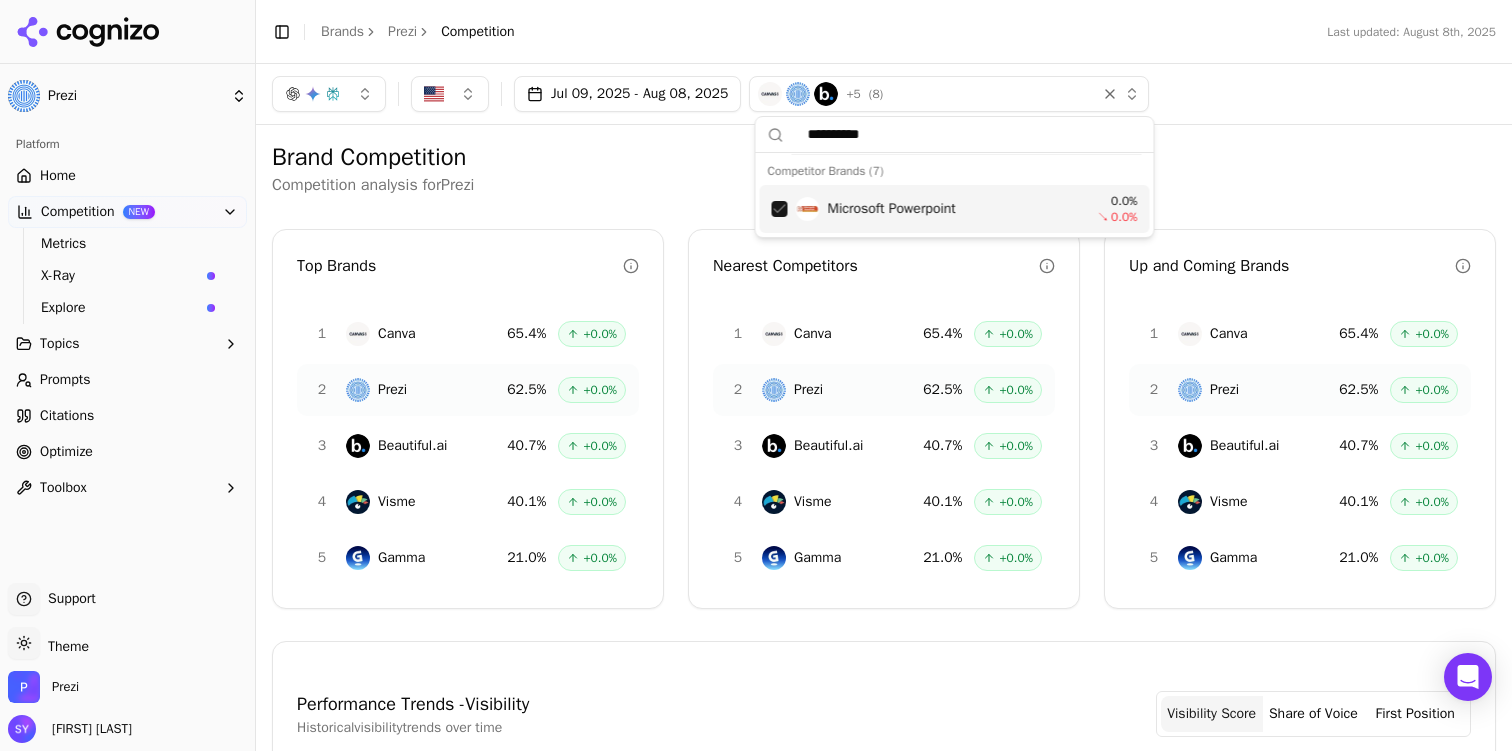 type on "**********" 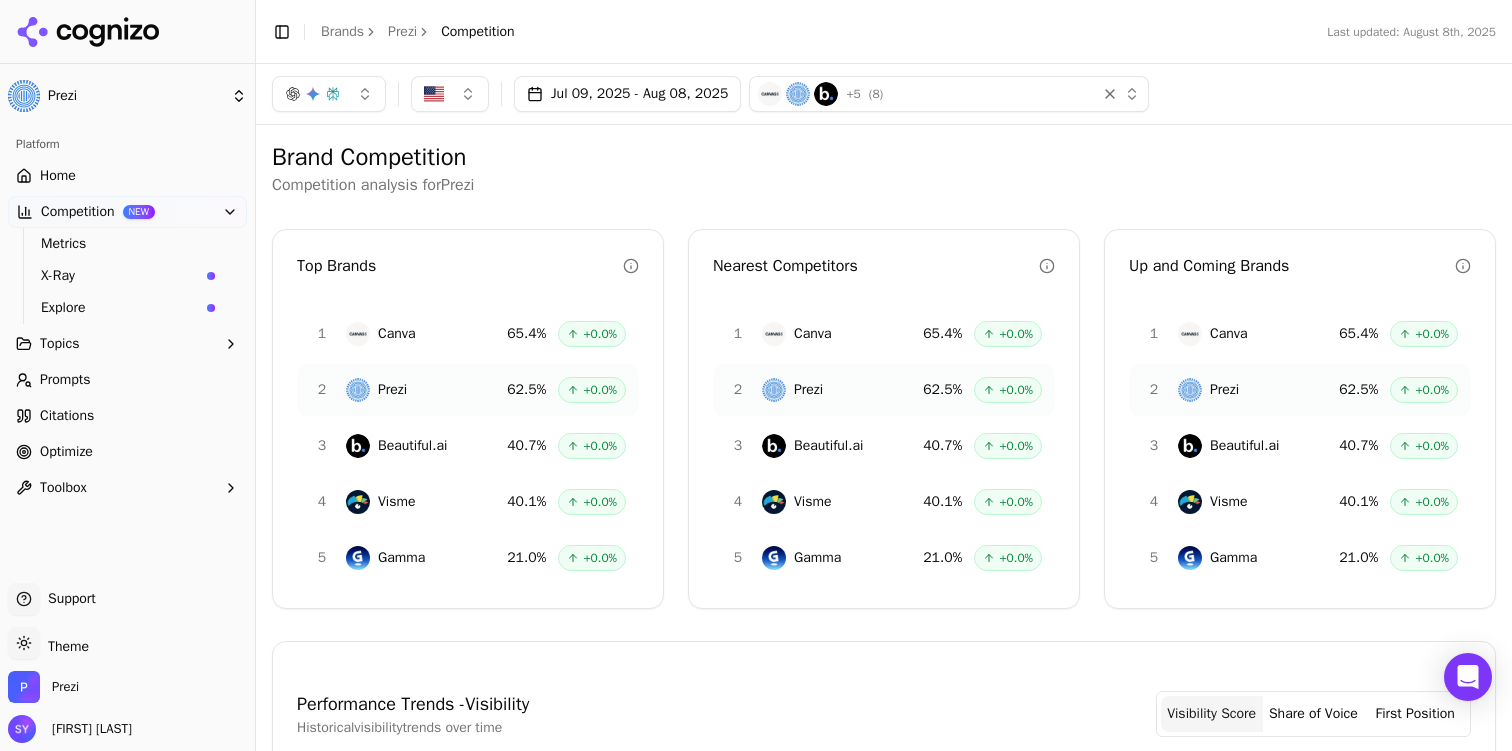 click on "Brand Competition Competition analysis for  Prezi Top Brands 1 Canva 65.4 % + 0.0 % 2 Prezi 62.5 % + 0.0 % 3 Beautiful.ai 40.7 % + 0.0 % 4 Visme 40.1 % + 0.0 % 5 Gamma 21.0 % + 0.0 % Nearest Competitors 1 Canva 65.4 % + 0.0 % 2 Prezi 62.5 % + 0.0 % 3 Beautiful.ai 40.7 % + 0.0 % 4 Visme 40.1 % + 0.0 % 5 Gamma 21.0 % + 0.0 % Up and Coming Brands 1 Canva 65.4 % + 0.0 % 2 Prezi 62.5 % + 0.0 % 3 Beautiful.ai 40.7 % + 0.0 % 4 Visme 40.1 % + 0.0 % 5 Gamma 21.0 % + 0.0 % Performance Trends -  Visibility Historical  visibility  trends over time Visibility Score Share of Voice First Position Aug 7 0% 20% 40% 70% A Beautiful.ai Canva Gamma Google Slides Prezi Metric Canva Prezi Beautiful.ai Visme Gamma Google Slides A Apple Keynote Microsoft Powerpoint Visibility 65.4 % ↗ + 0.0 % 62.5 % ↗ + 0.0 % 40.7 % ↗ + 0.0 % 40.1 % ↗ + 0.0 % 21.0 % ↗ + 0.0 % 0.9 % ↗ + 0.0 % 0.0 % ↗ + 0.0 % 0.0 % ↗ + 0.0 % Share of Voice 9.0 % ↗ + 0.0 % 8.6 % ↗ + 0.0 % 5.6 % ↗ + 0.0 % 5.6 % ↗ + 0.0 % 3.0 % ↗ + 0.0 % 0.1 % +" at bounding box center [884, 799] 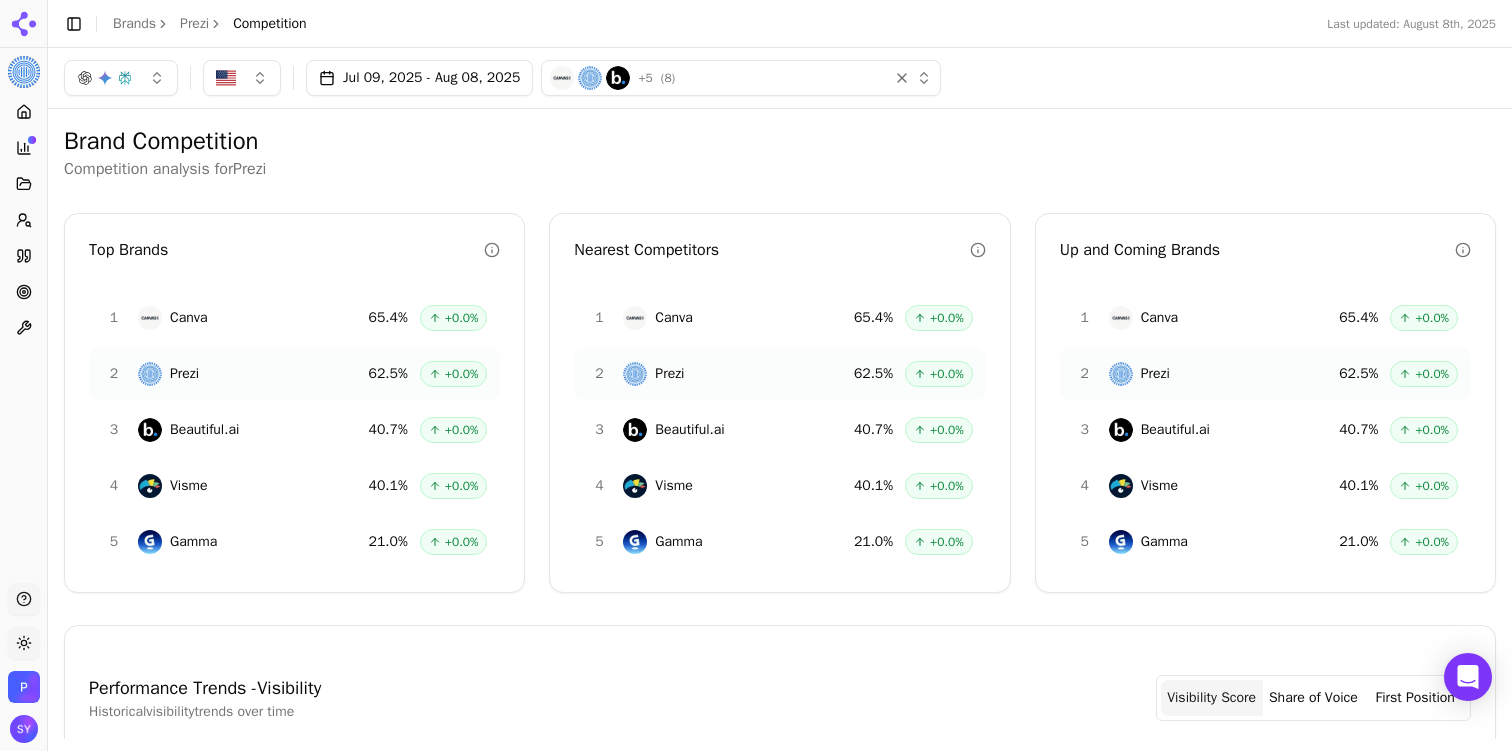 click at bounding box center (23, 24) 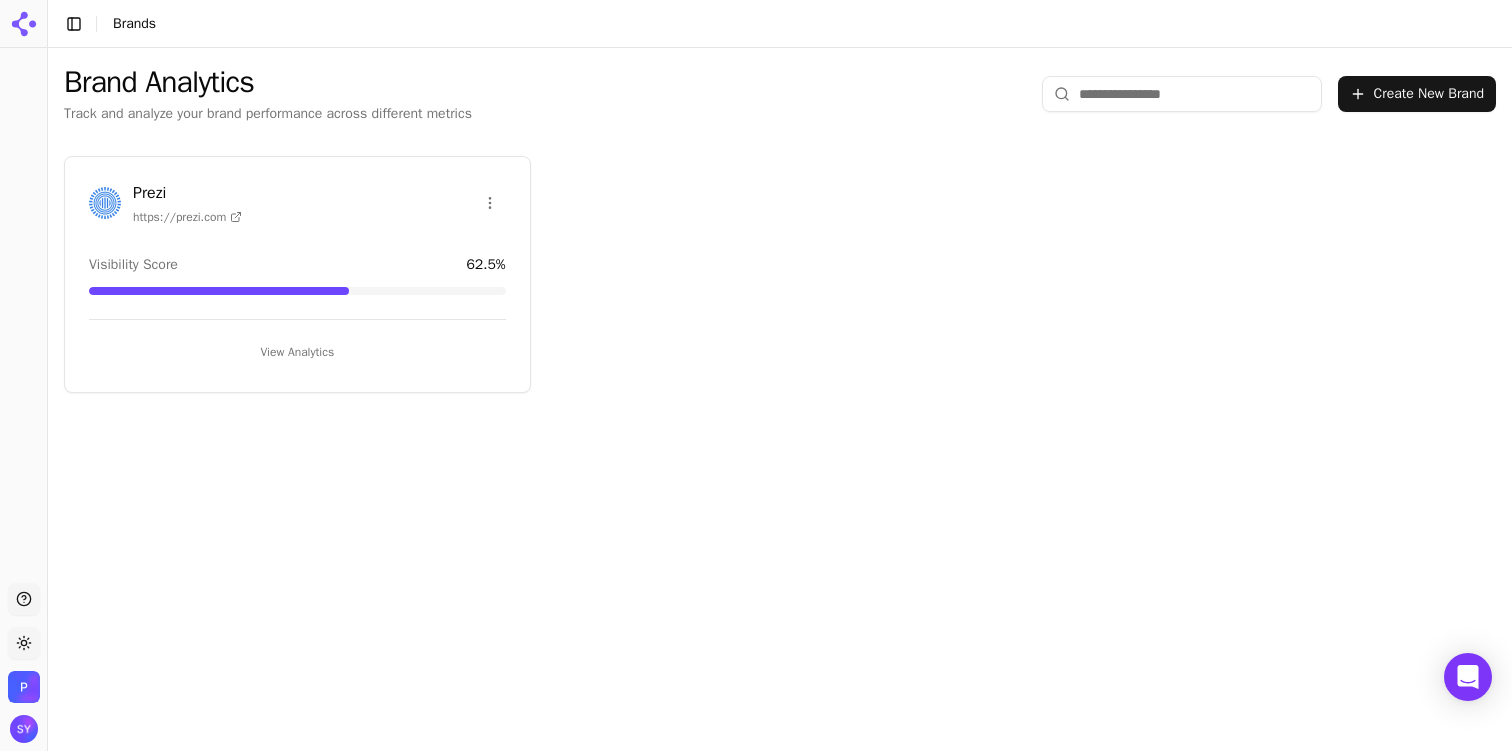 click on "Prezi https://prezi.com Visibility Score 62.5 % View Analytics" at bounding box center (297, 274) 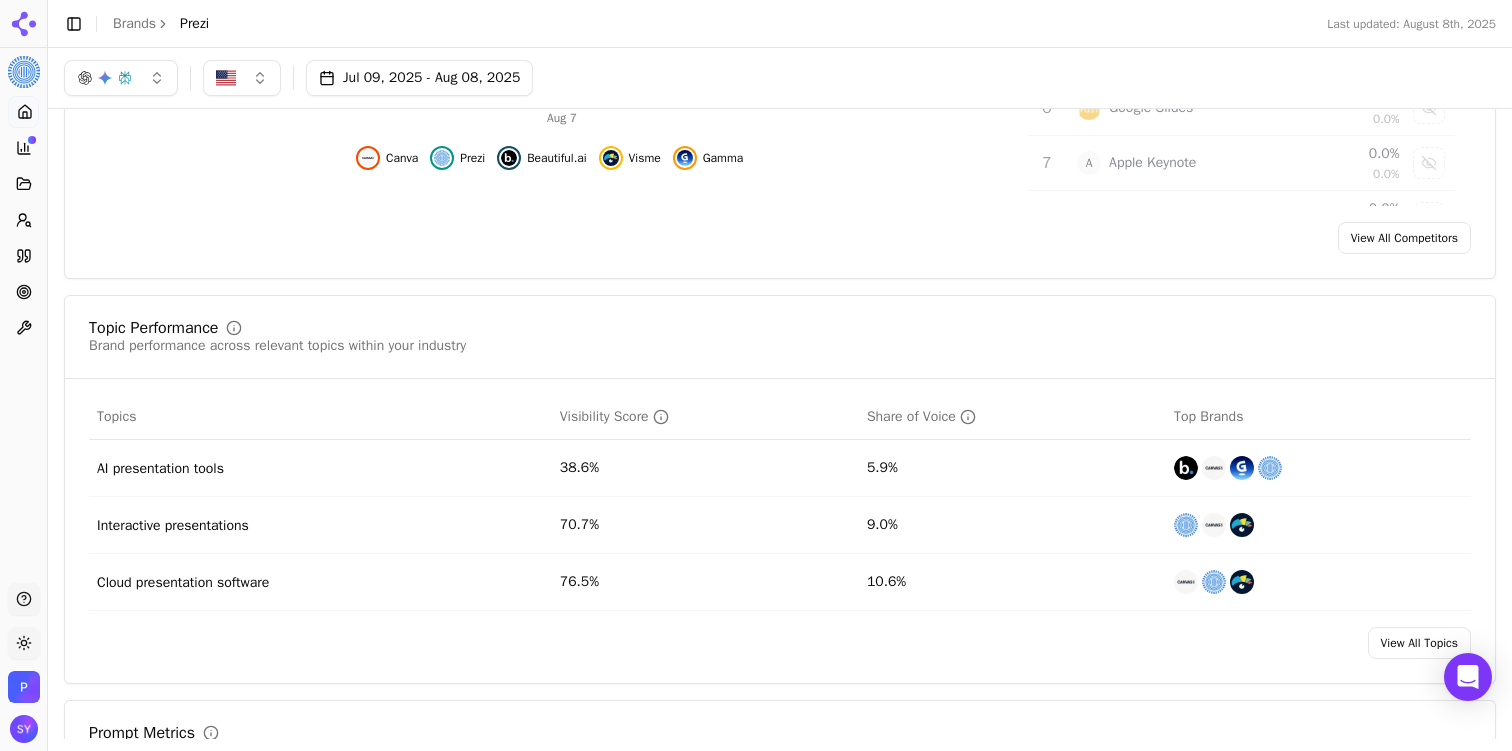 scroll, scrollTop: 583, scrollLeft: 0, axis: vertical 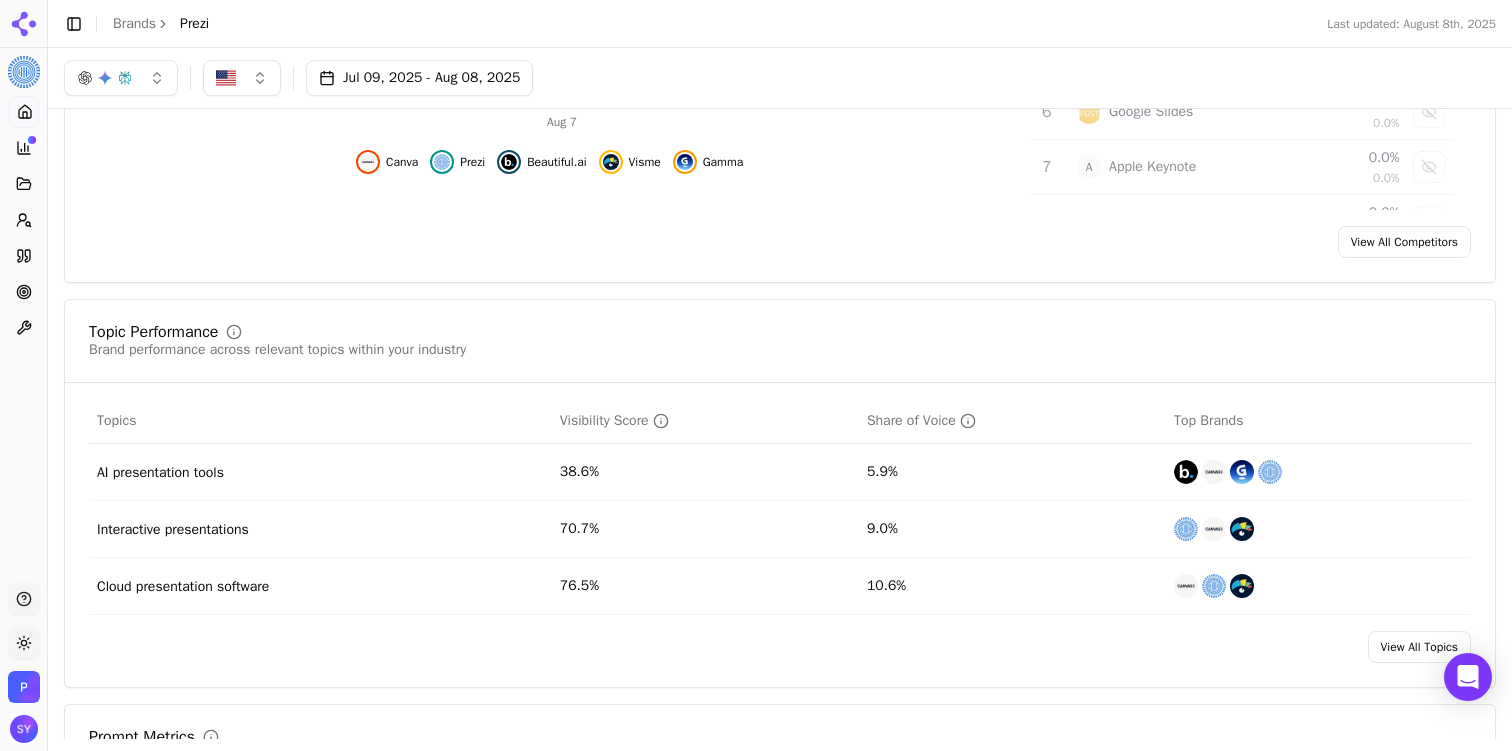 click at bounding box center (24, 687) 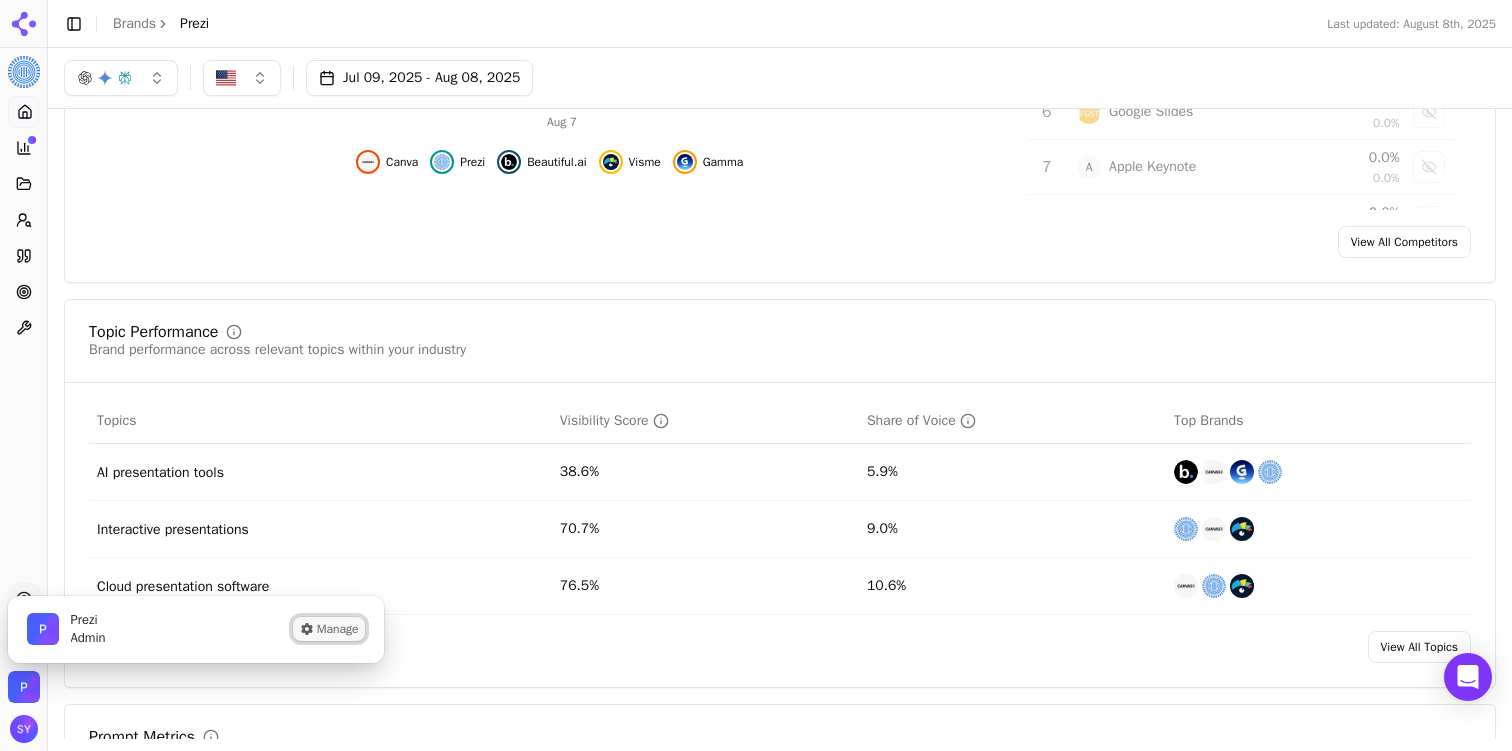 click 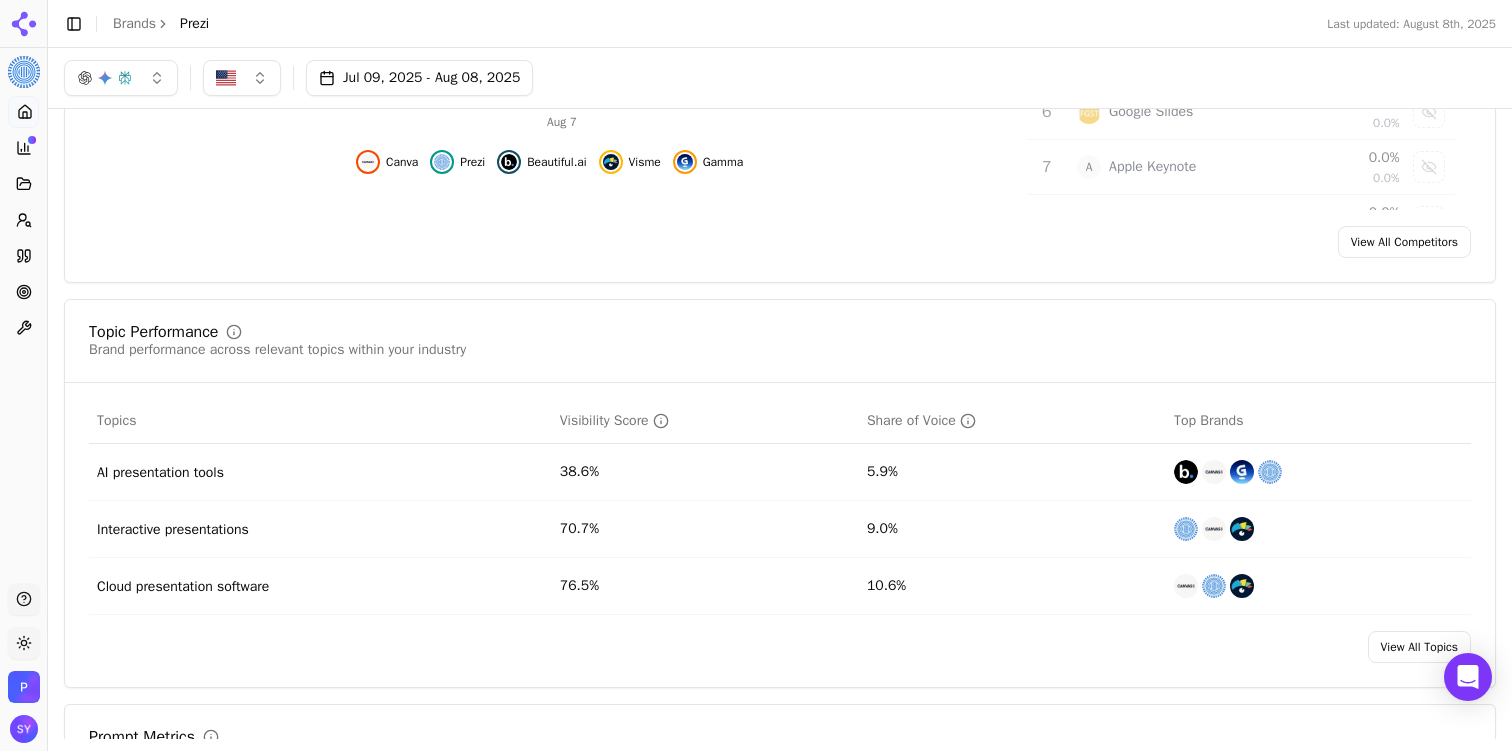 click at bounding box center (24, 687) 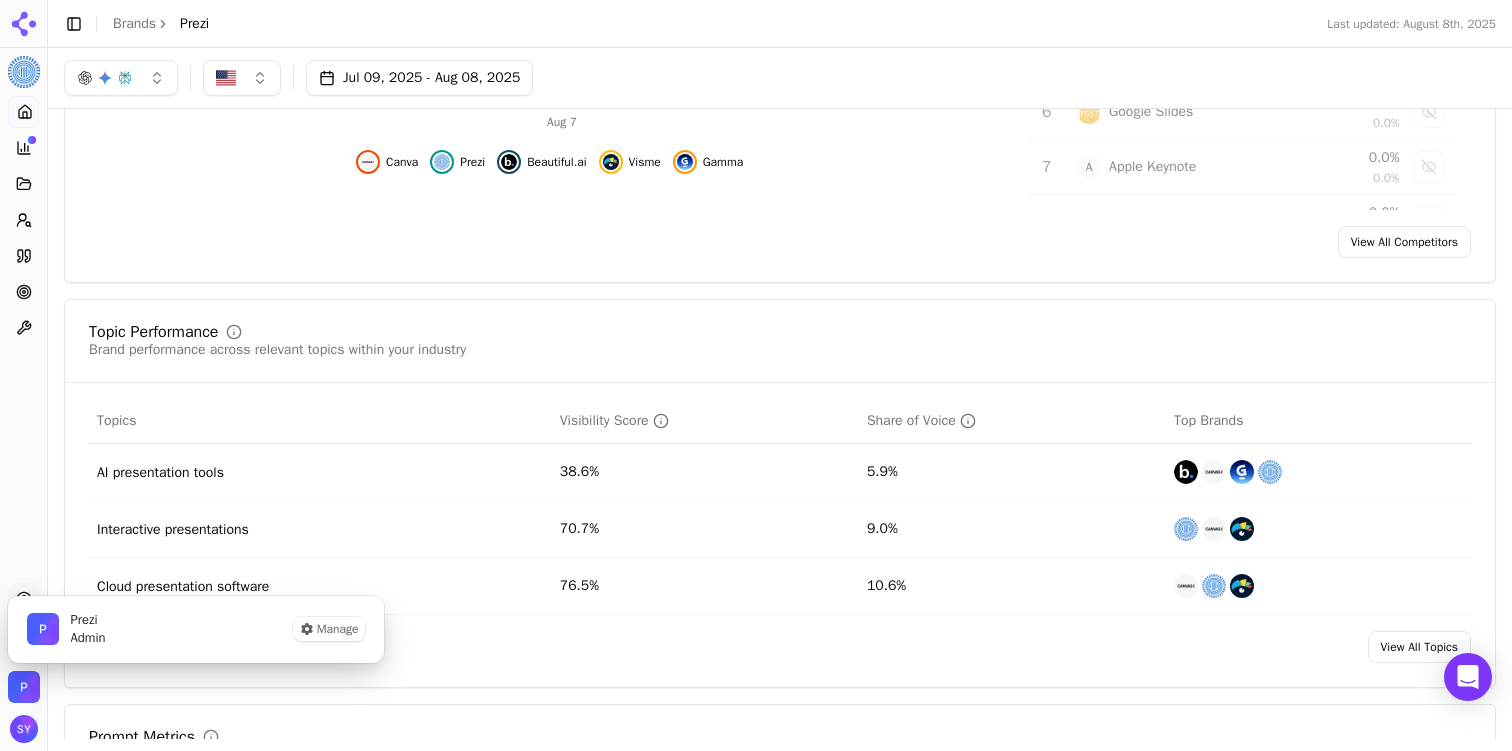 click at bounding box center [24, 687] 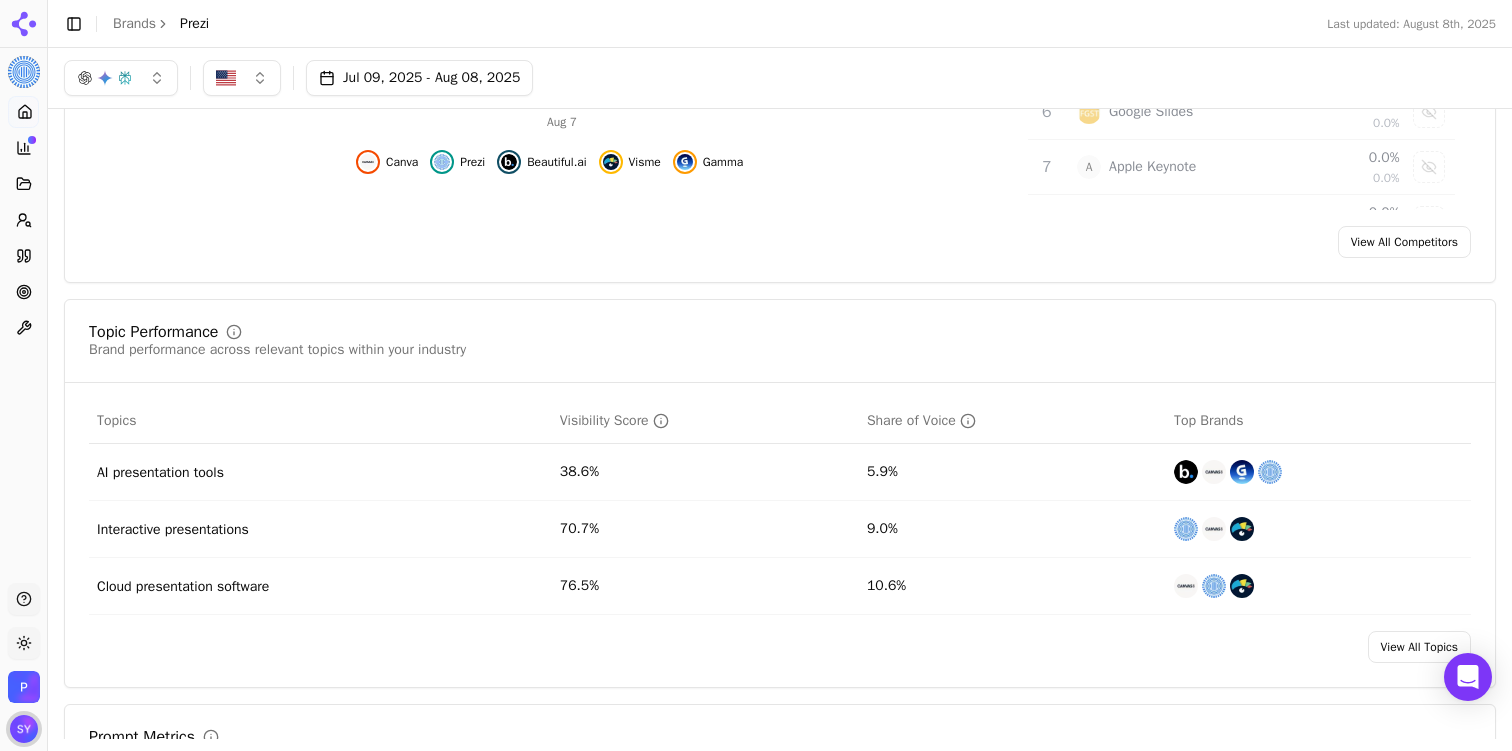 click at bounding box center (24, 729) 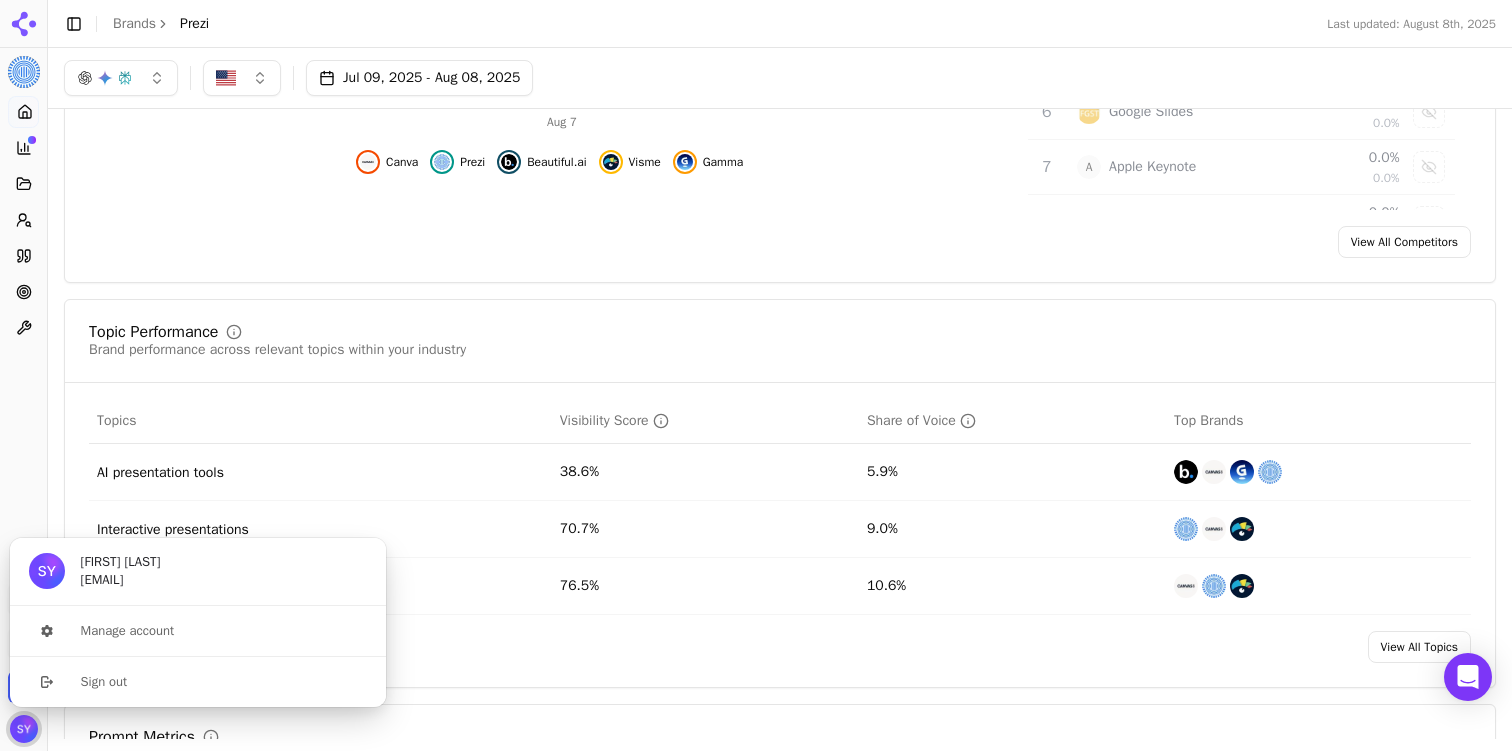 click at bounding box center (24, 729) 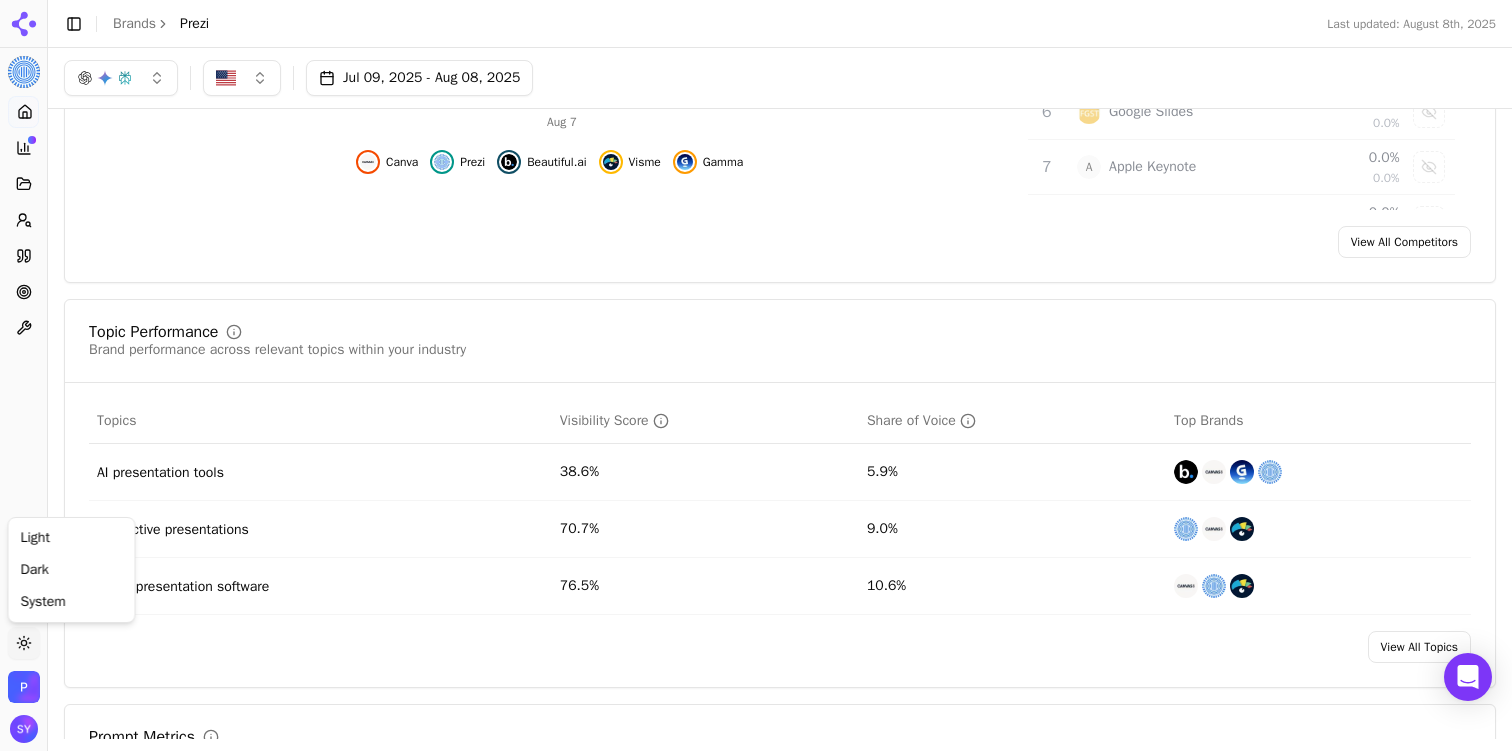 click on "Prezi Platform Home Competition Topics Prompts Citations Optimize Toolbox Support Toggle theme Prezi Toggle Sidebar Brands Prezi Last updated: August 8th, 2025 Jul 09, 2025 - Aug 08, 2025 Prezi Presentation Software Visibility Score Percentage of AI answers that mention your brand Visibility Score Share of Voice 62.5 % 0.0% vs last week Aug 7 0% 20% 40% 70% Canva Prezi Beautiful.ai Visme Gamma All Brands 1 Canva 65.4 % 0.0% 2 Prezi 62.5 % 0.0% 3 Beautiful.ai 40.7 % 0.0% 4 Visme 40.1 % 0.0% 5 Gamma 21.0 % 0.0% 6 Google Slides 0.9 % 0.0% 7 A Apple Keynote 0.0 % 0.0% 8 Microsoft Powerpoint 0.0 % 0.0% View All Competitors Topic Performance Brand performance across relevant topics within your industry Topics Visibility Score Share of Voice Top Brands AI presentation tools 38.6% 5.9% Interactive presentations 70.7% 9.0% Cloud presentation software 76.5% 10.6% View All Topics Prompt Metrics A detailed view of prompt performance and citations Prompt Topic Region Visibility Competitors Last Run US 67% US" at bounding box center [756, 375] 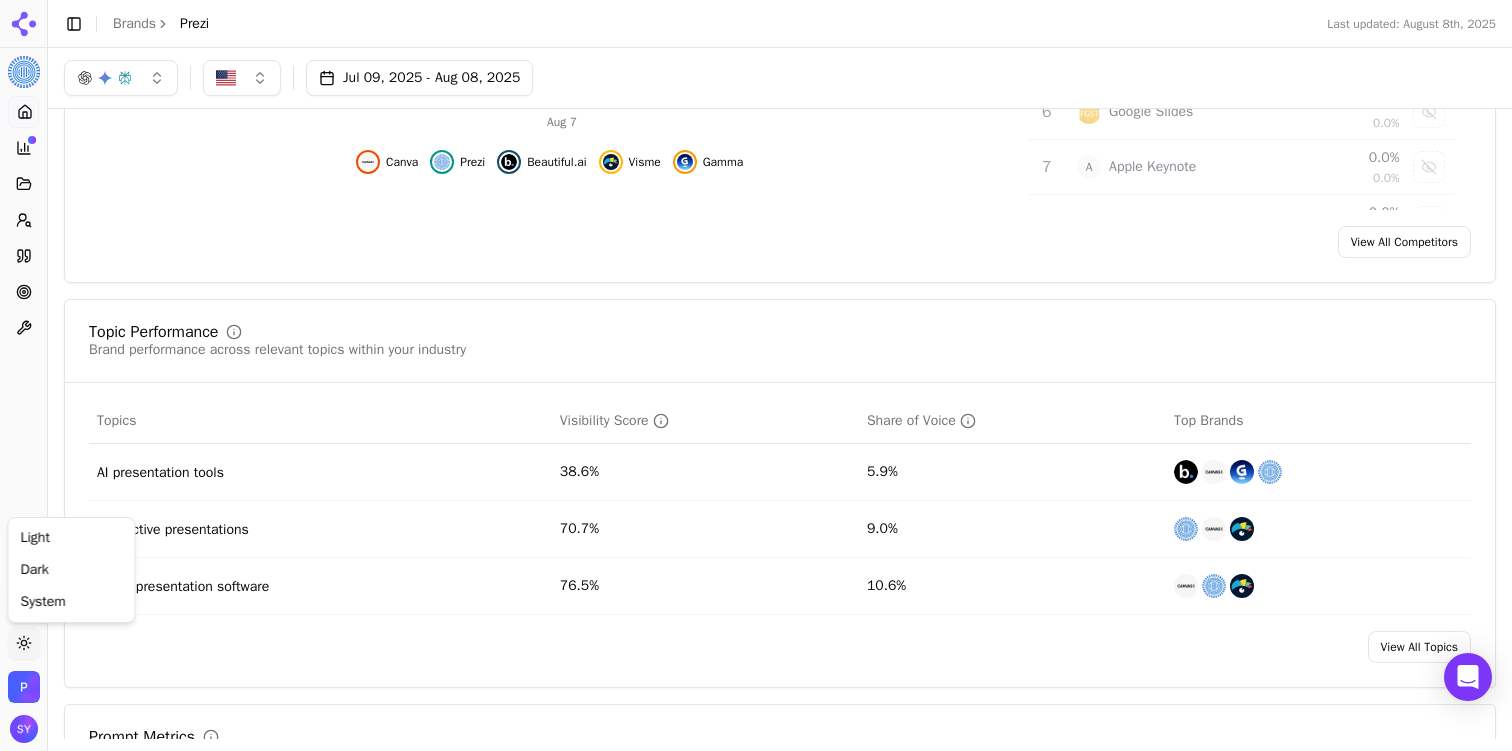 click on "Prezi Platform Home Competition Topics Prompts Citations Optimize Toolbox Support Toggle theme Prezi Toggle Sidebar Brands Prezi Last updated: August 8th, 2025 Jul 09, 2025 - Aug 08, 2025 Prezi Presentation Software Visibility Score Percentage of AI answers that mention your brand Visibility Score Share of Voice 62.5 % 0.0% vs last week Aug 7 0% 20% 40% 70% Canva Prezi Beautiful.ai Visme Gamma All Brands 1 Canva 65.4 % 0.0% 2 Prezi 62.5 % 0.0% 3 Beautiful.ai 40.7 % 0.0% 4 Visme 40.1 % 0.0% 5 Gamma 21.0 % 0.0% 6 Google Slides 0.9 % 0.0% 7 A Apple Keynote 0.0 % 0.0% 8 Microsoft Powerpoint 0.0 % 0.0% View All Competitors Topic Performance Brand performance across relevant topics within your industry Topics Visibility Score Share of Voice Top Brands AI presentation tools 38.6% 5.9% Interactive presentations 70.7% 9.0% Cloud presentation software 76.5% 10.6% View All Topics Prompt Metrics A detailed view of prompt performance and citations Prompt Topic Region Visibility Competitors Last Run US 67% US" at bounding box center (756, 375) 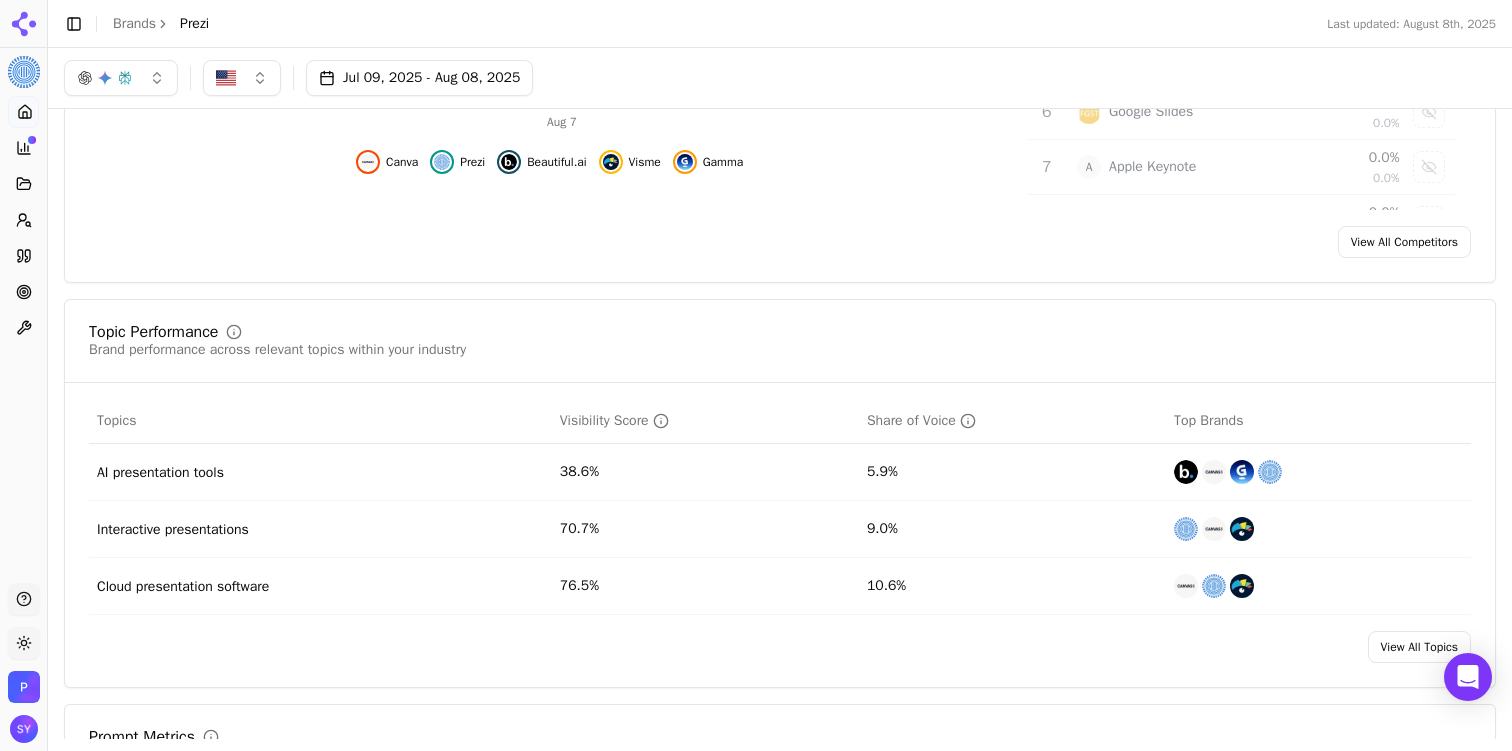 click on "Support" at bounding box center [24, 599] 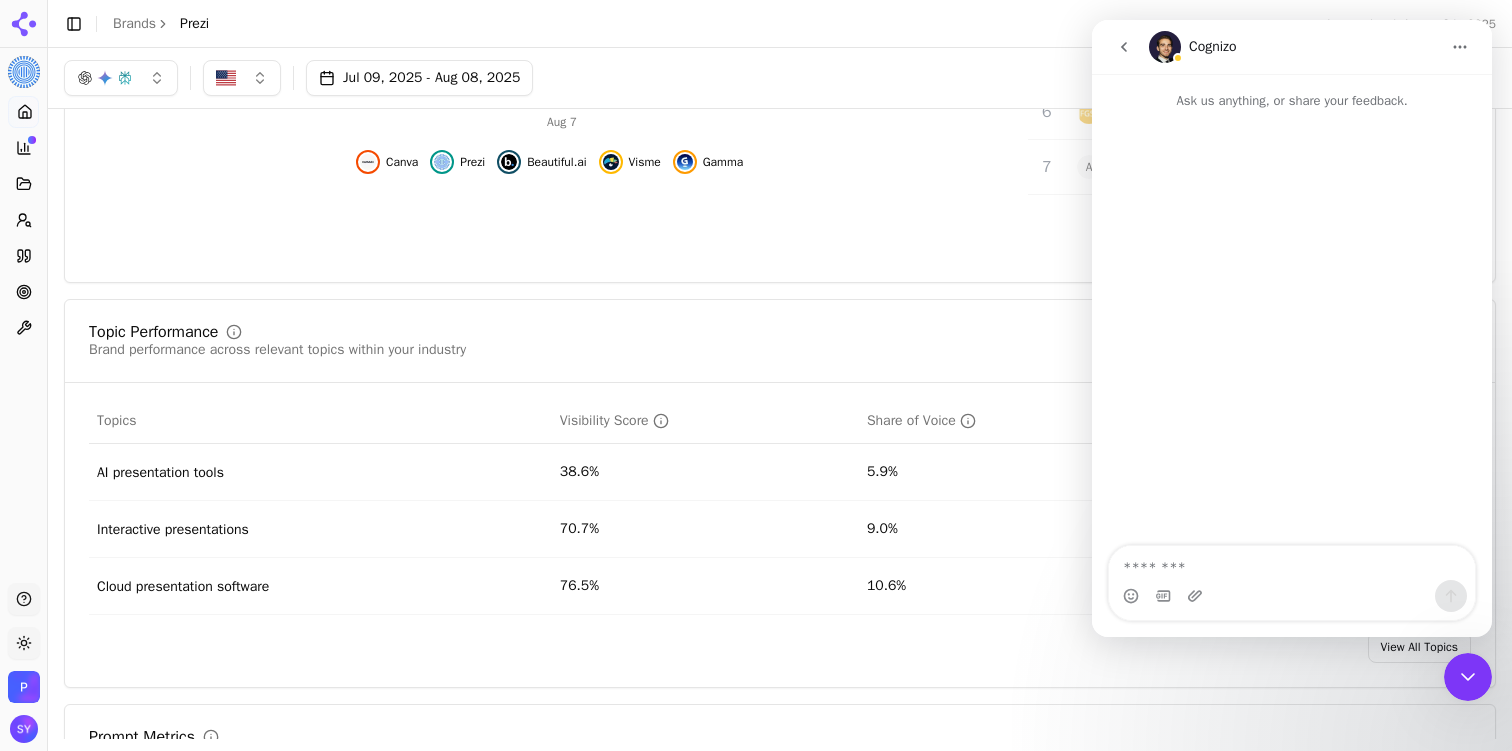 scroll, scrollTop: 0, scrollLeft: 0, axis: both 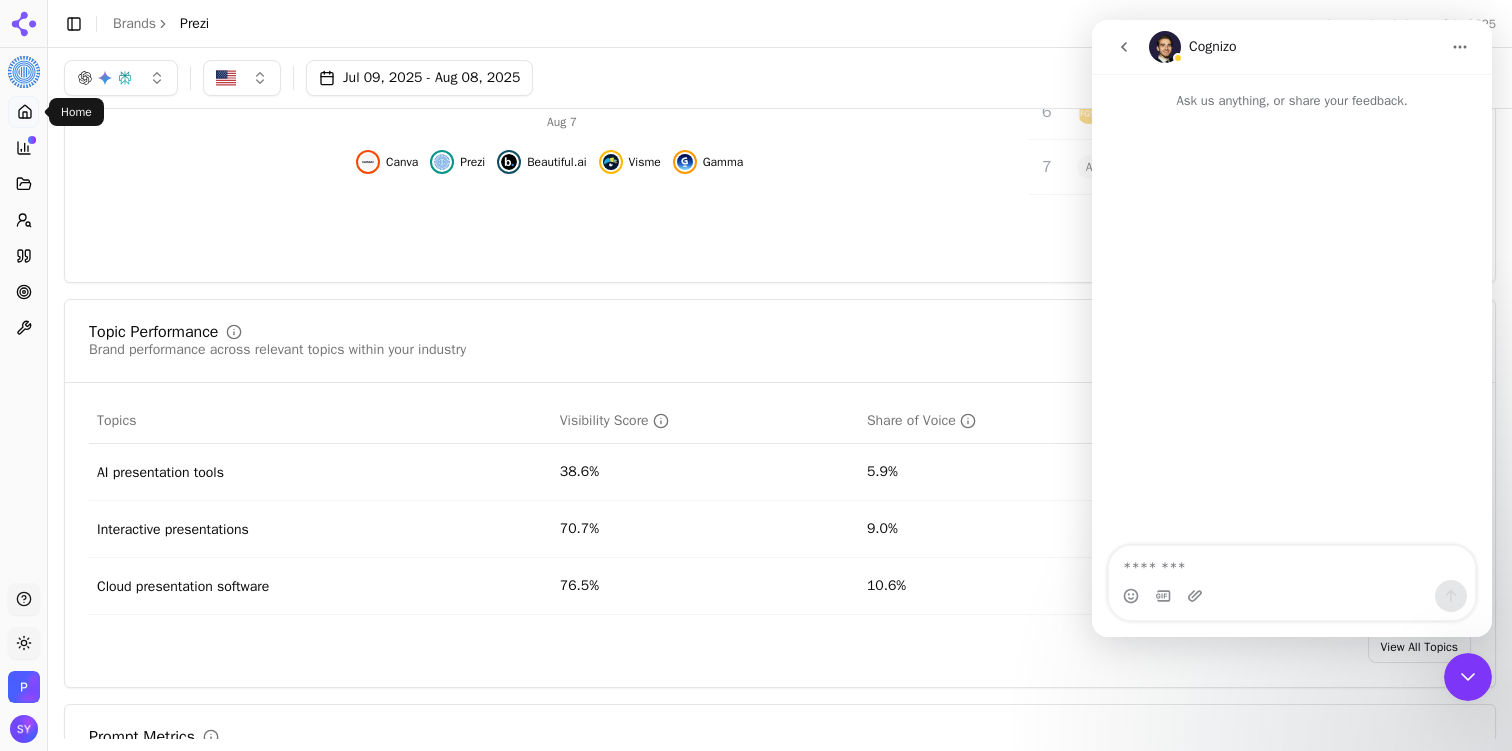 click 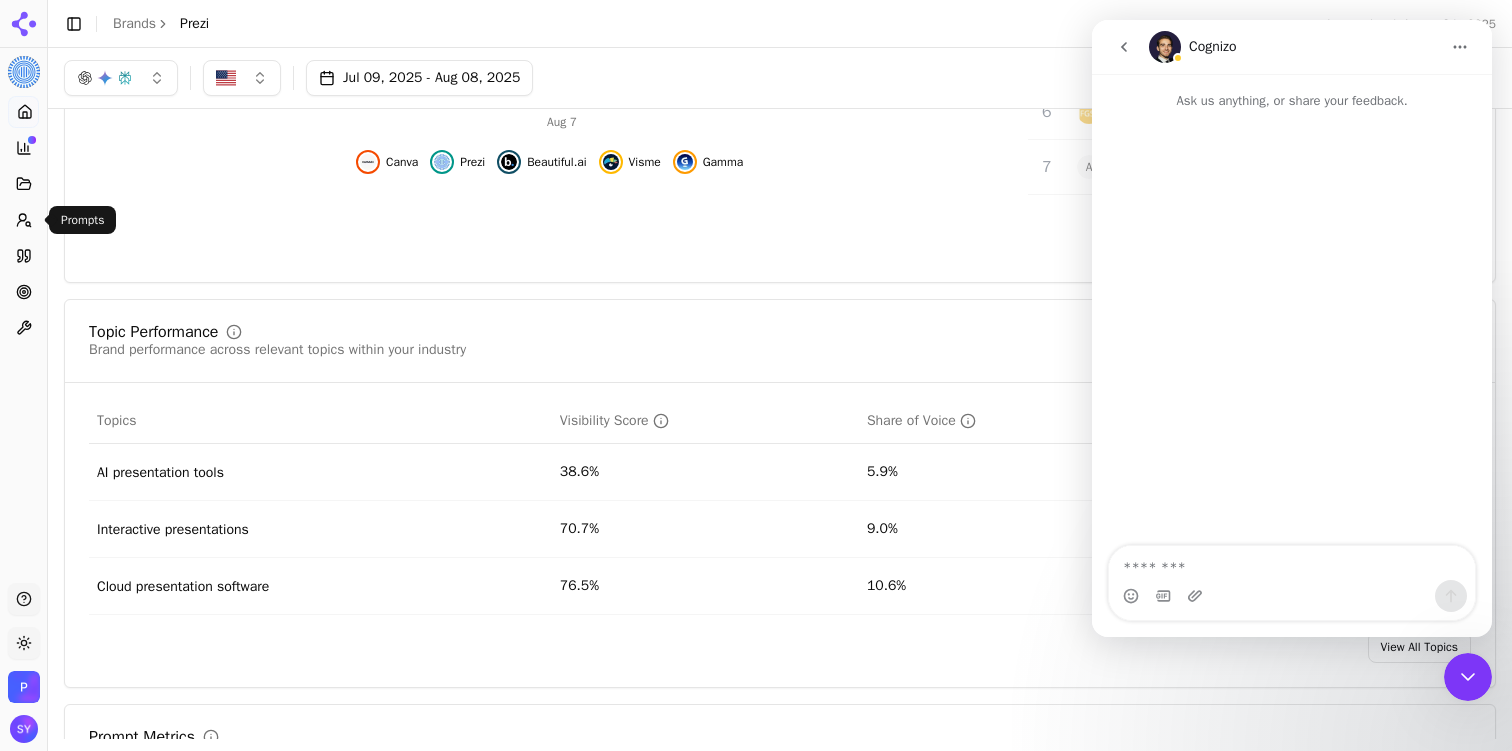 click 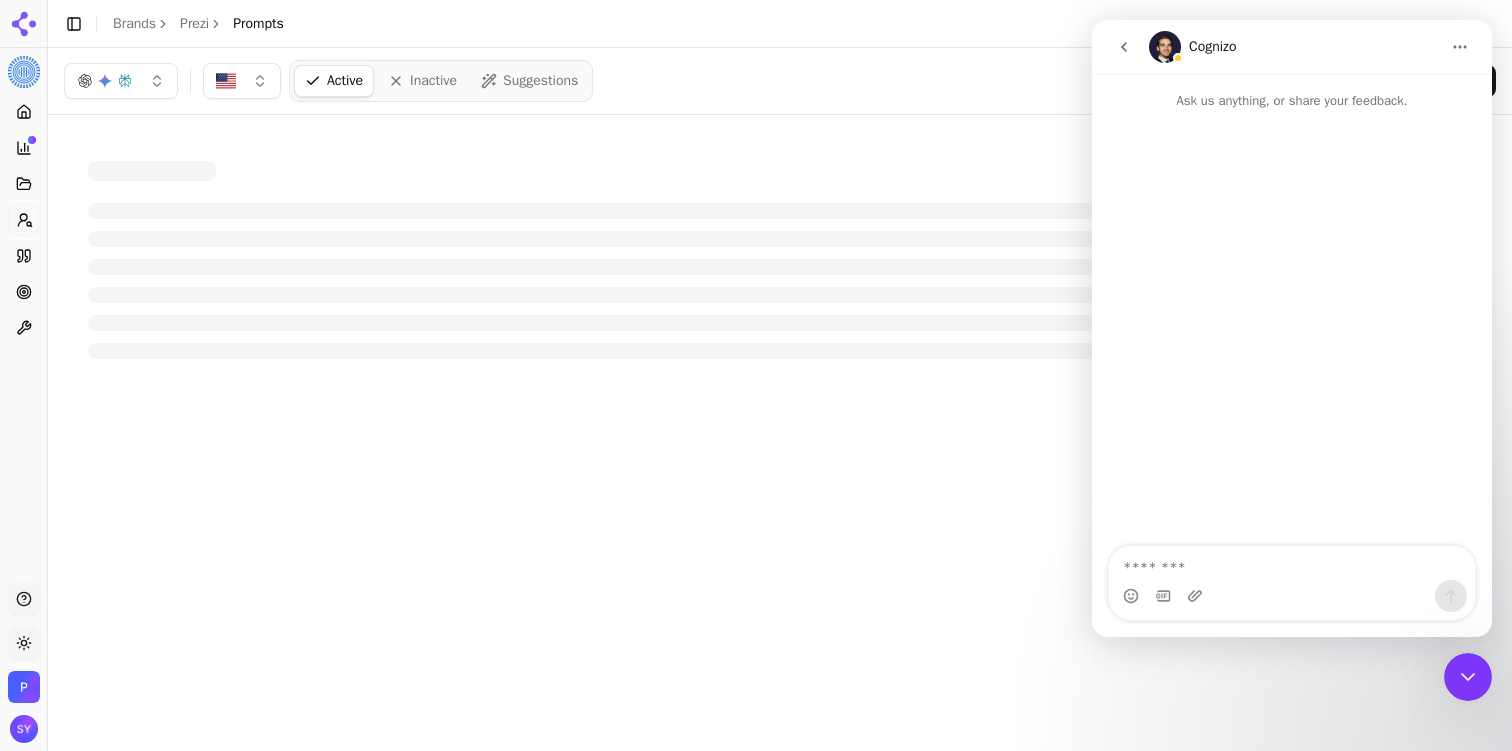 scroll, scrollTop: 0, scrollLeft: 0, axis: both 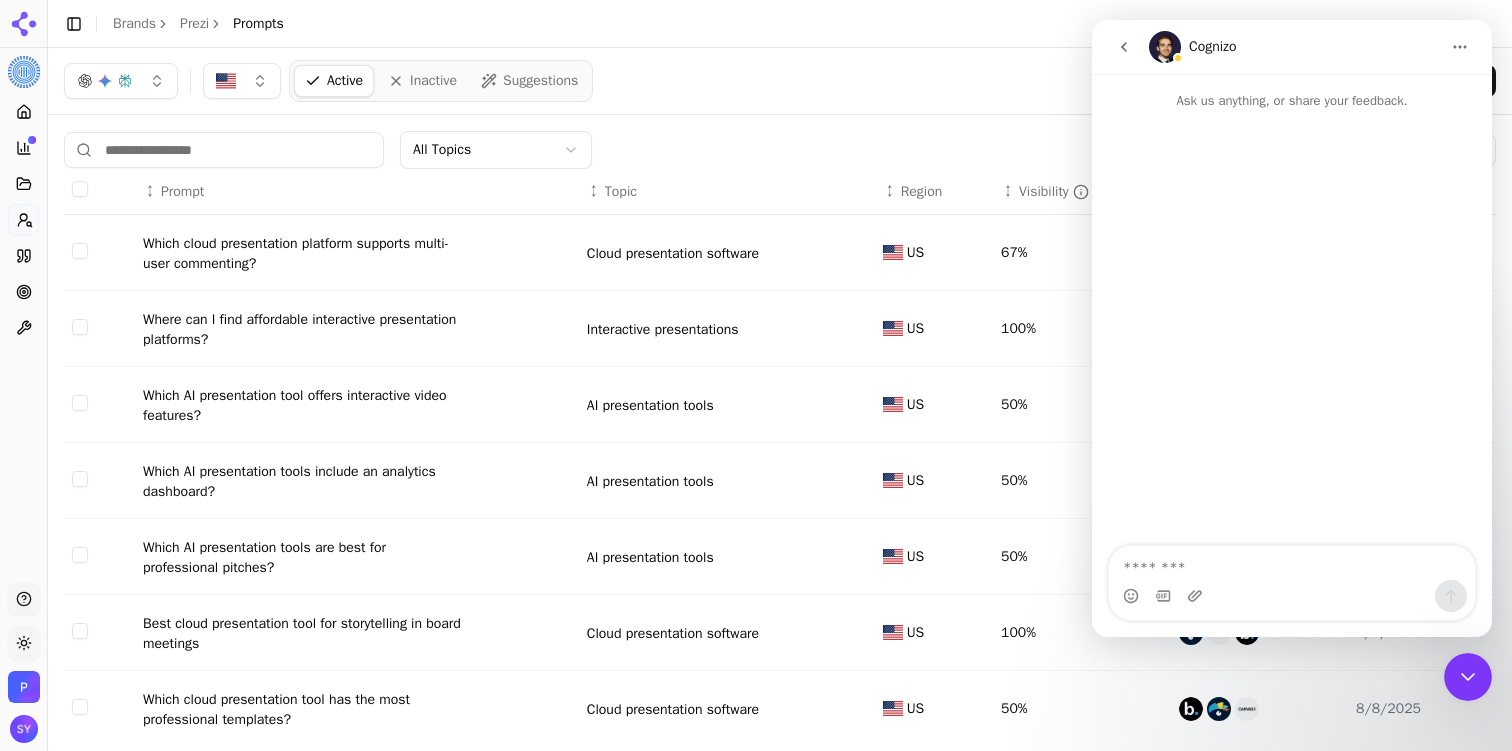 click 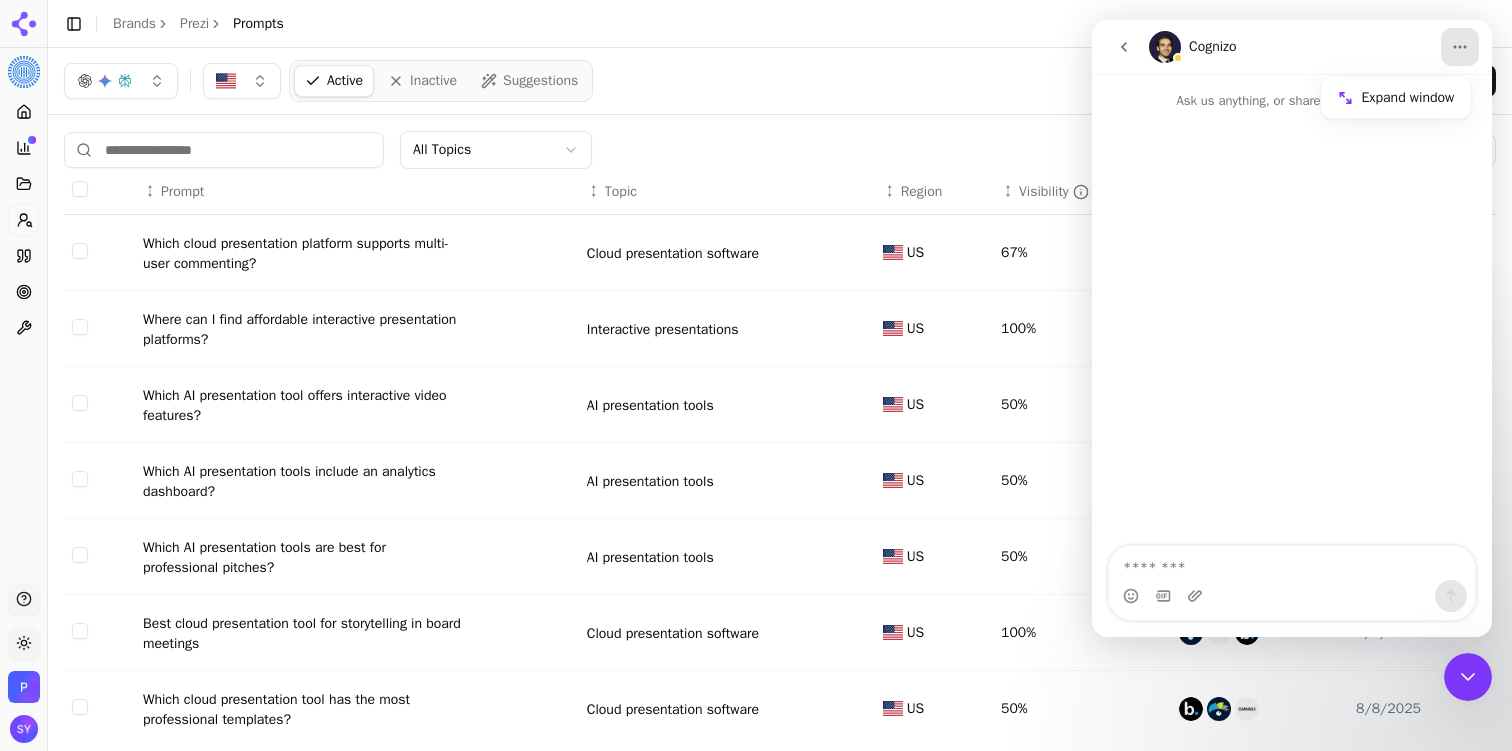 click at bounding box center [1124, 47] 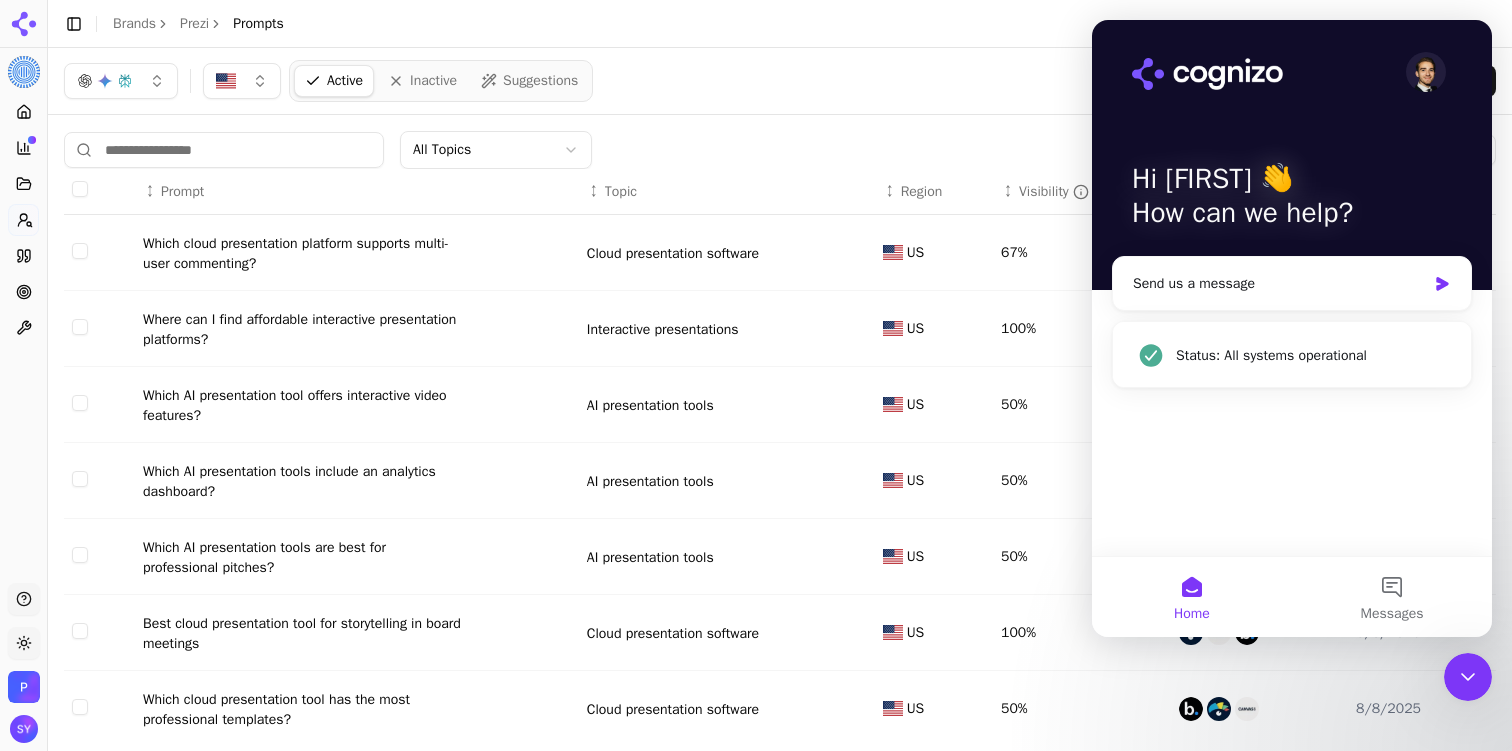 click on "Hi Stephanie 👋 How can we help? Send us a message Status: All systems operational" at bounding box center (1292, 288) 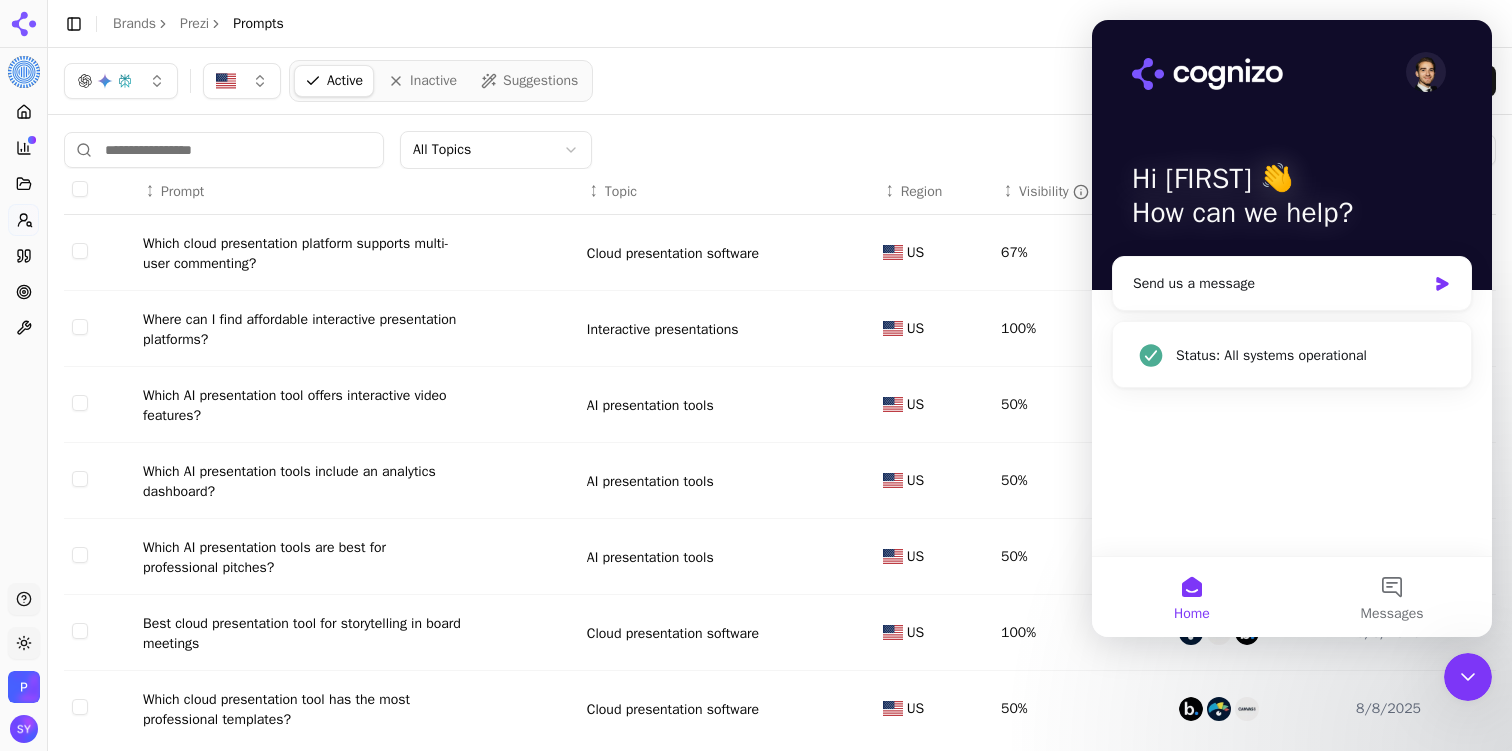 click on "Toggle Sidebar Brands Prezi Prompts" at bounding box center (780, 24) 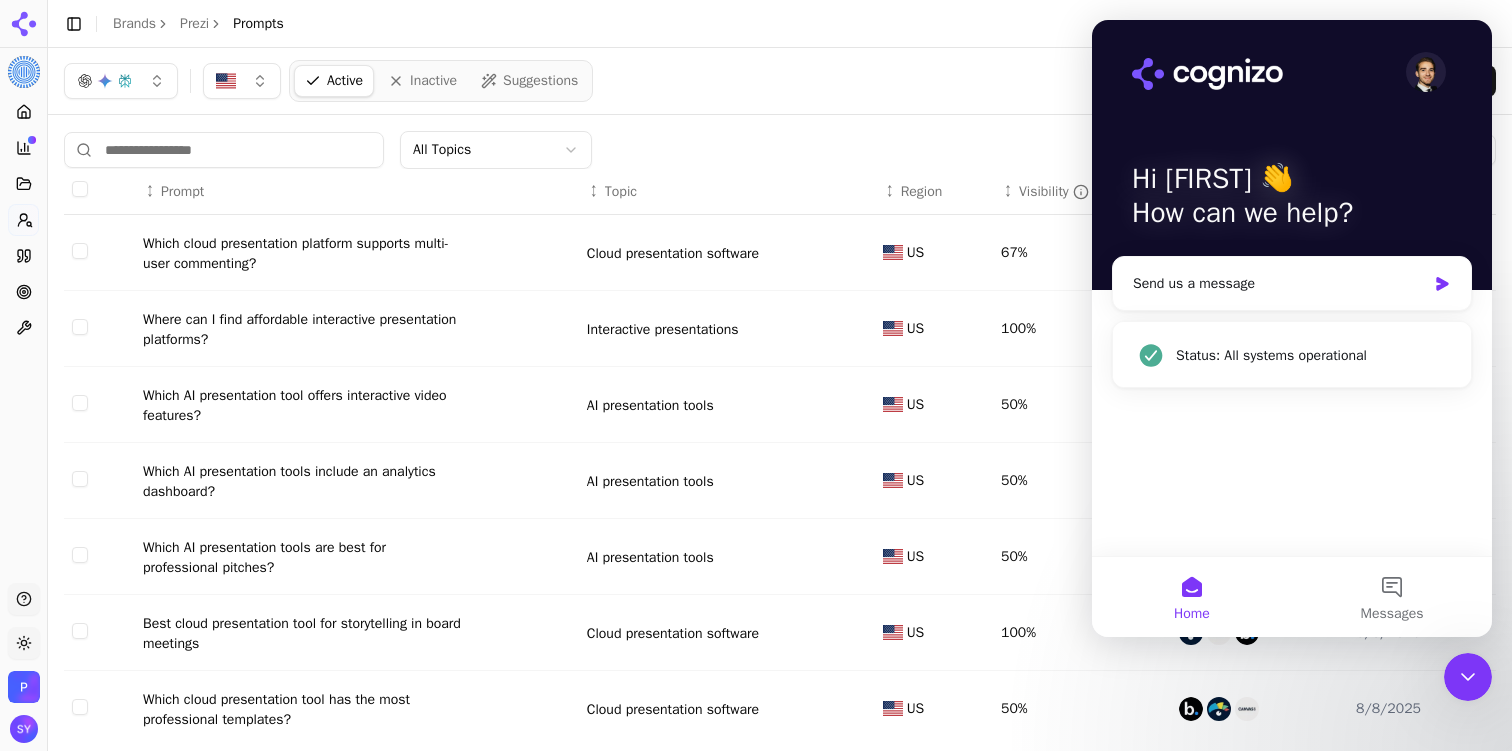 click 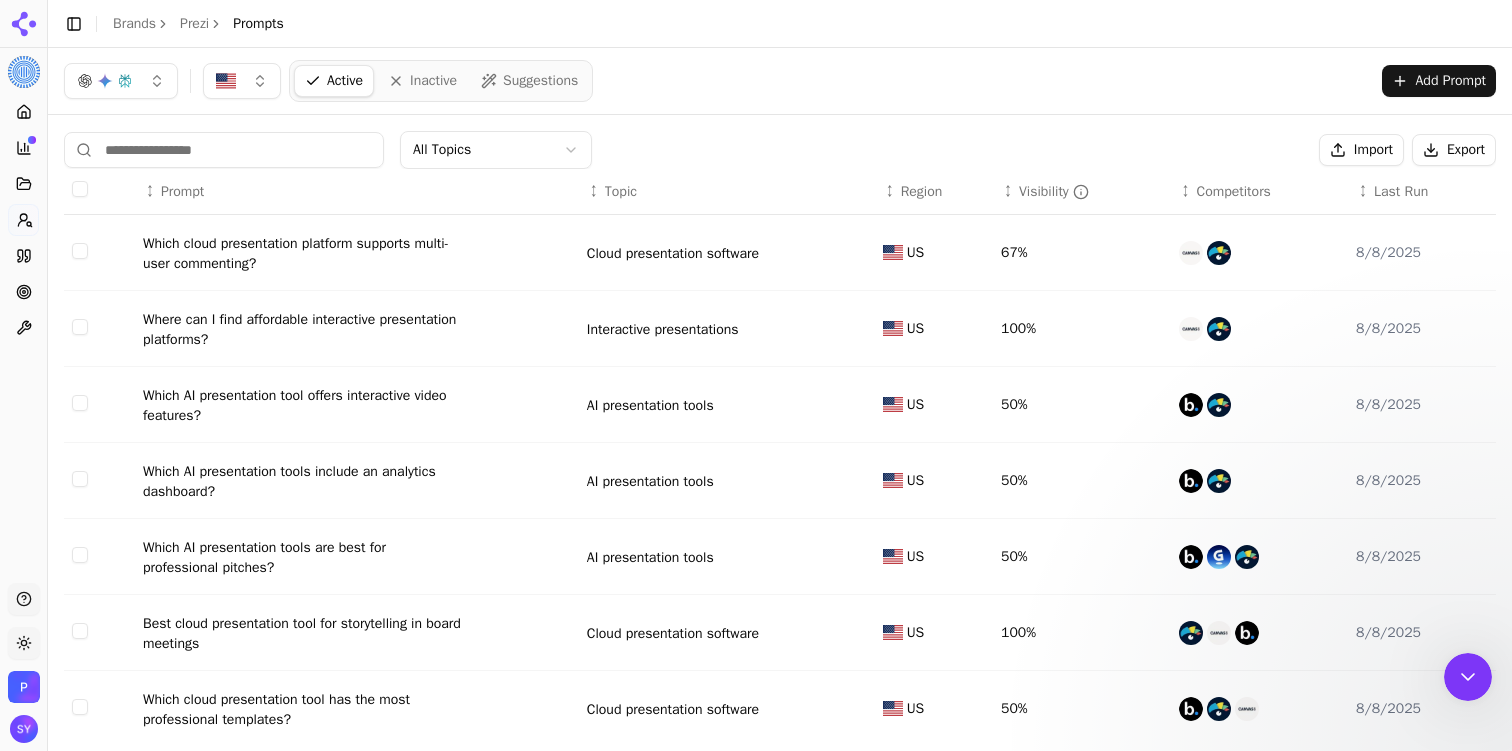 scroll, scrollTop: 0, scrollLeft: 0, axis: both 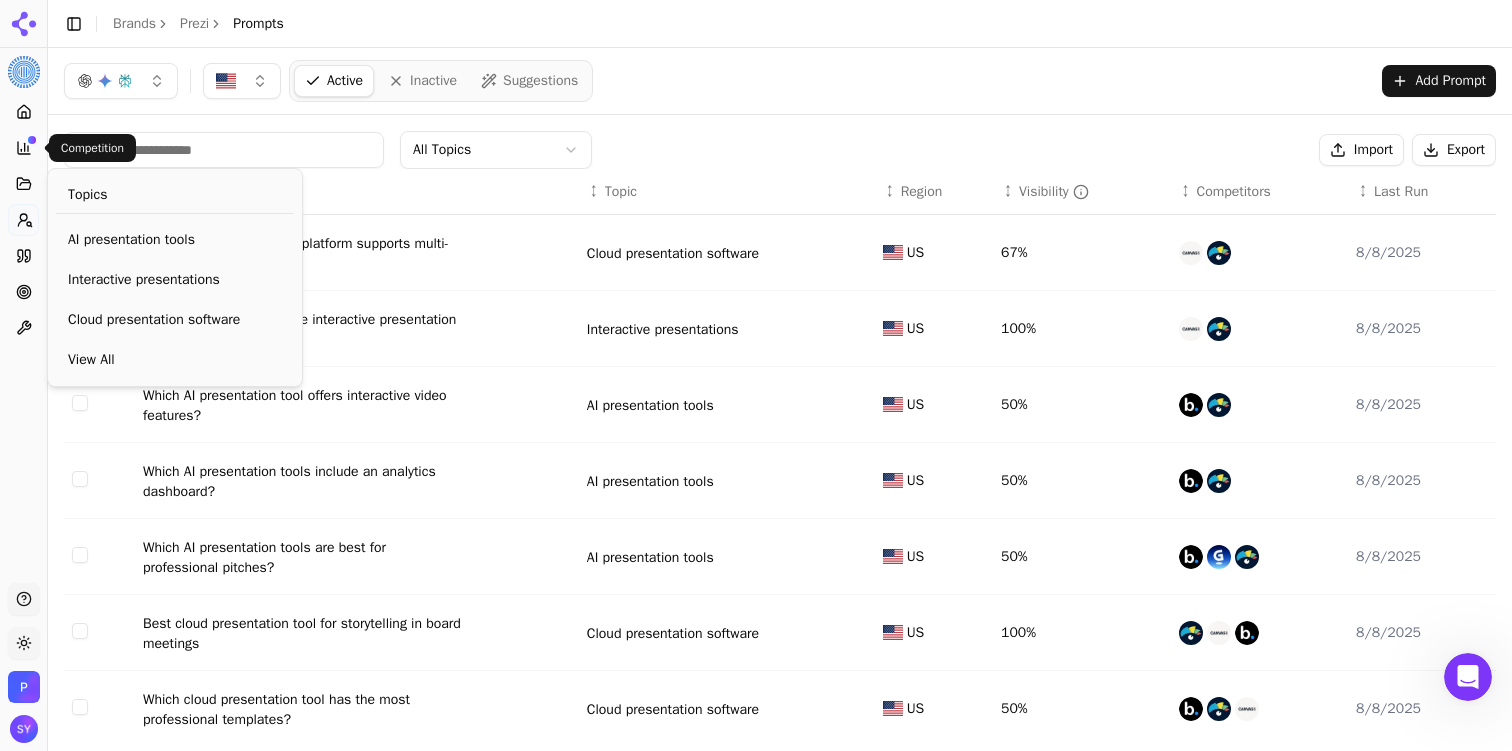 click on "Competition" at bounding box center [23, 148] 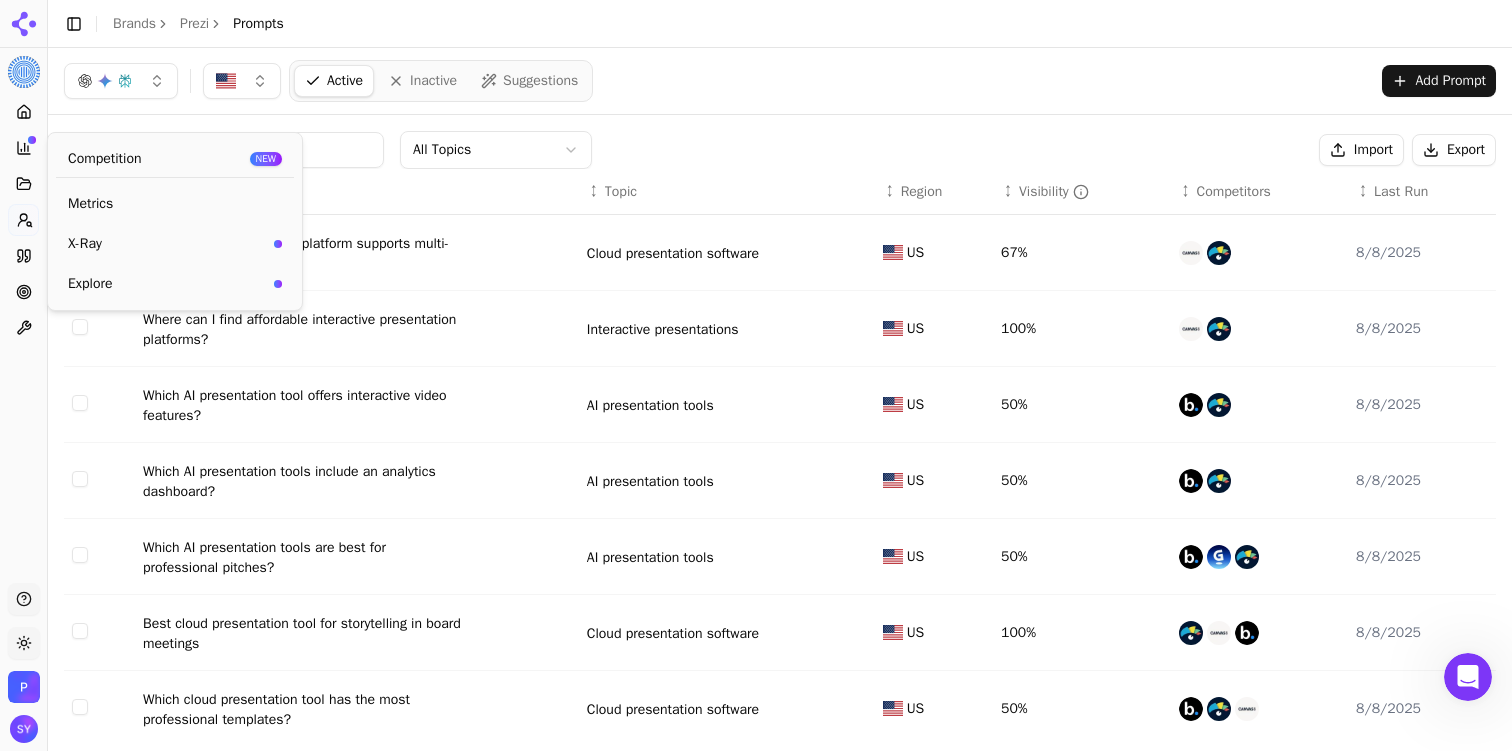 click on "Competition" at bounding box center (105, 159) 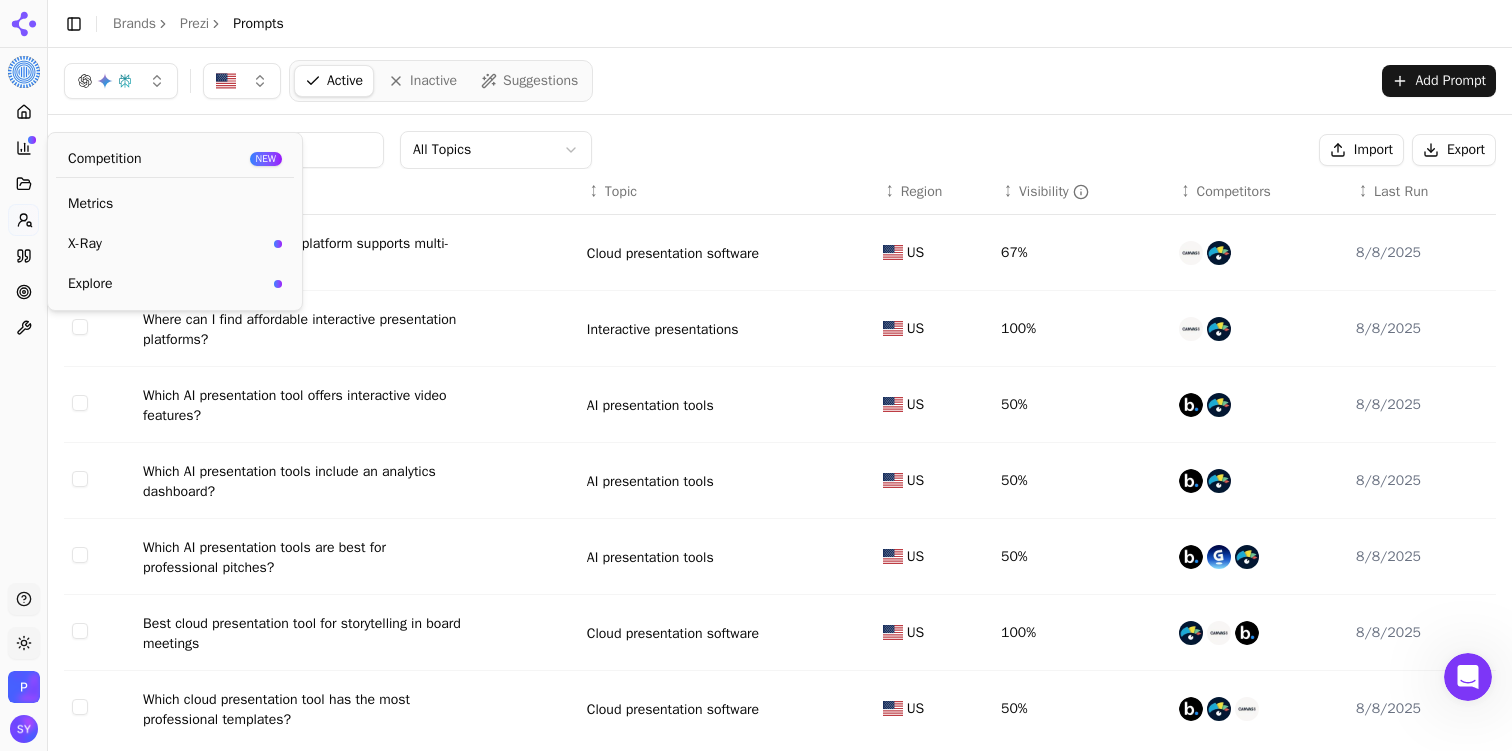 click on "Competition" at bounding box center (105, 159) 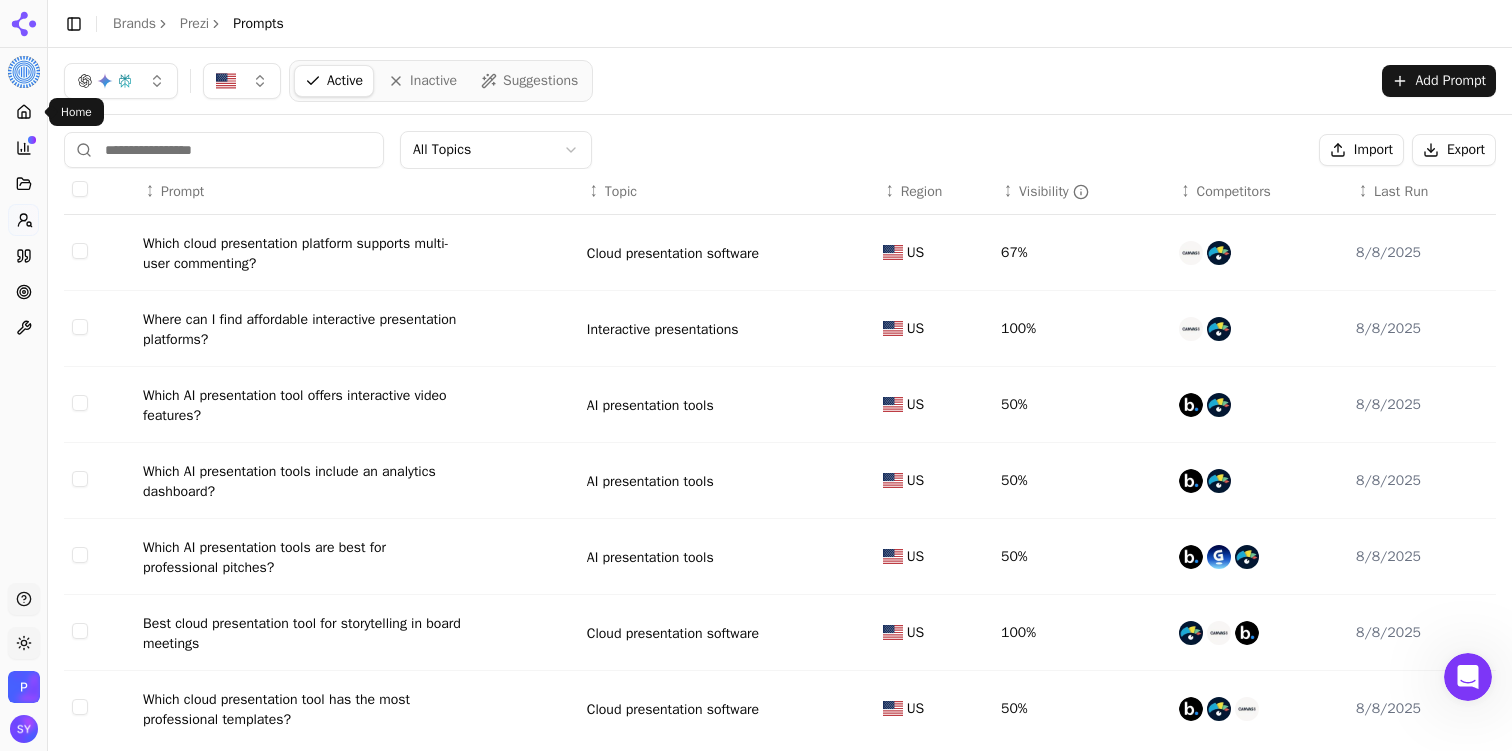 click 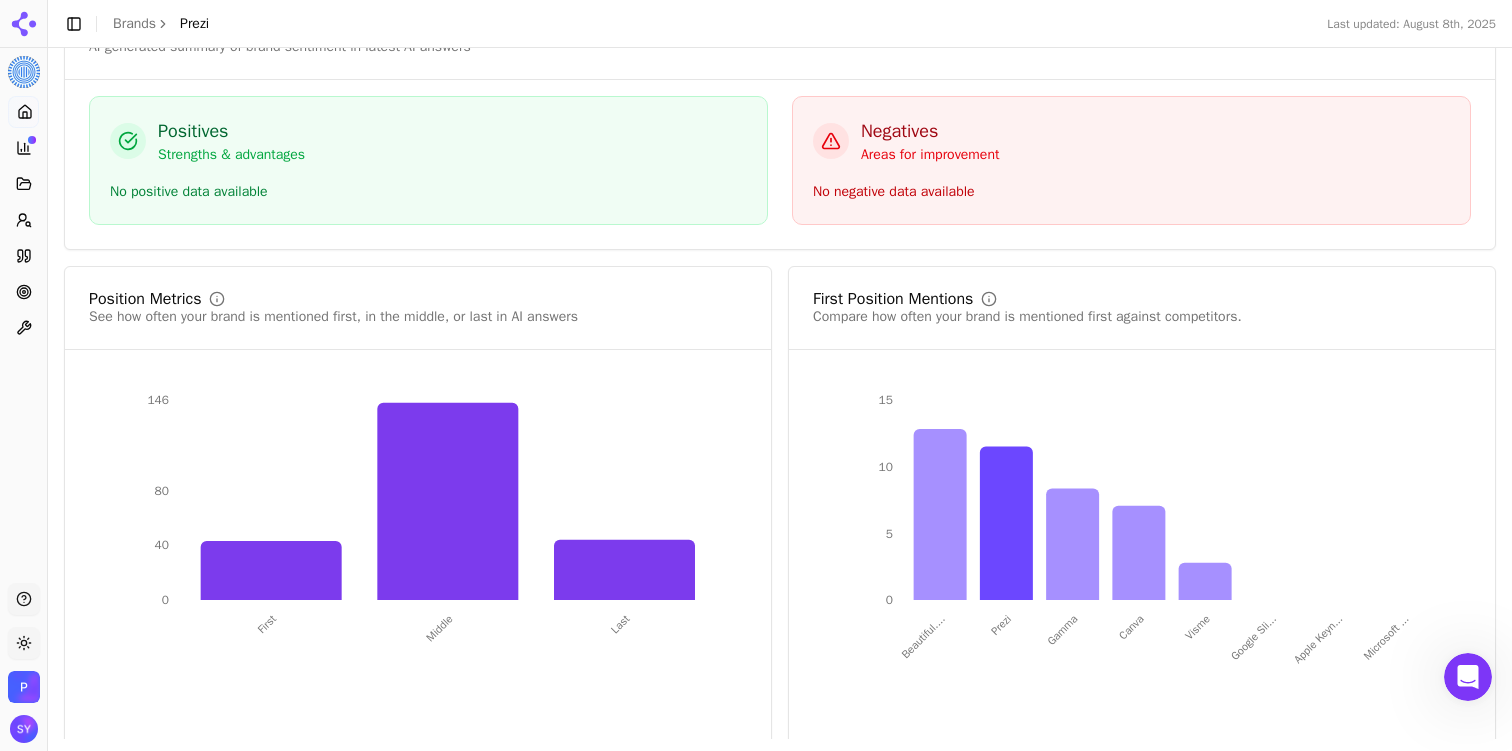 scroll, scrollTop: 3322, scrollLeft: 0, axis: vertical 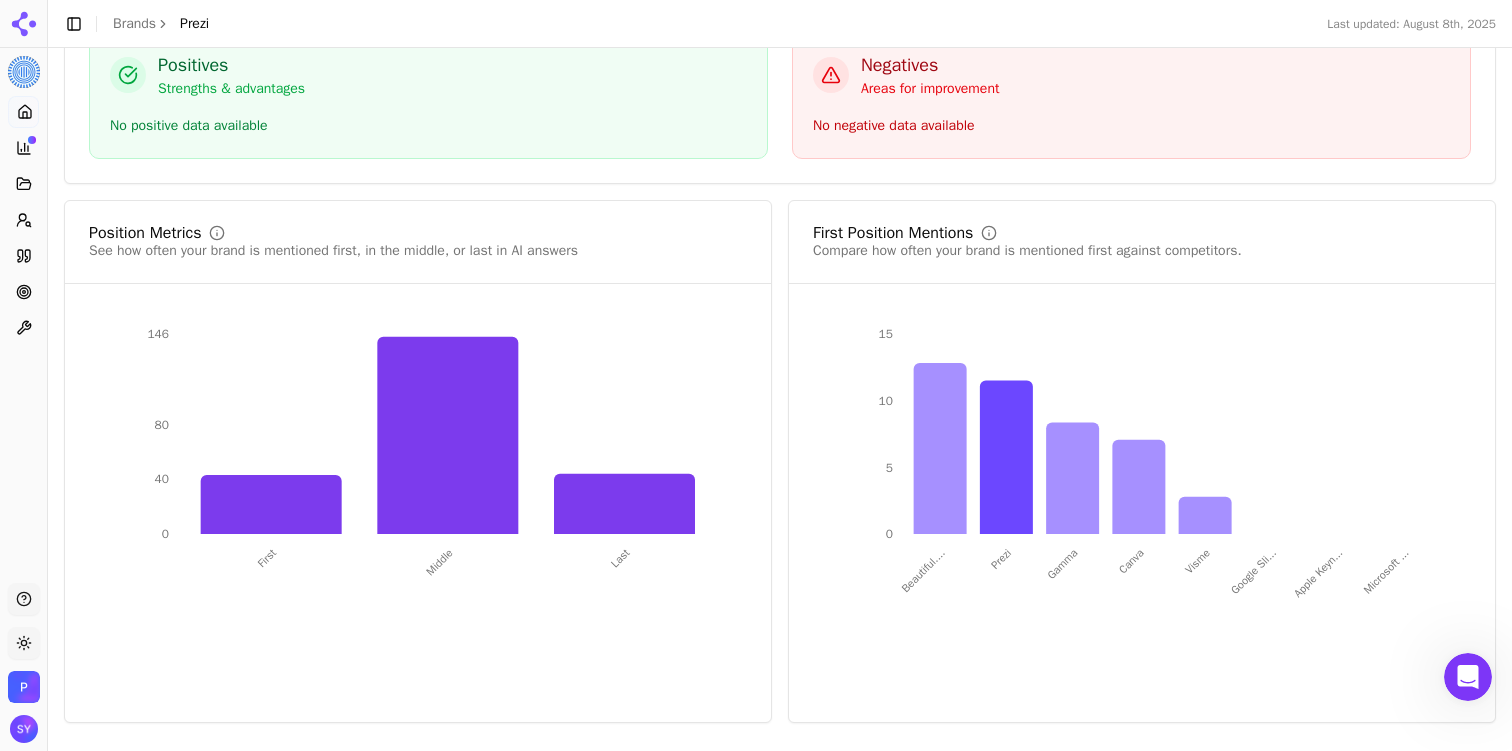 click 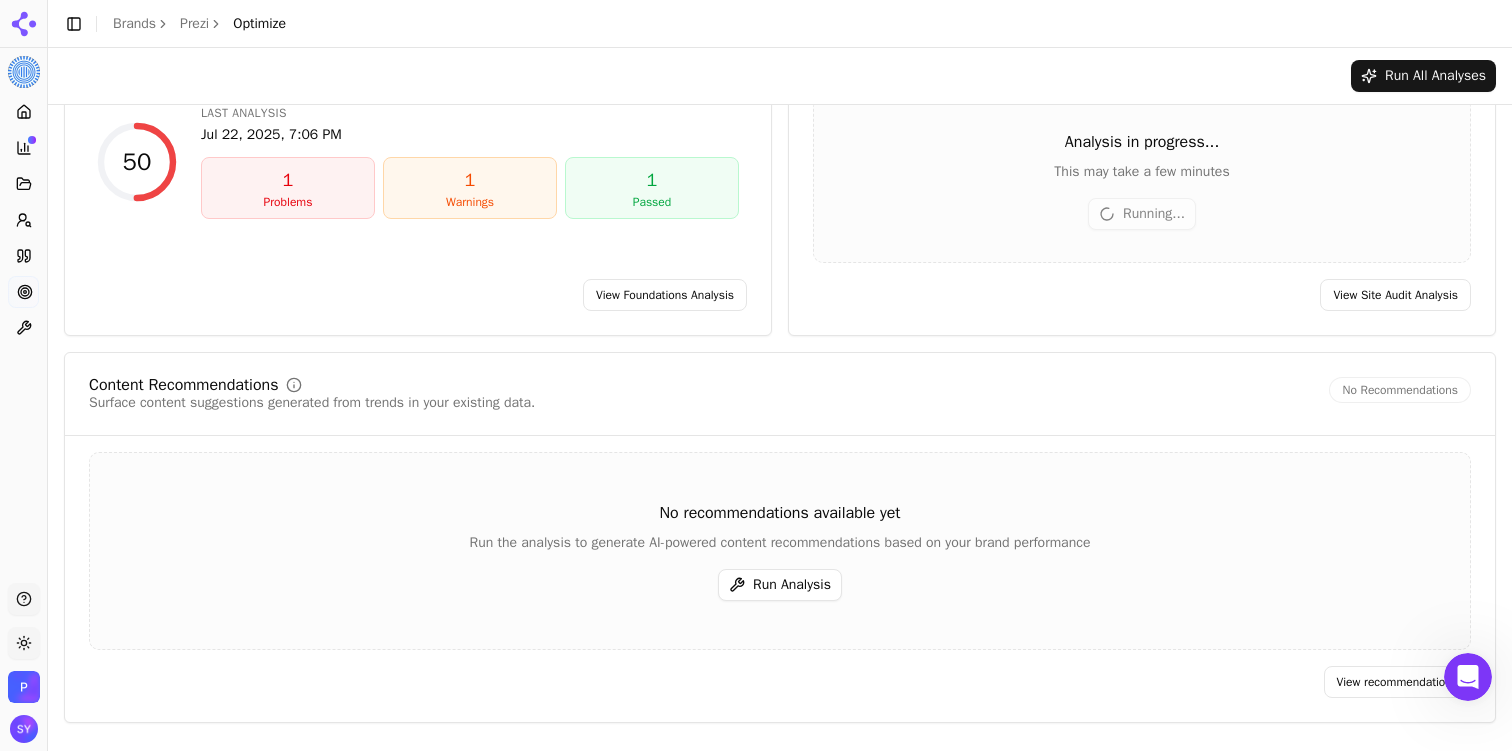 scroll, scrollTop: 0, scrollLeft: 0, axis: both 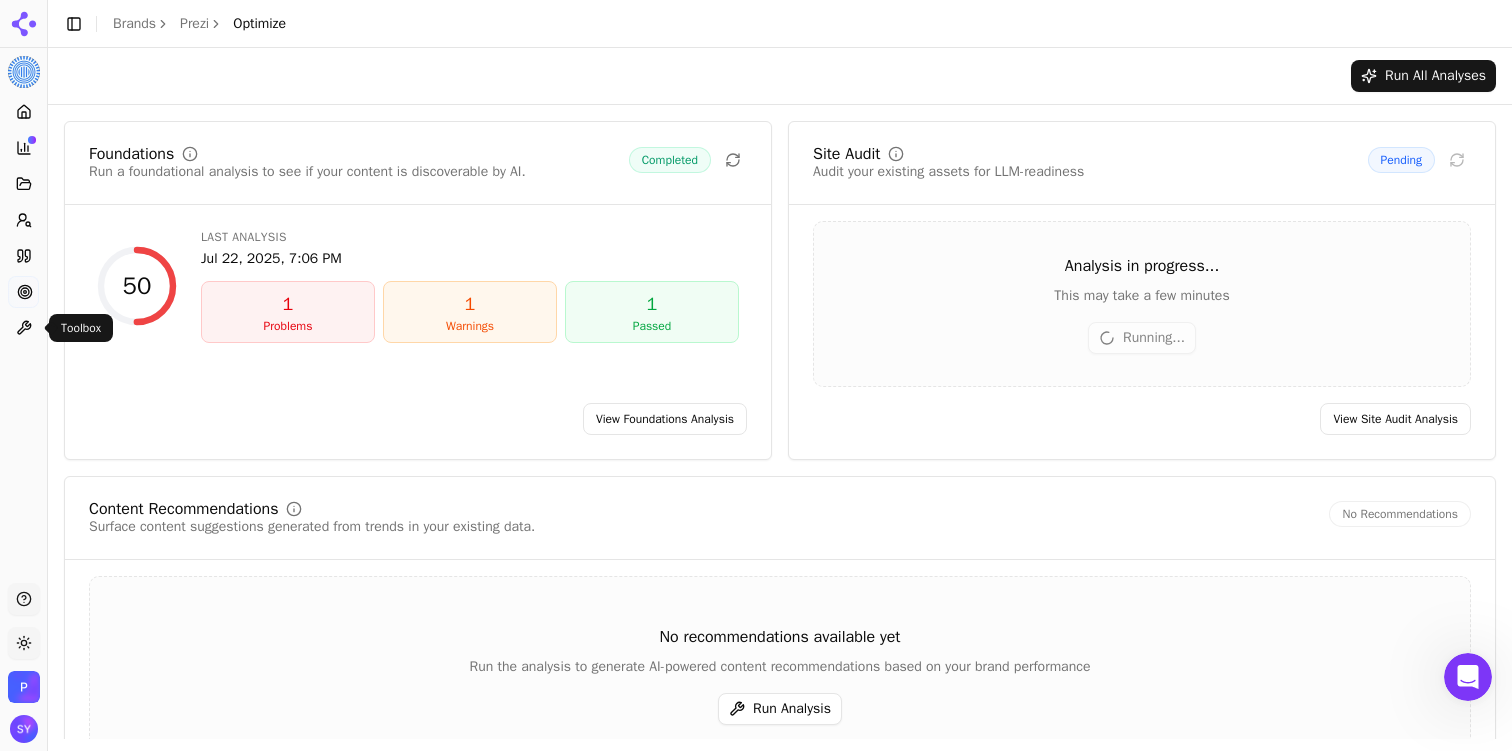 click 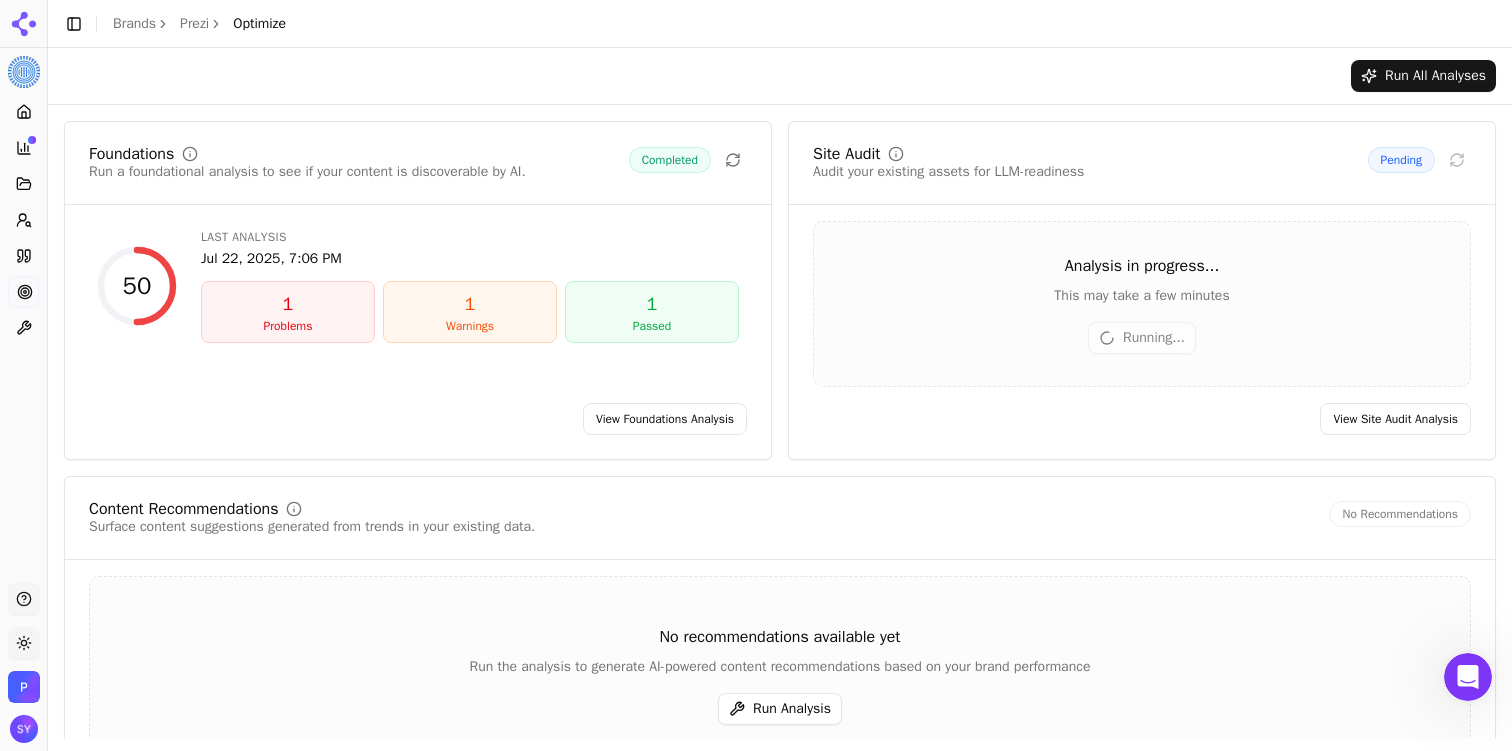 click 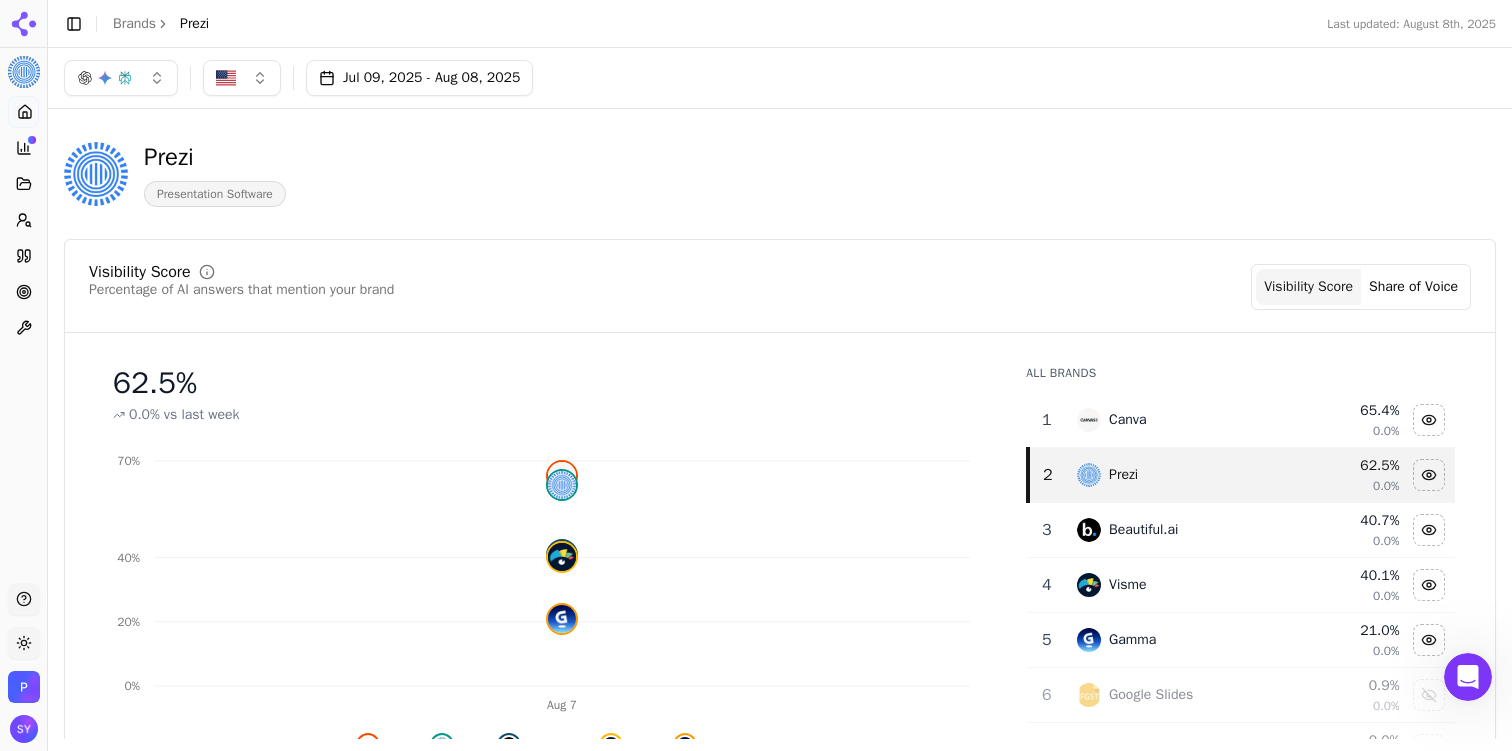click 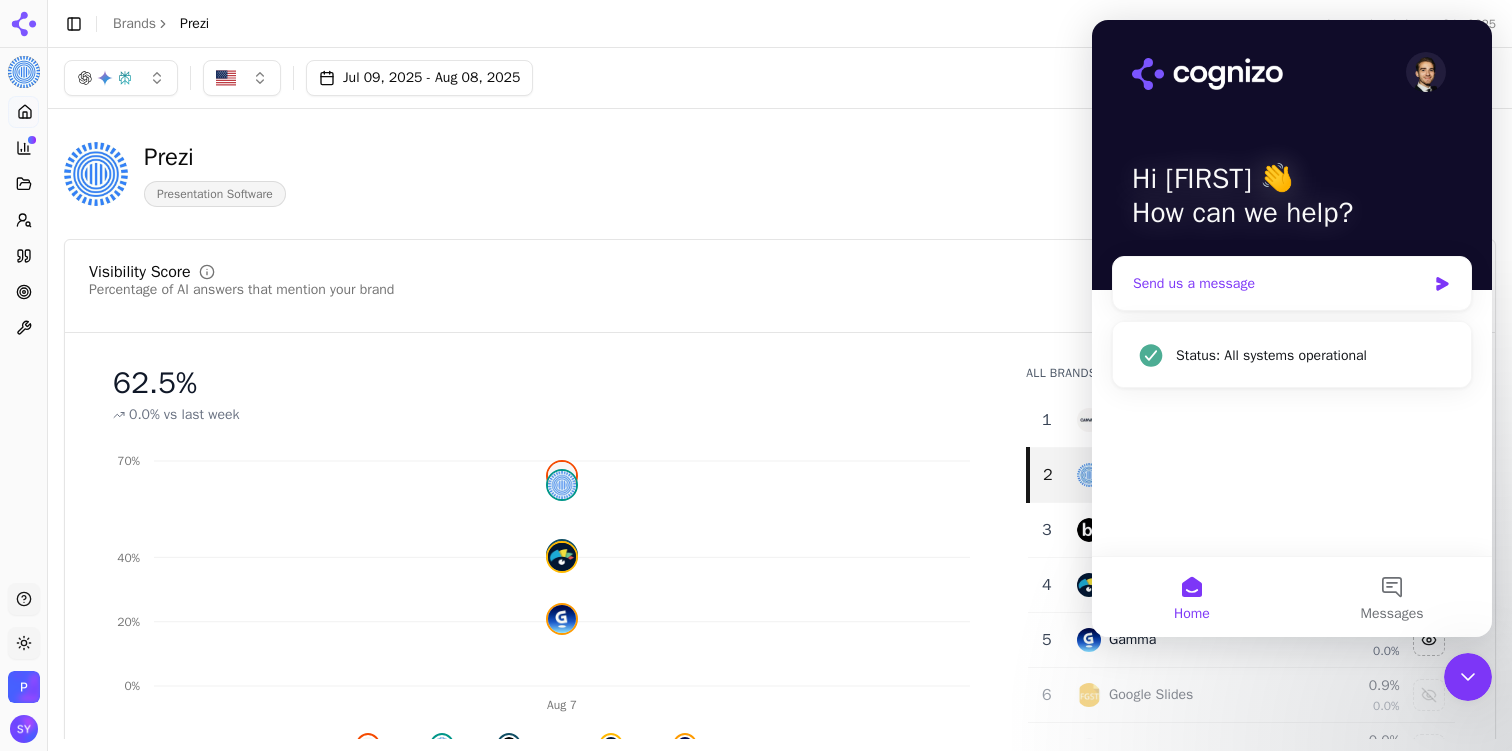click on "Send us a message" at bounding box center (1279, 283) 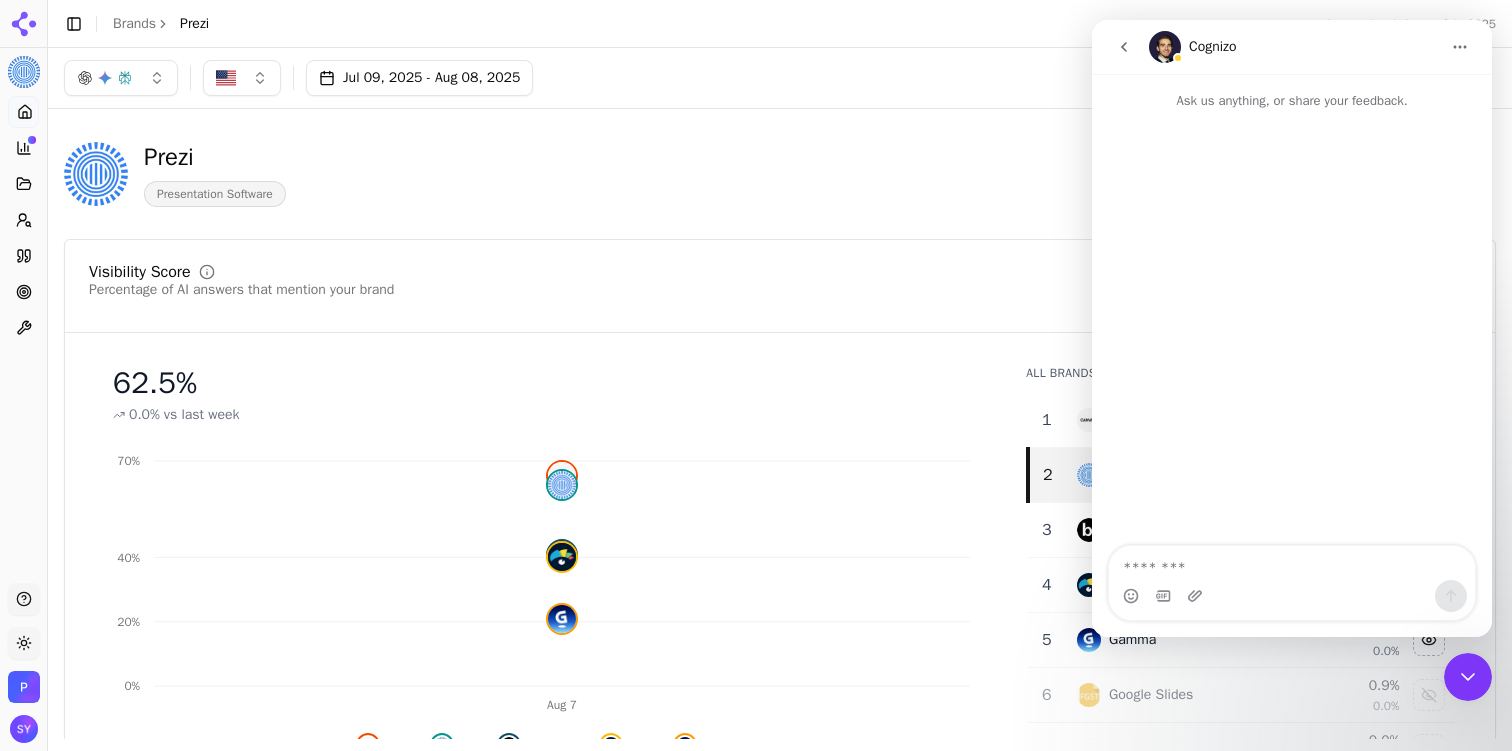 click on "Prezi Presentation Software" at bounding box center (512, 174) 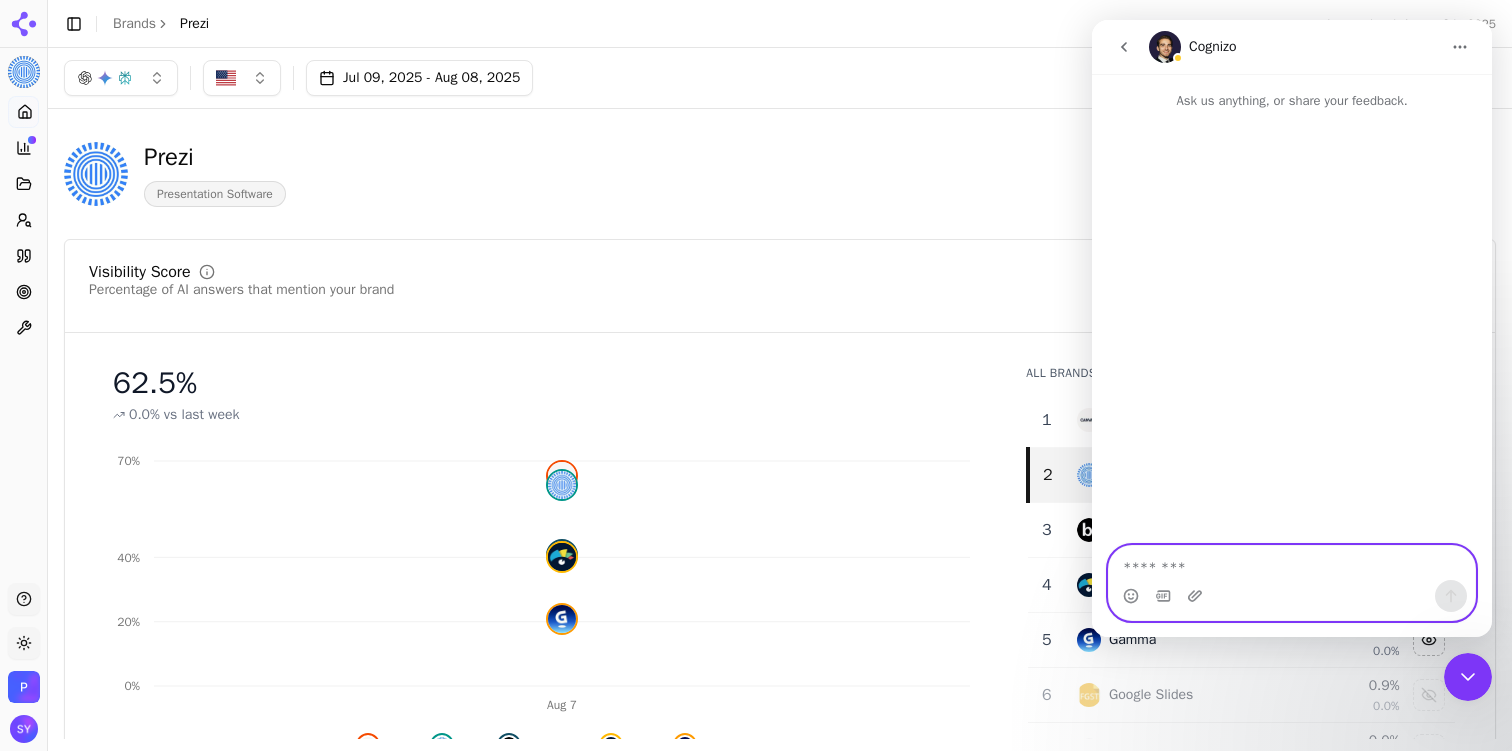 click at bounding box center [1292, 563] 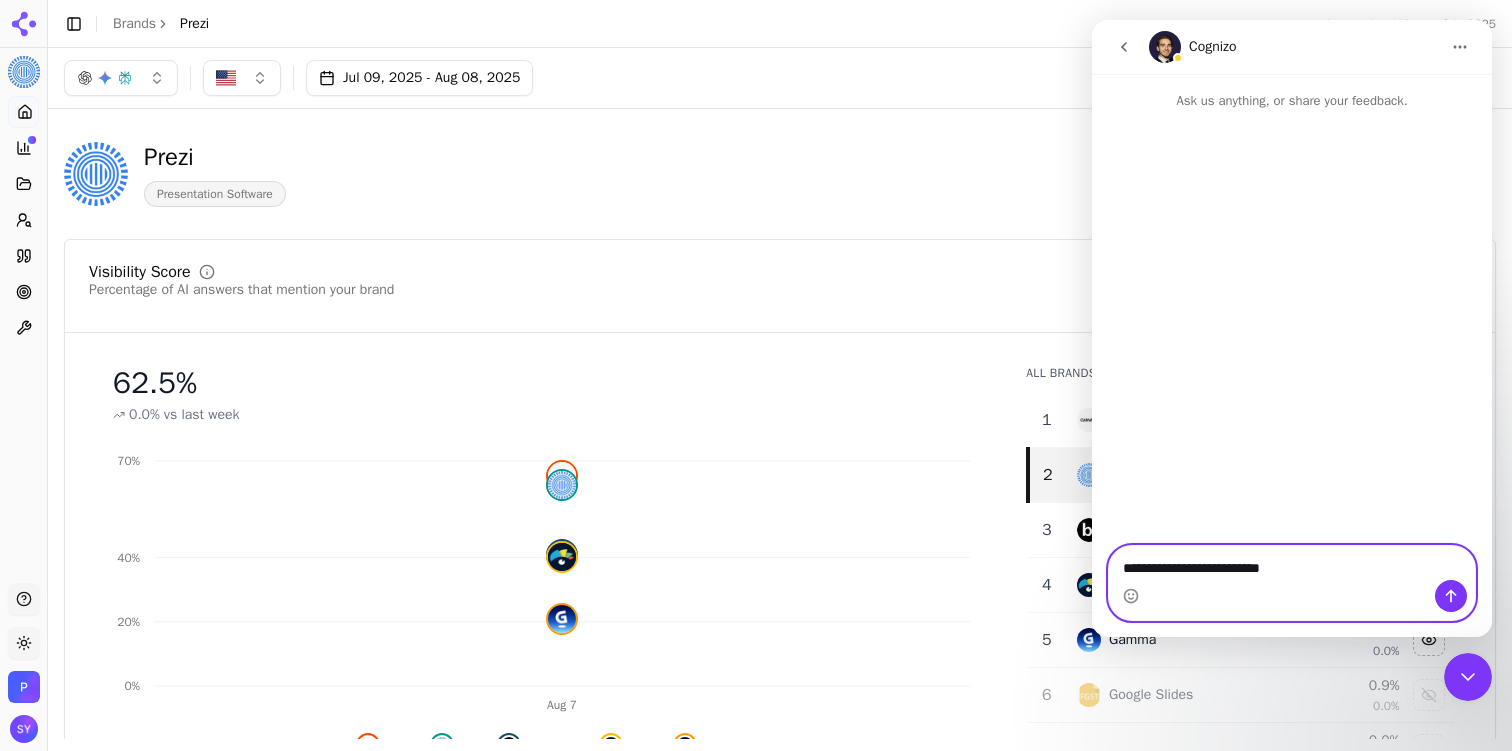 type on "**********" 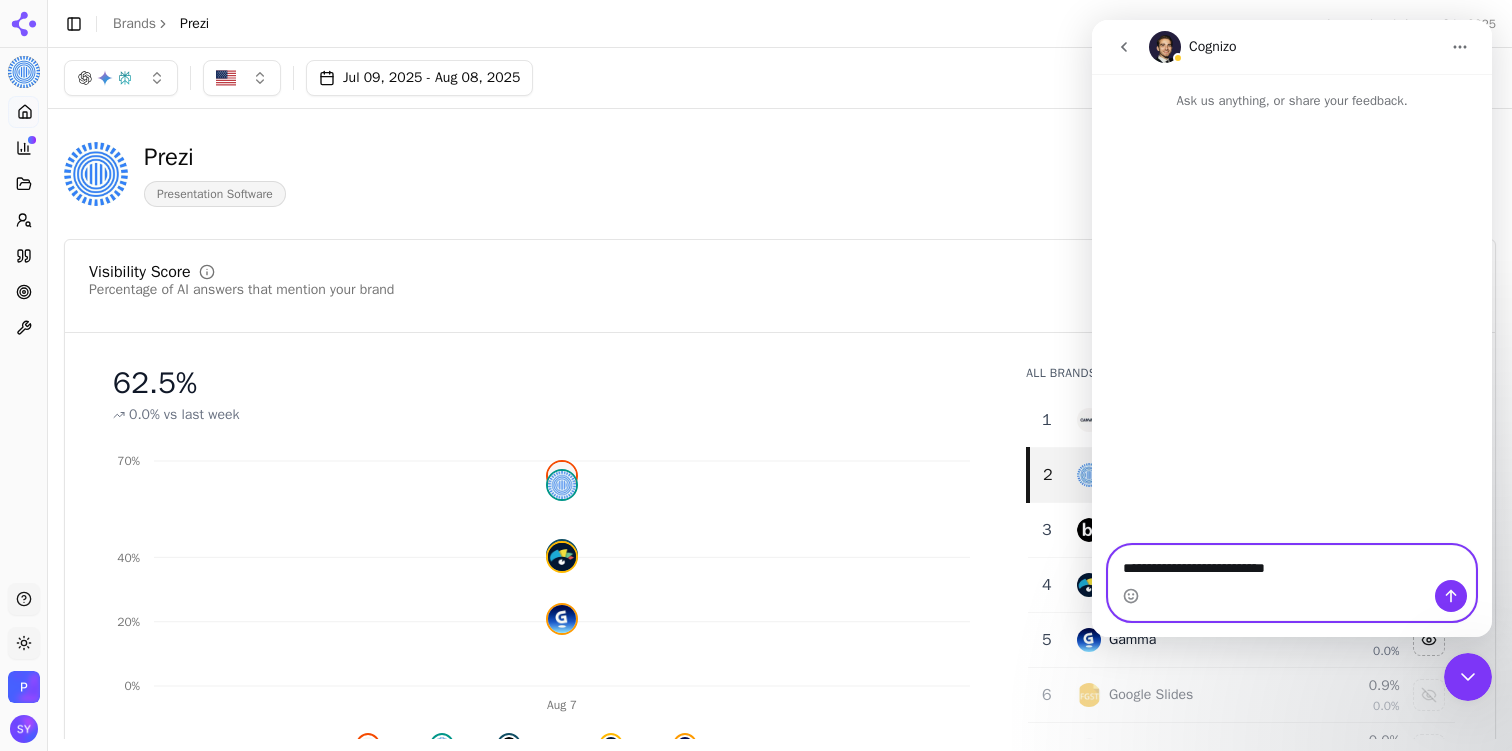 type 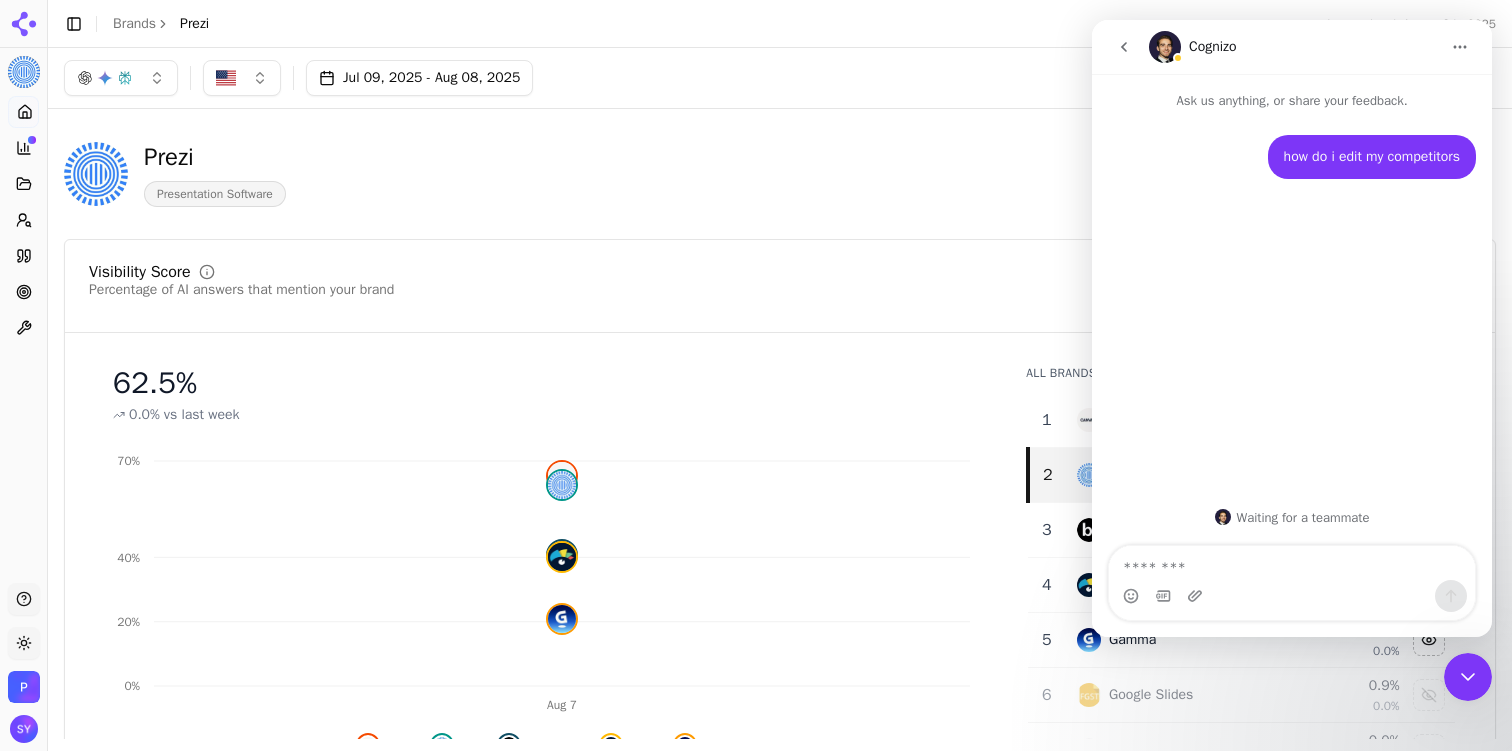 click 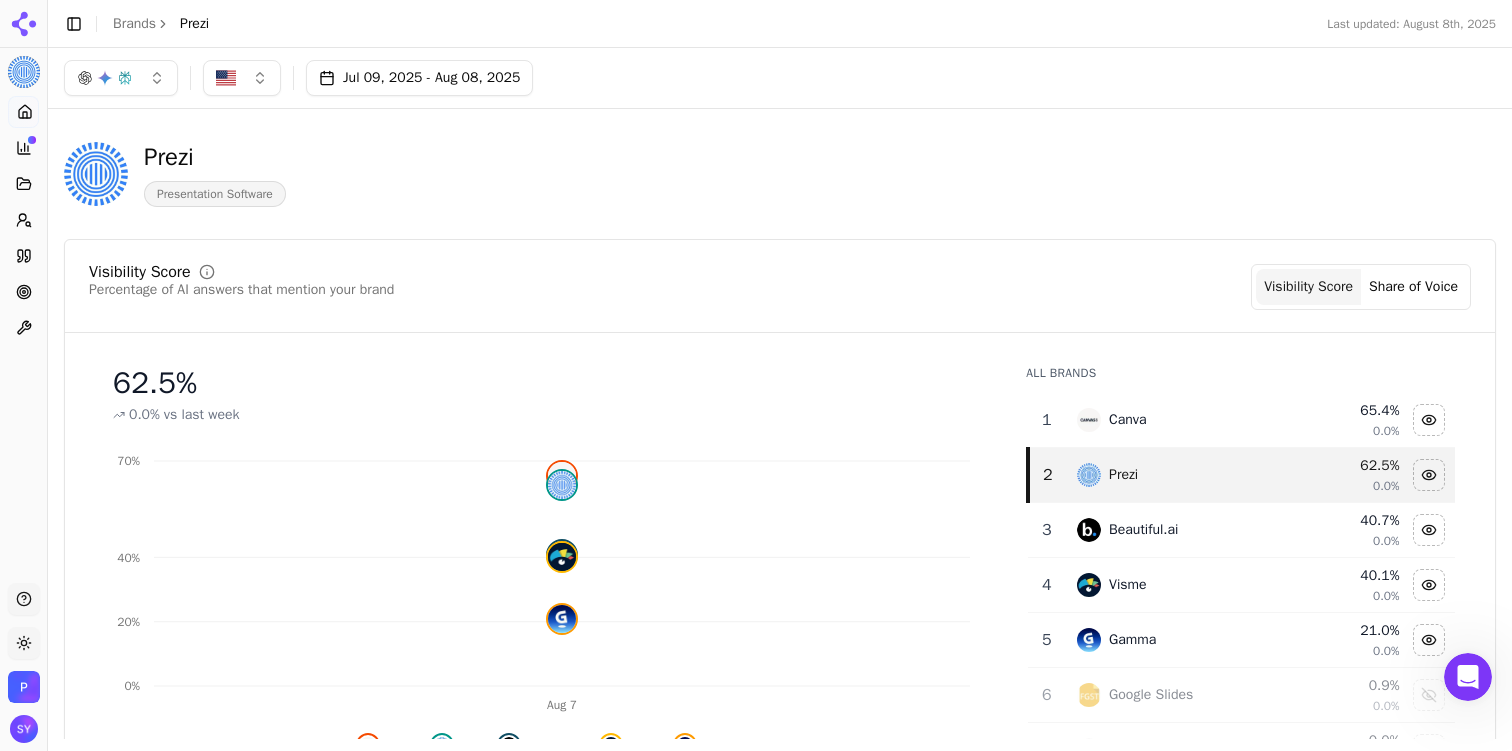 scroll, scrollTop: 40, scrollLeft: 0, axis: vertical 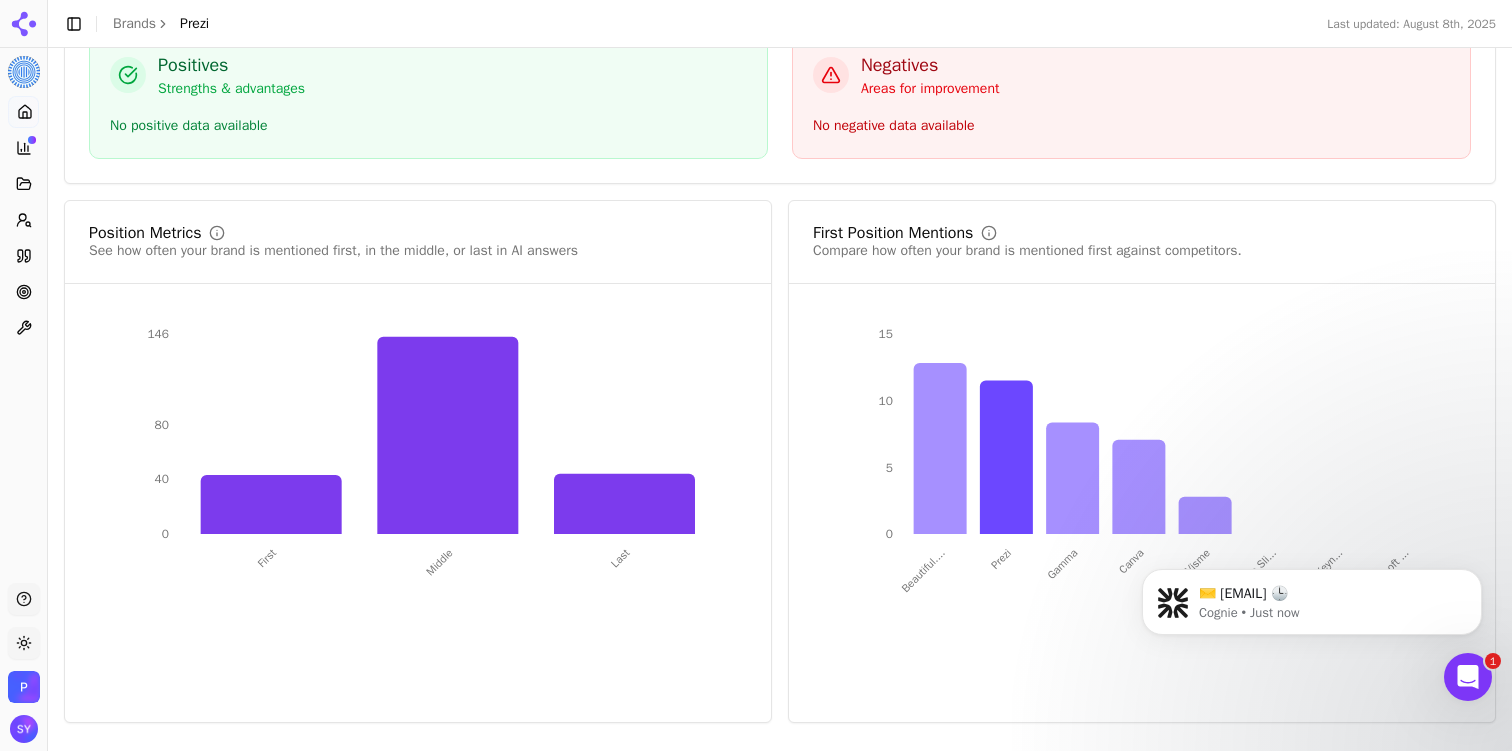click 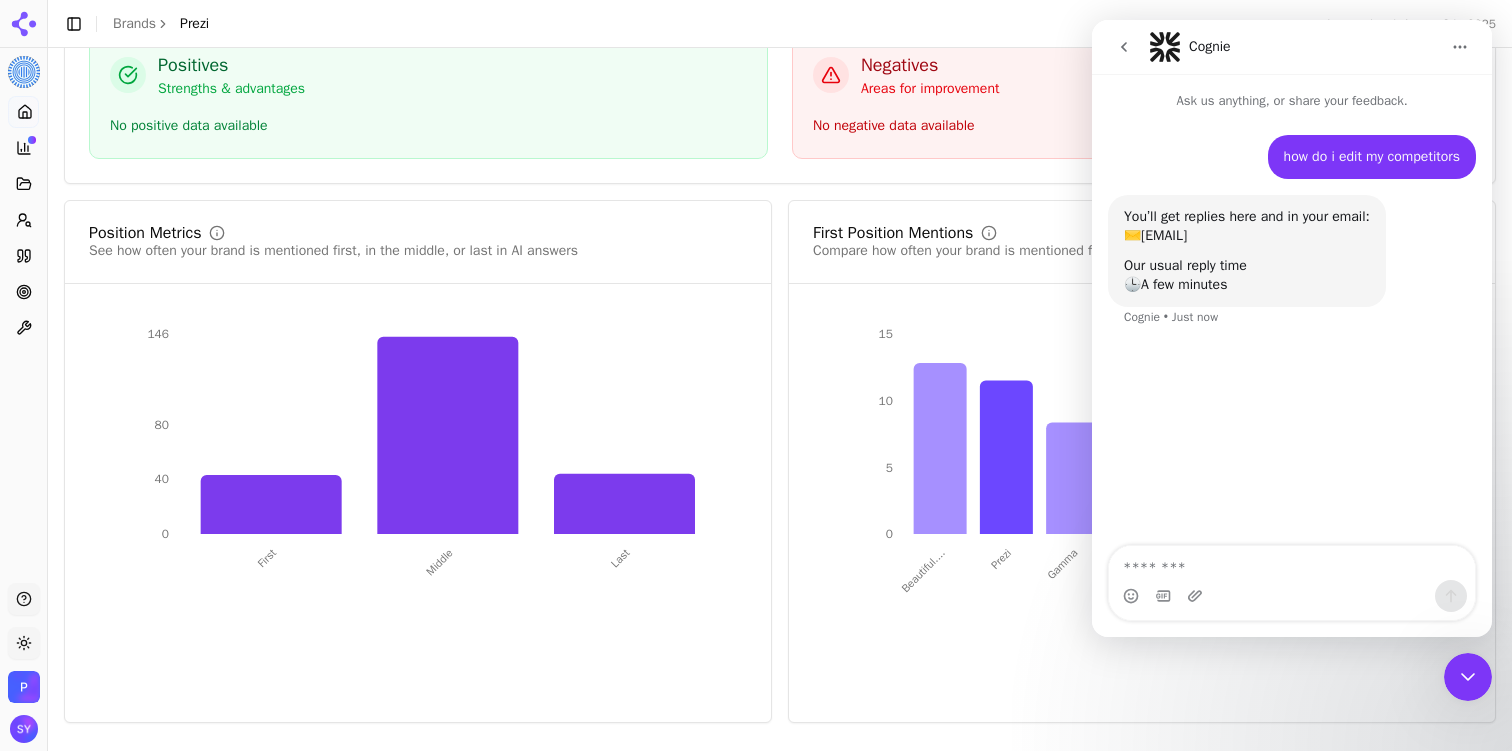 click 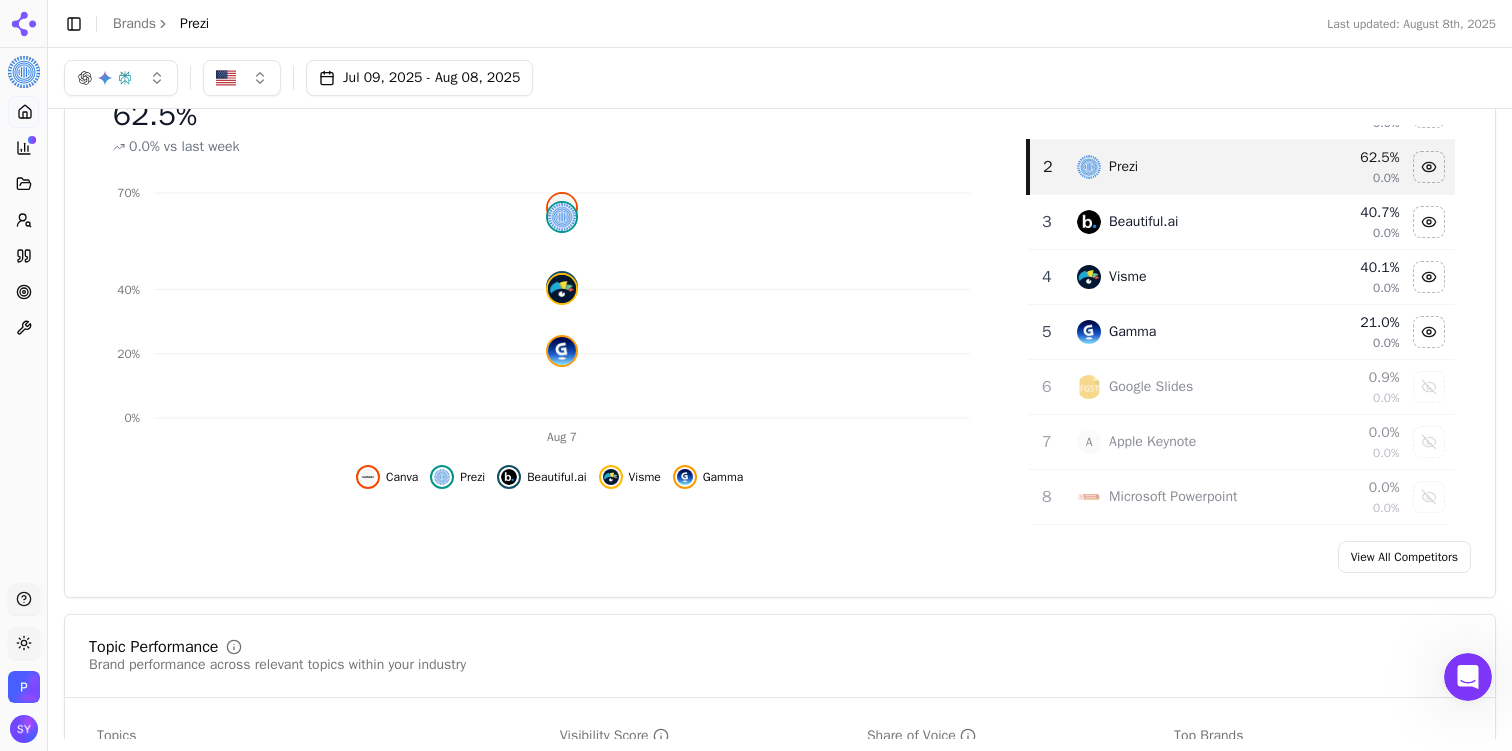 scroll, scrollTop: 252, scrollLeft: 0, axis: vertical 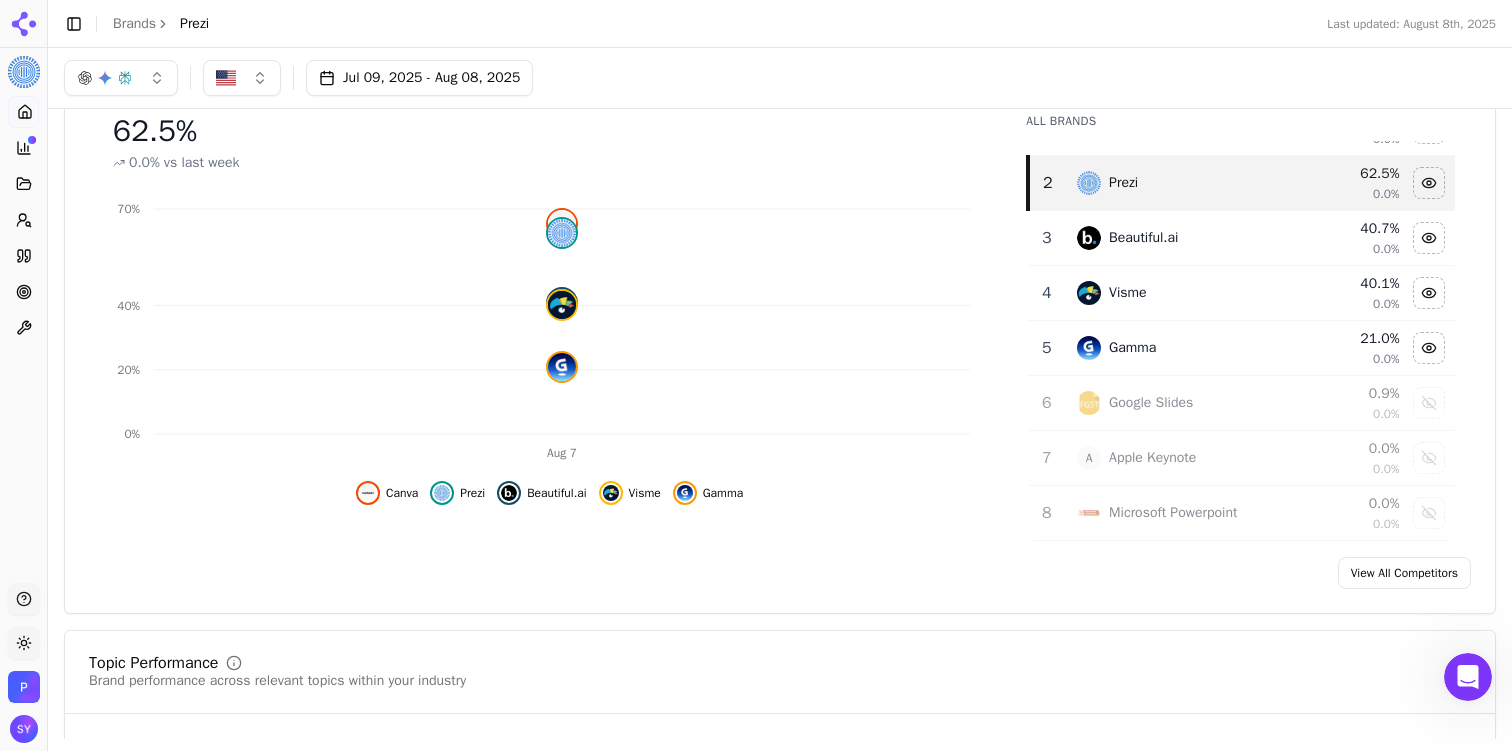 click on "View All Competitors" at bounding box center (1404, 573) 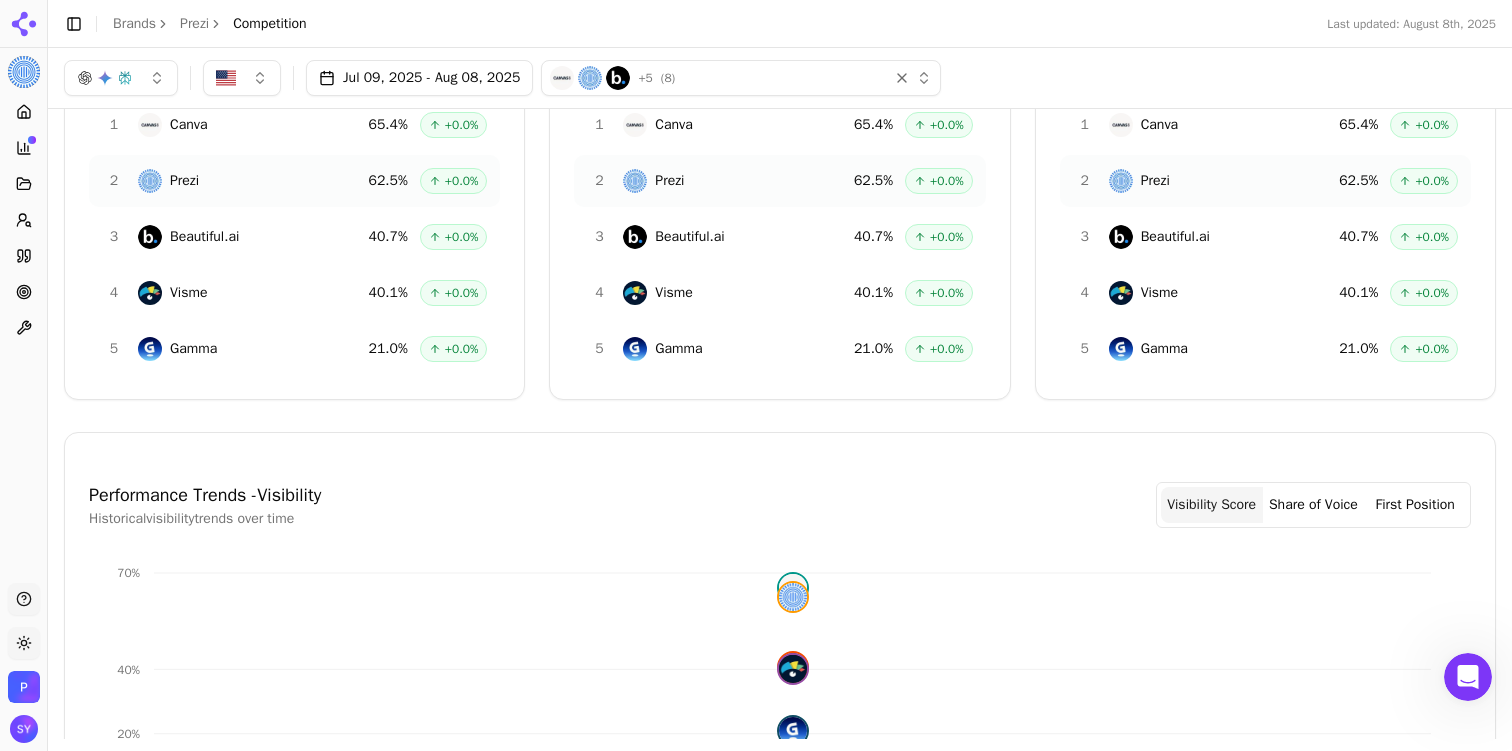 scroll, scrollTop: 0, scrollLeft: 0, axis: both 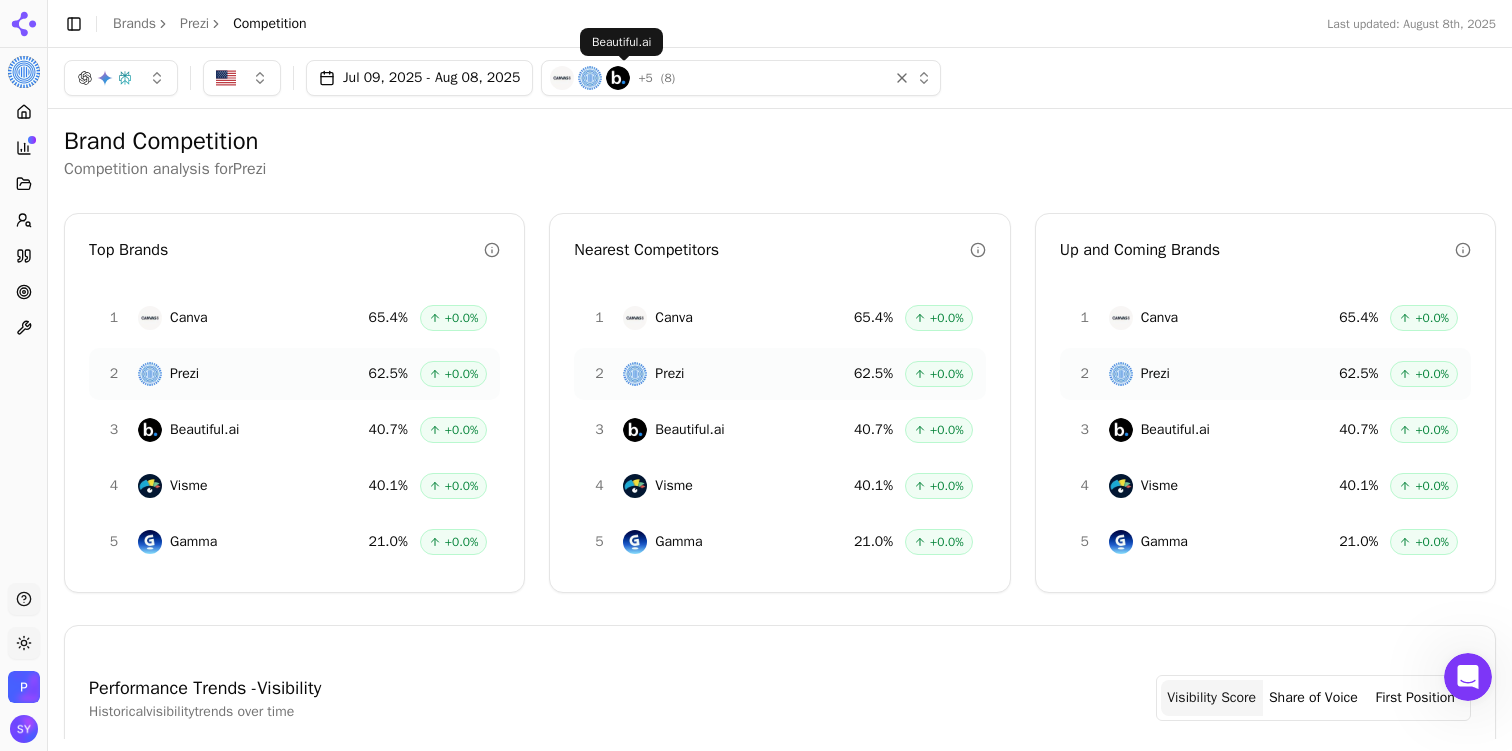 click on "+ 5" at bounding box center (645, 78) 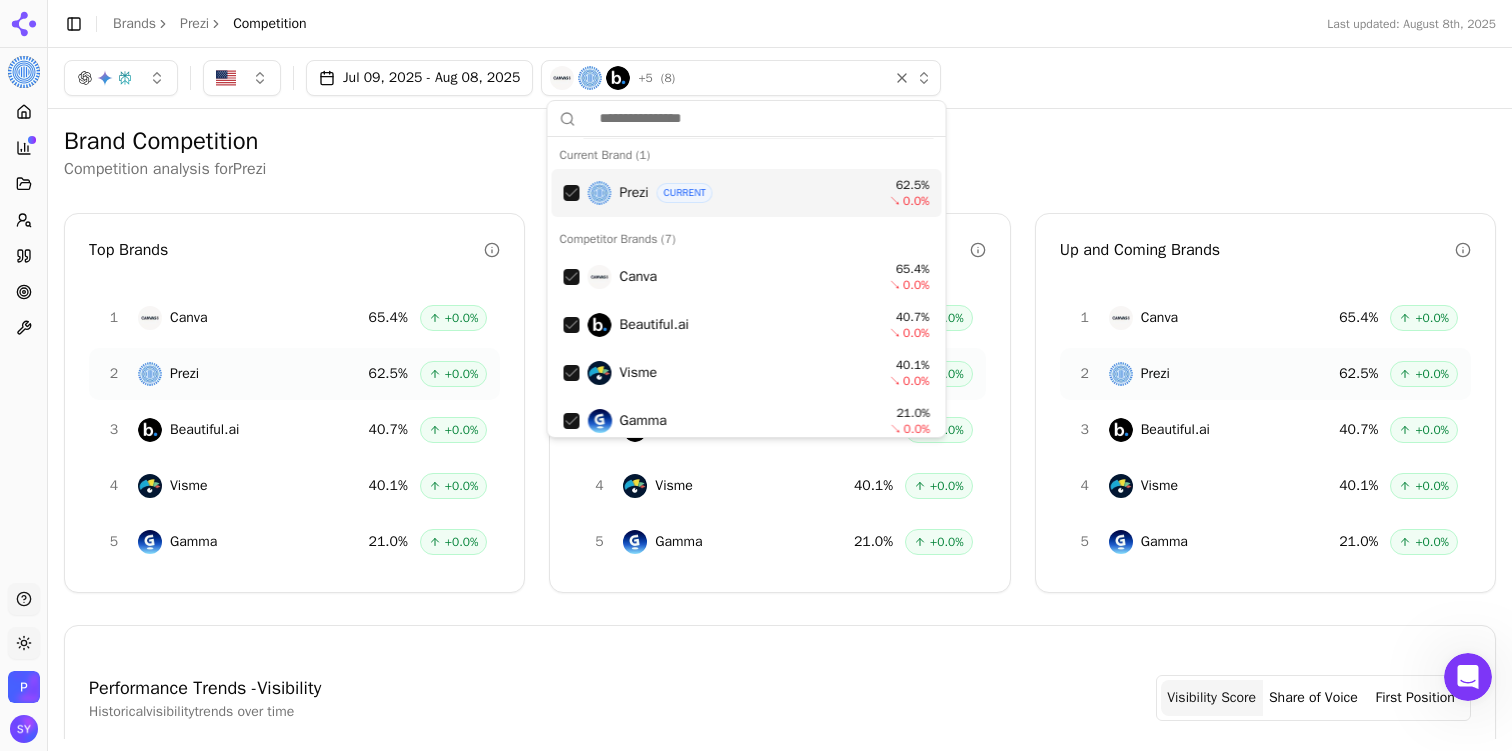 click on "Prezi" at bounding box center [194, 24] 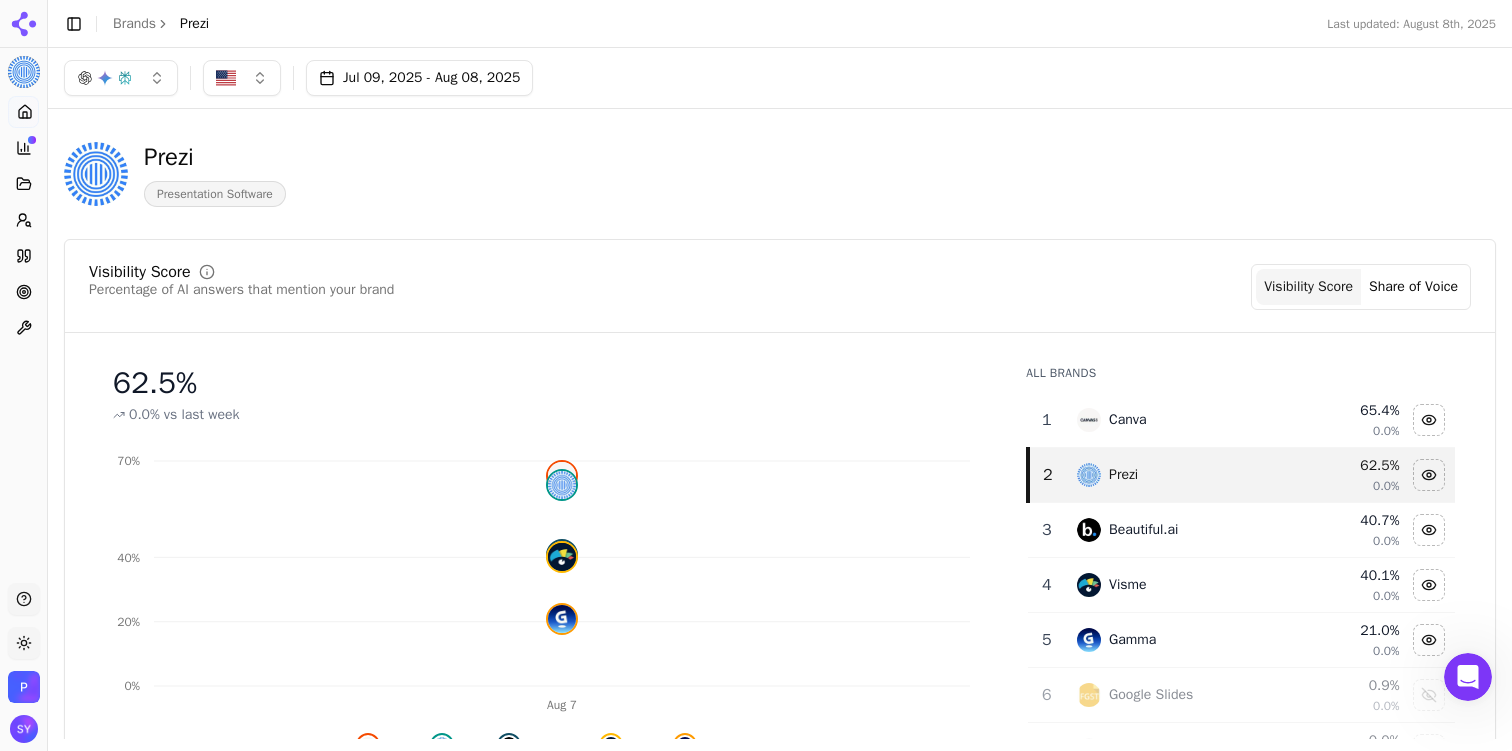 click on "Brands" at bounding box center [134, 23] 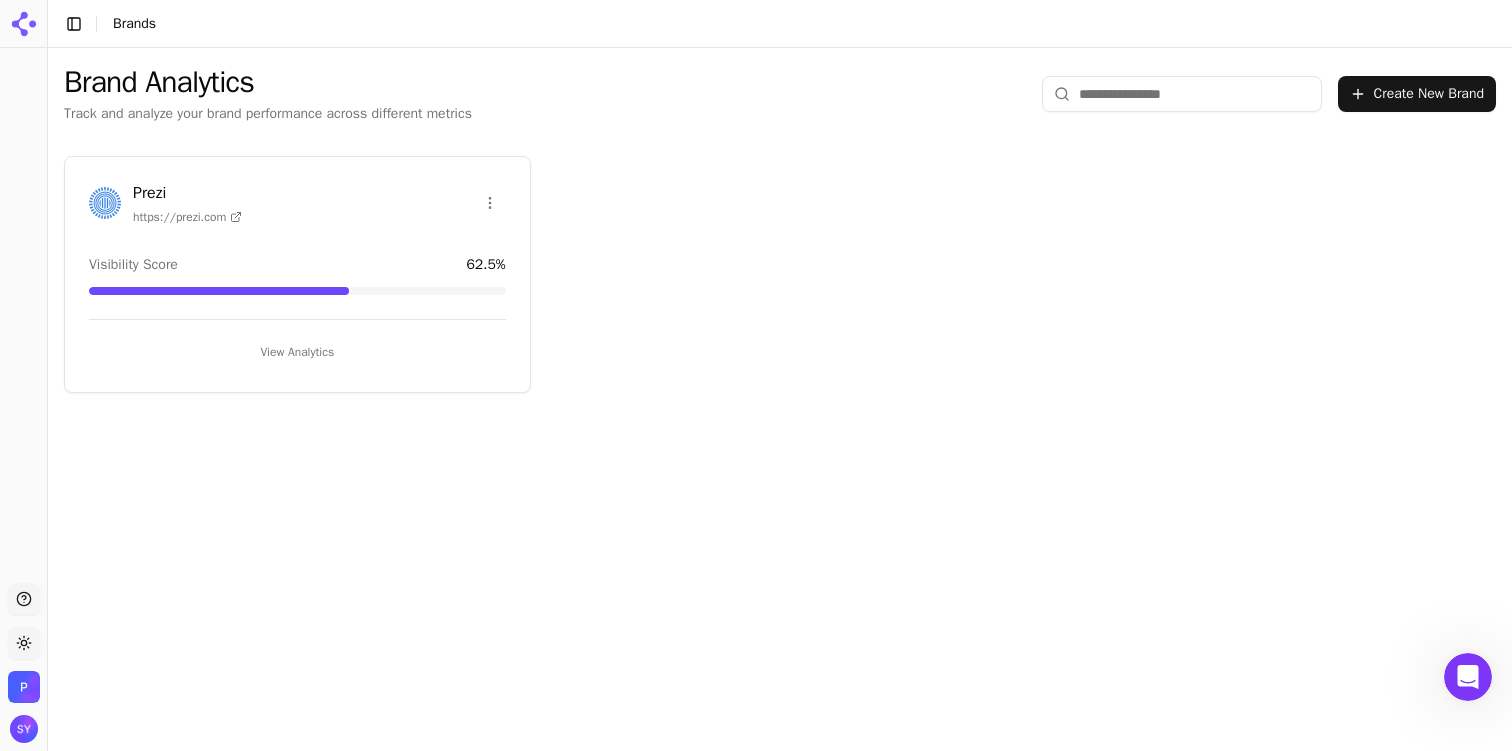 click on "View Analytics" at bounding box center (297, 352) 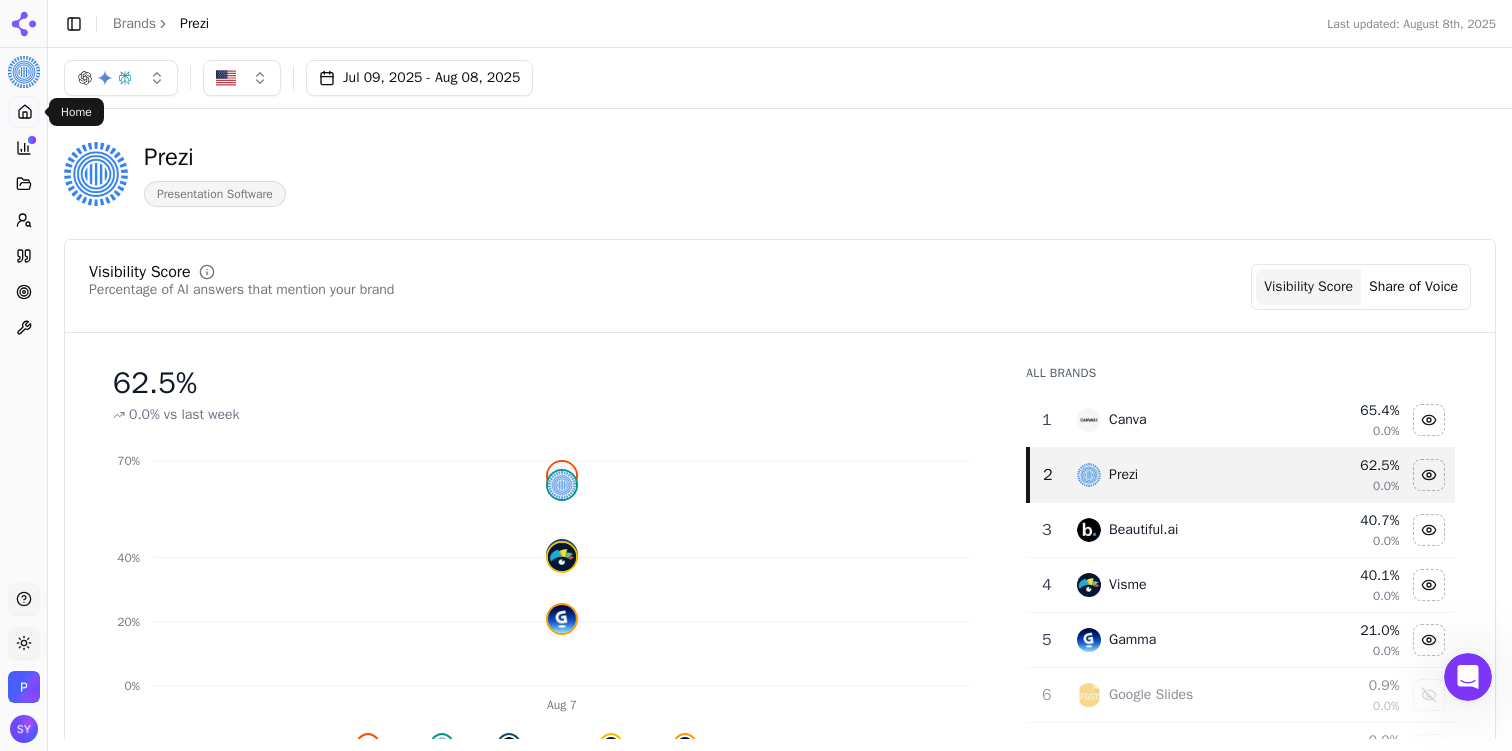 click 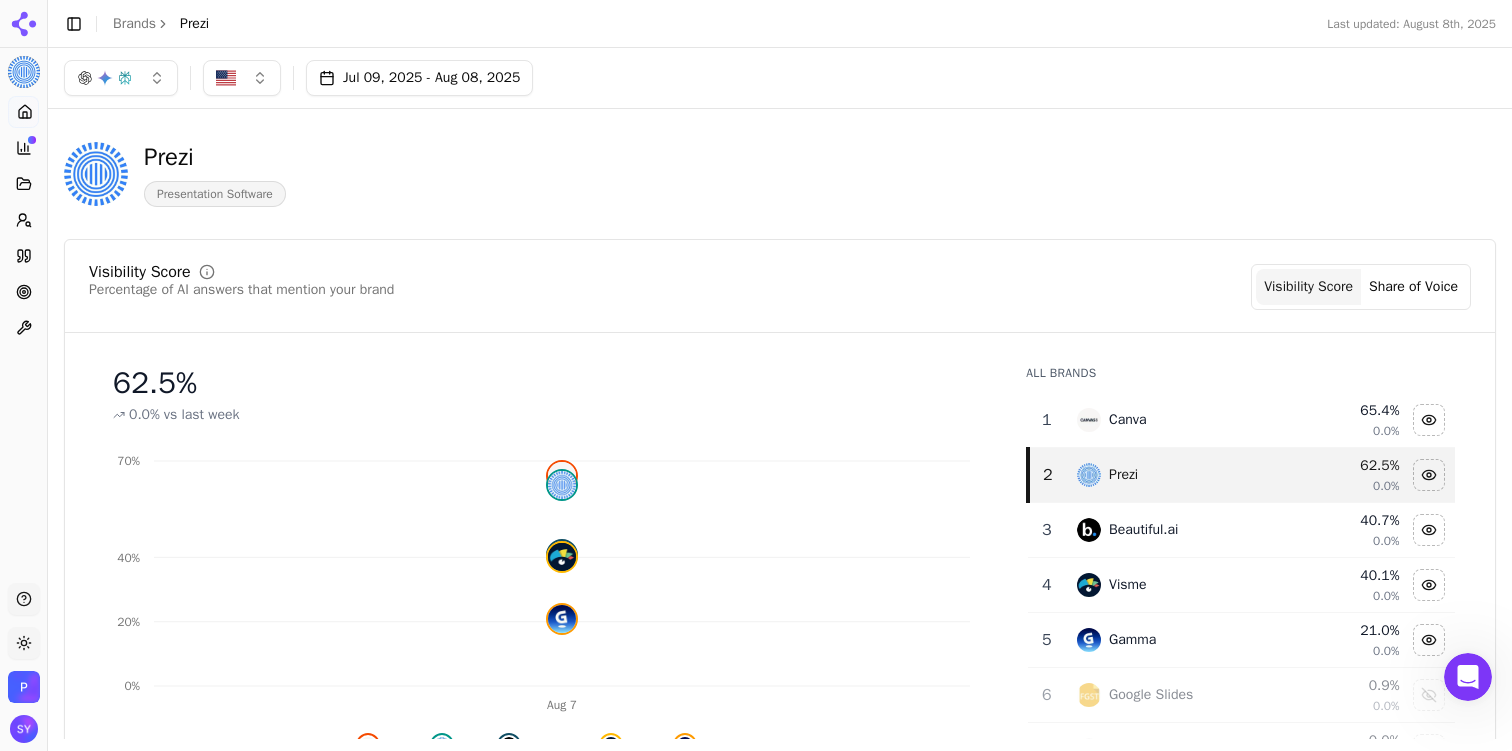 click 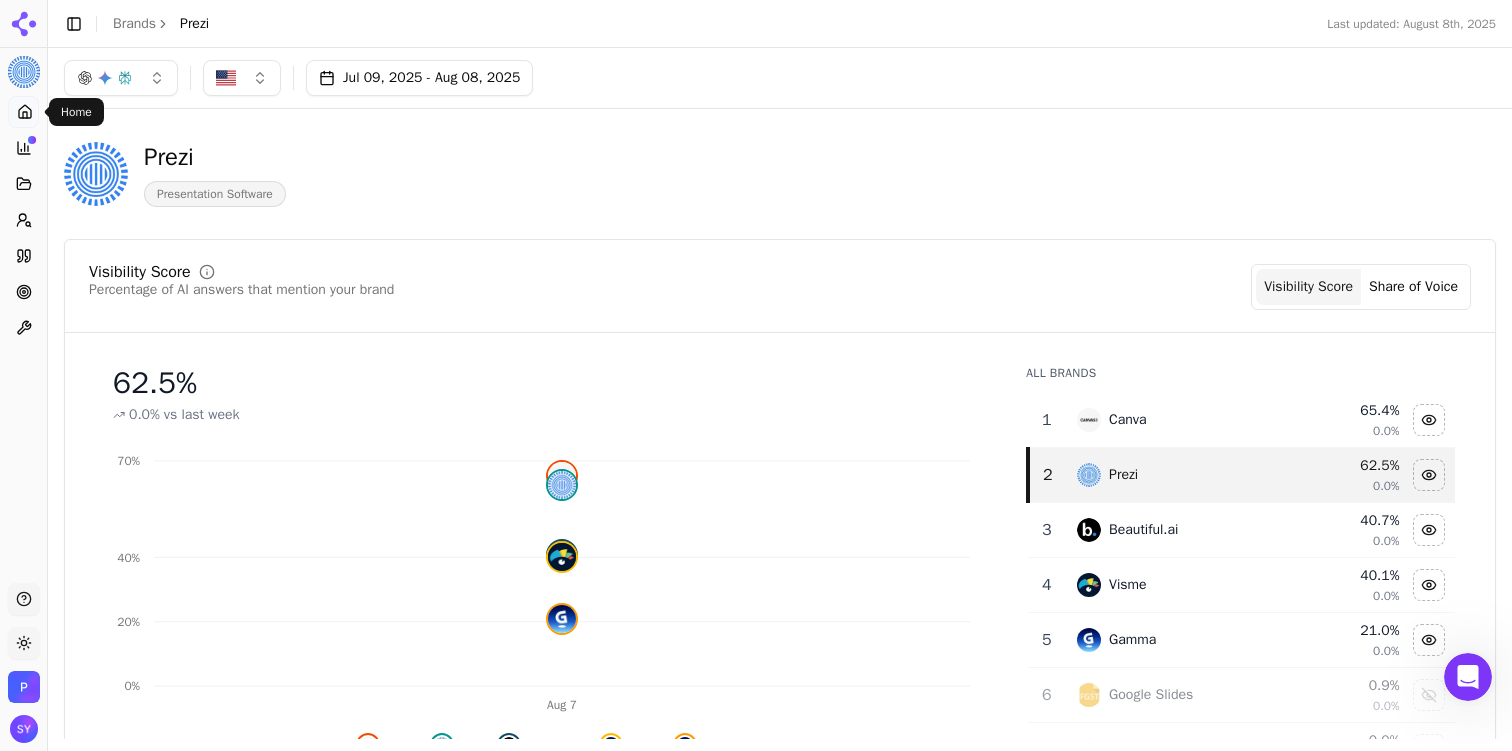 click 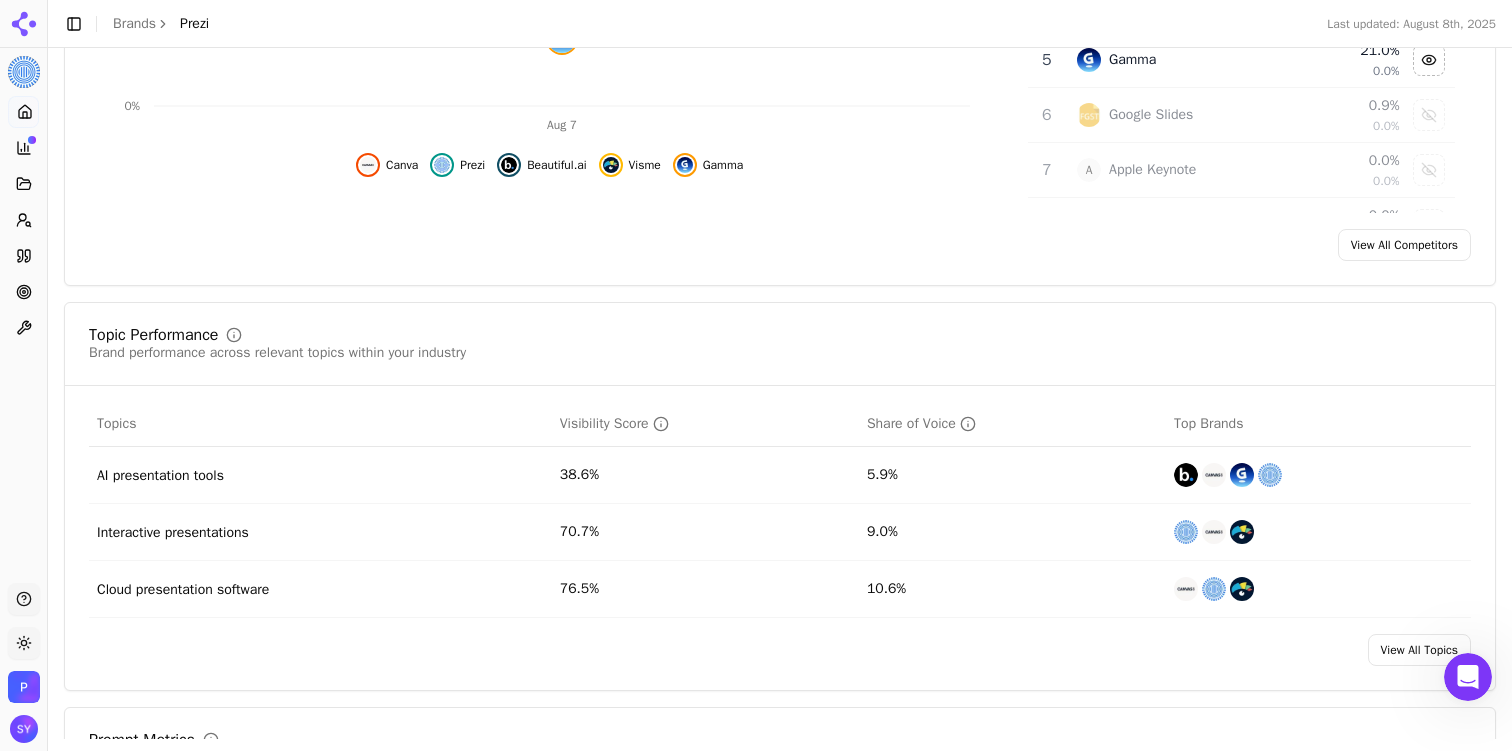 scroll, scrollTop: 620, scrollLeft: 0, axis: vertical 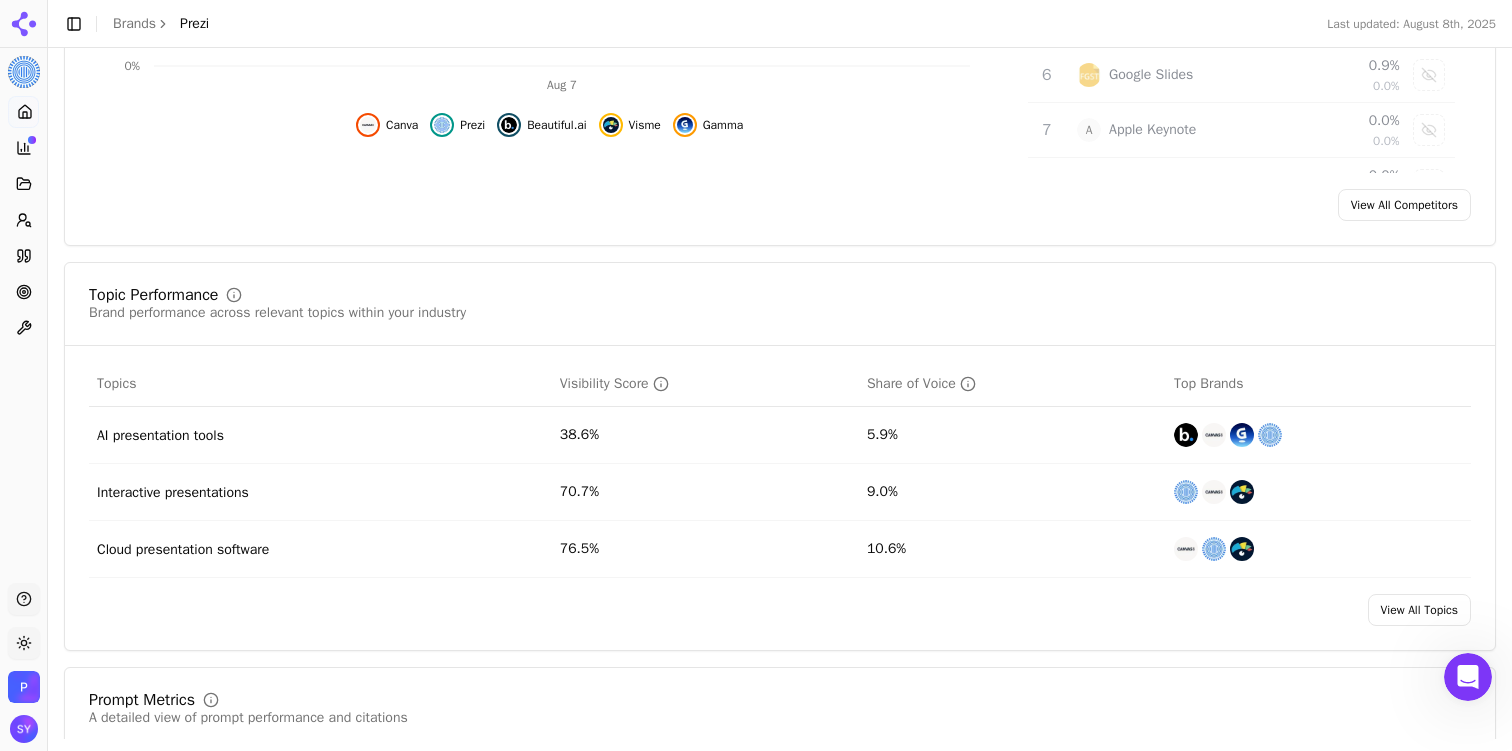 click on "AI presentation tools" at bounding box center (160, 436) 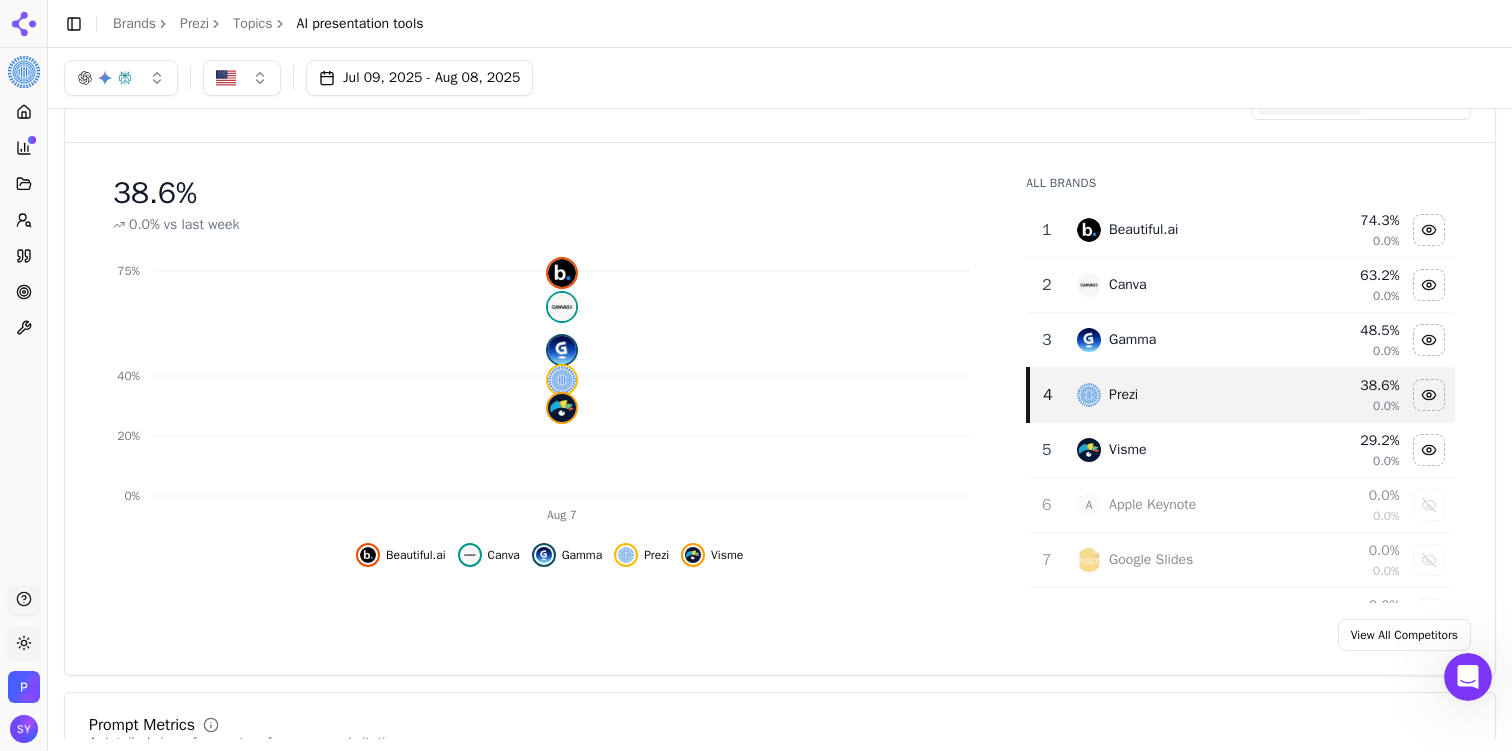 scroll, scrollTop: 80, scrollLeft: 0, axis: vertical 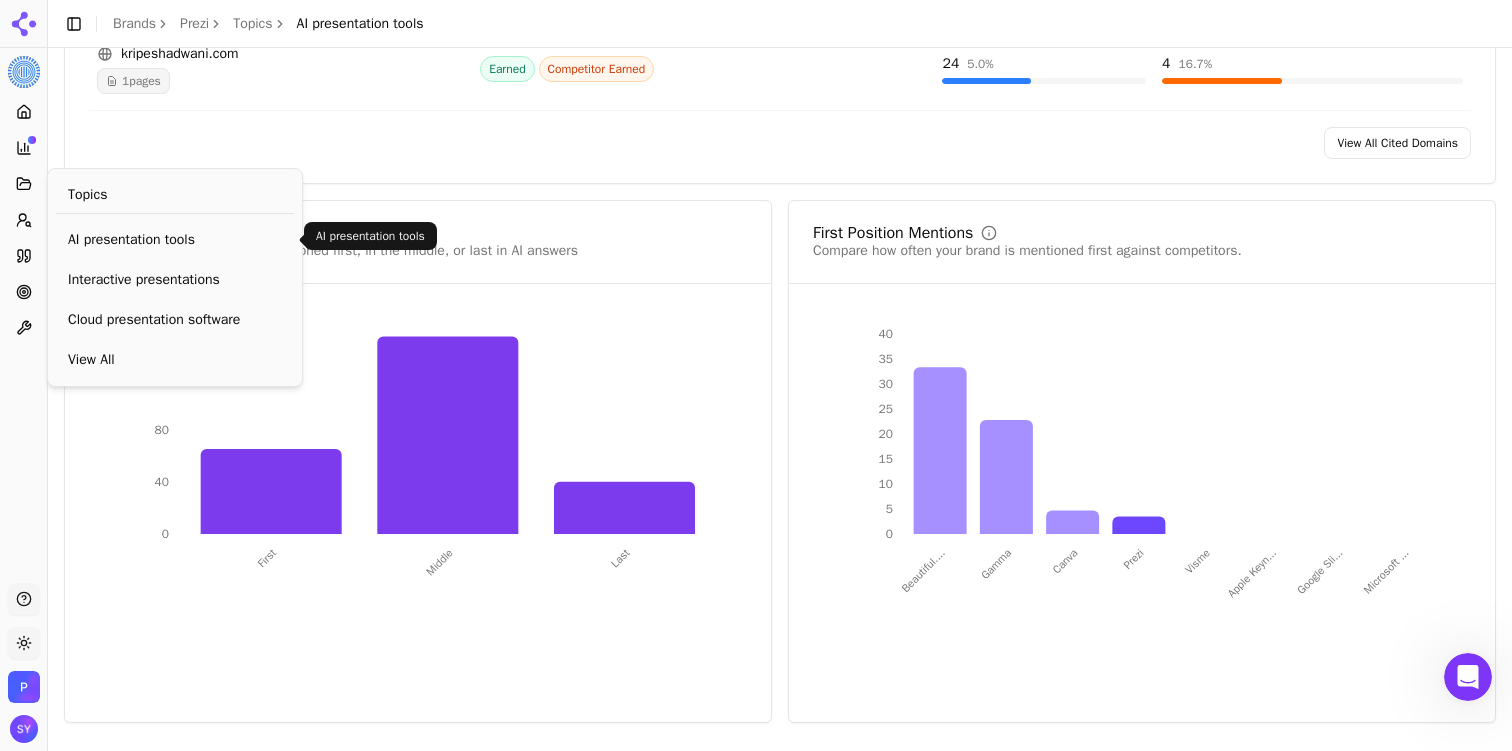 click on "AI presentation tools" at bounding box center (175, 240) 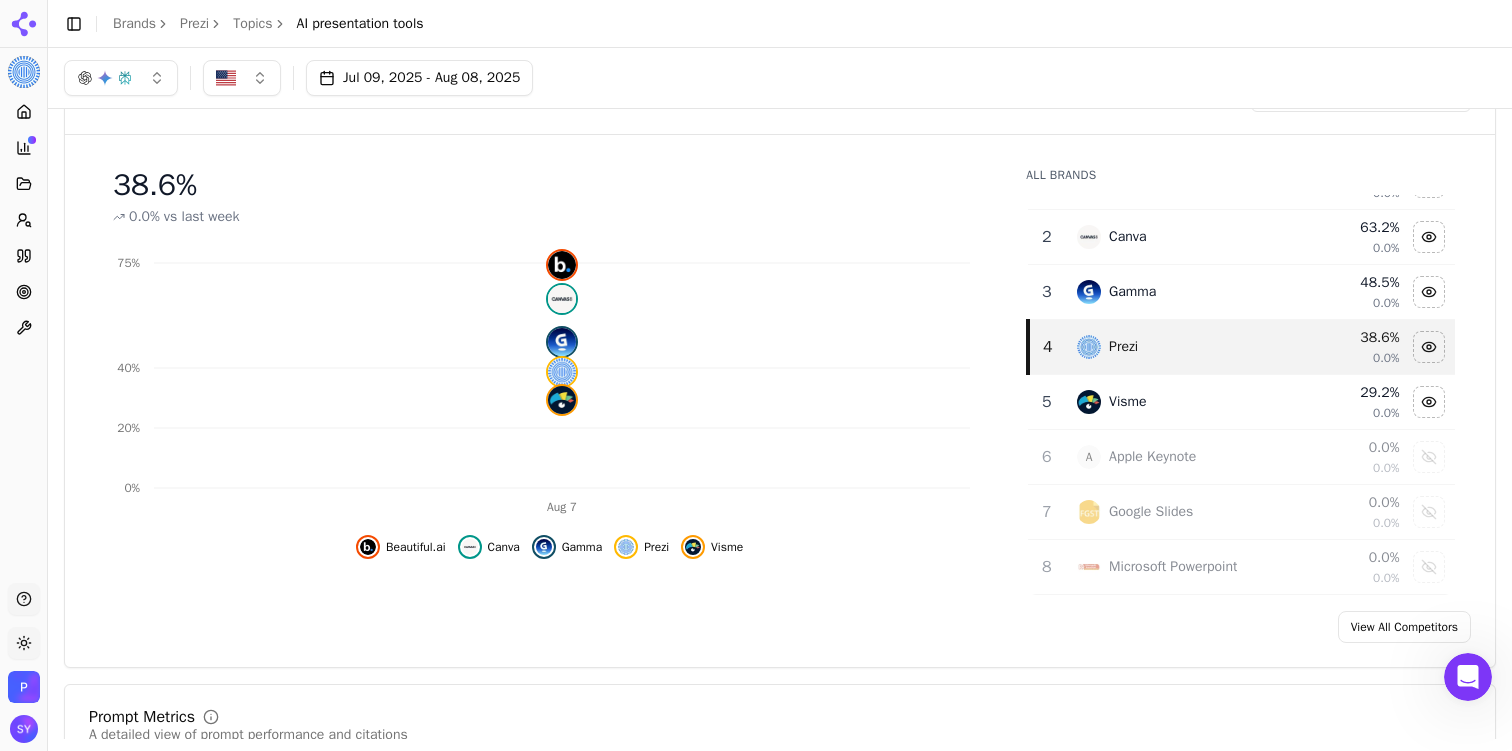 scroll, scrollTop: 0, scrollLeft: 0, axis: both 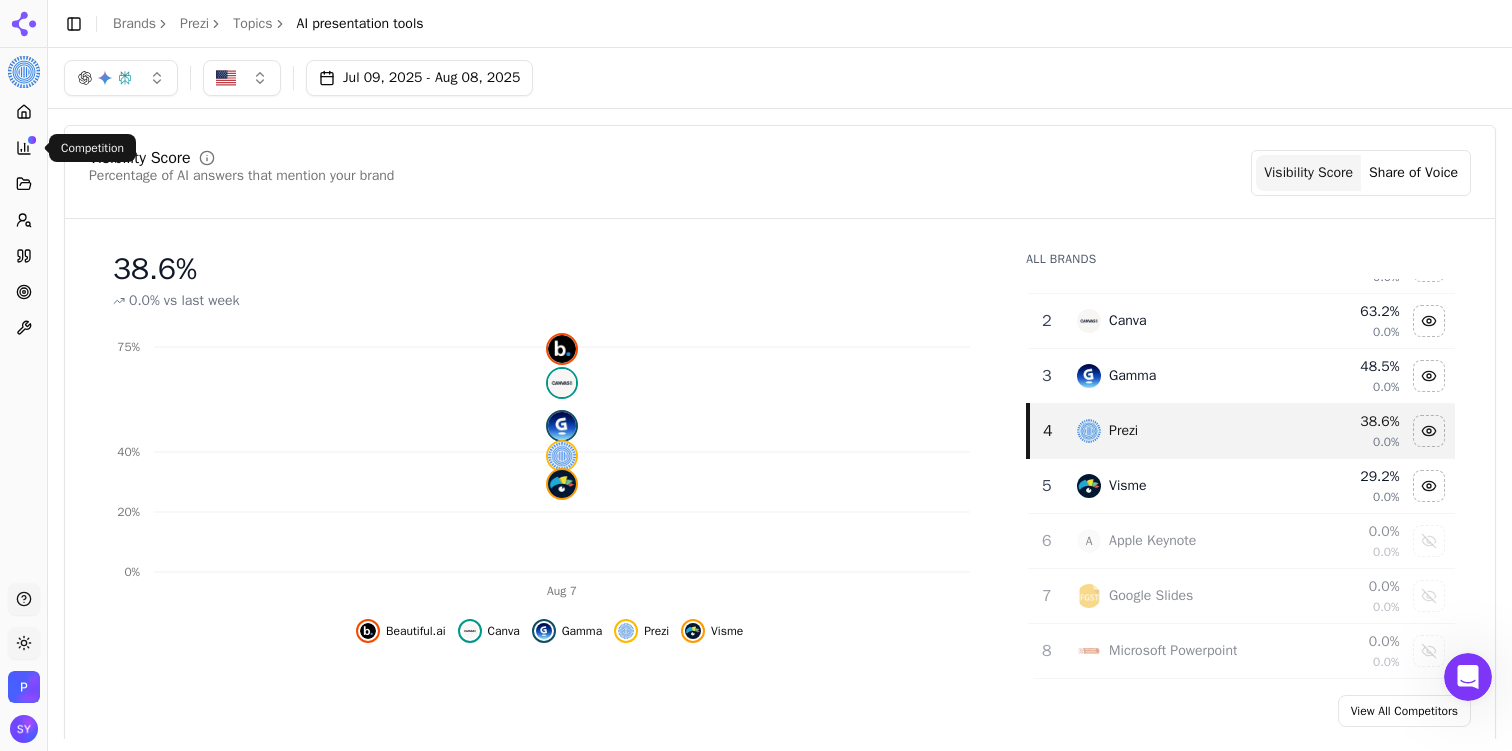 click 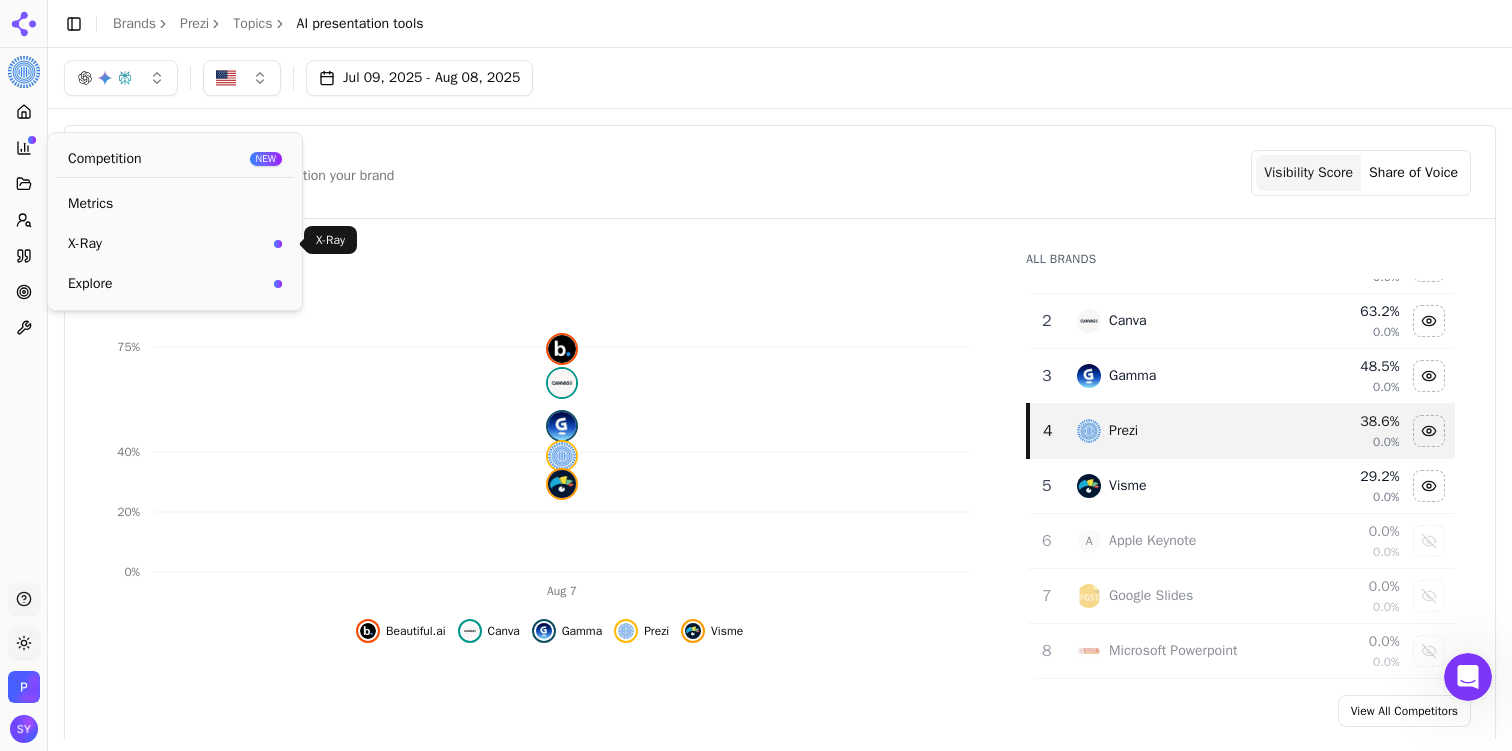 click on "X-Ray" at bounding box center [175, 244] 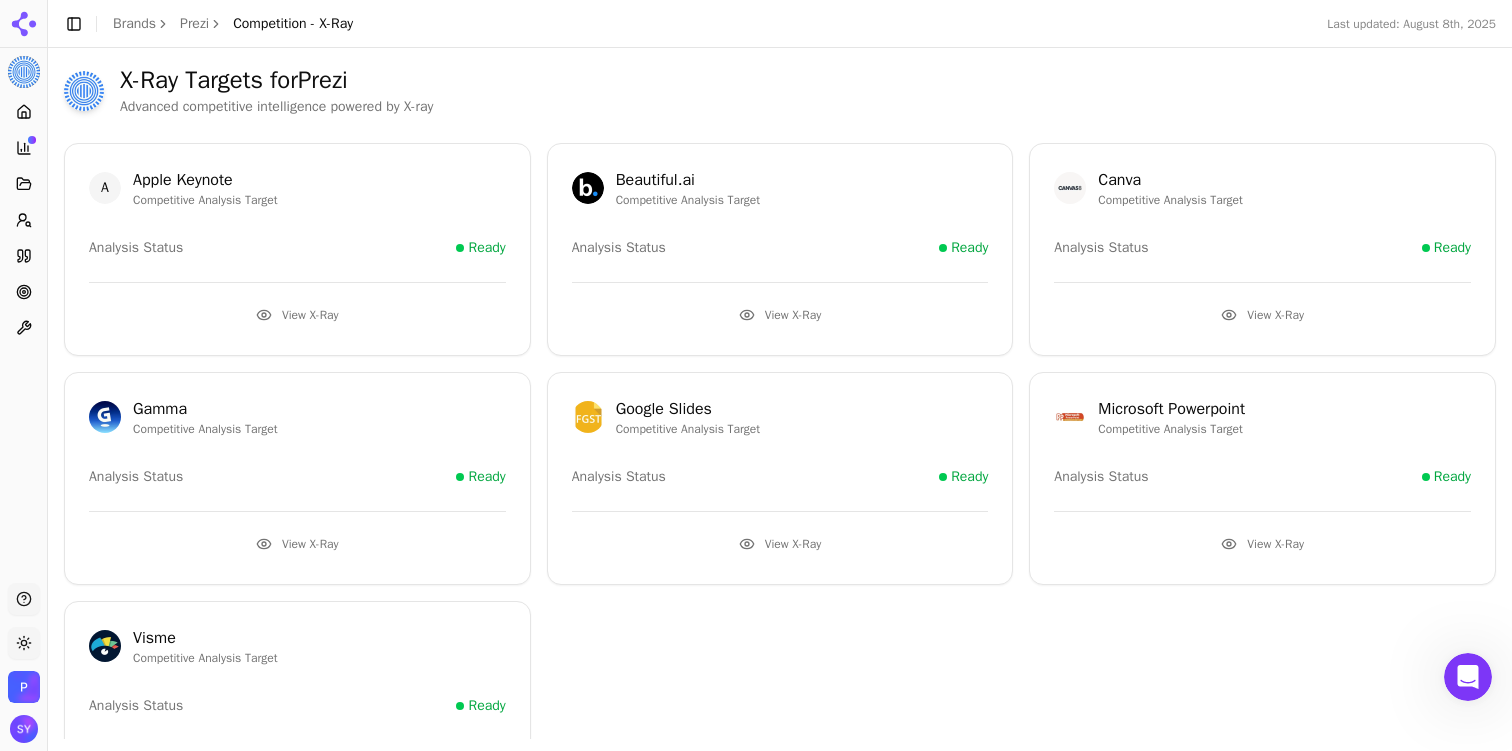 click on "View X-Ray" at bounding box center [297, 544] 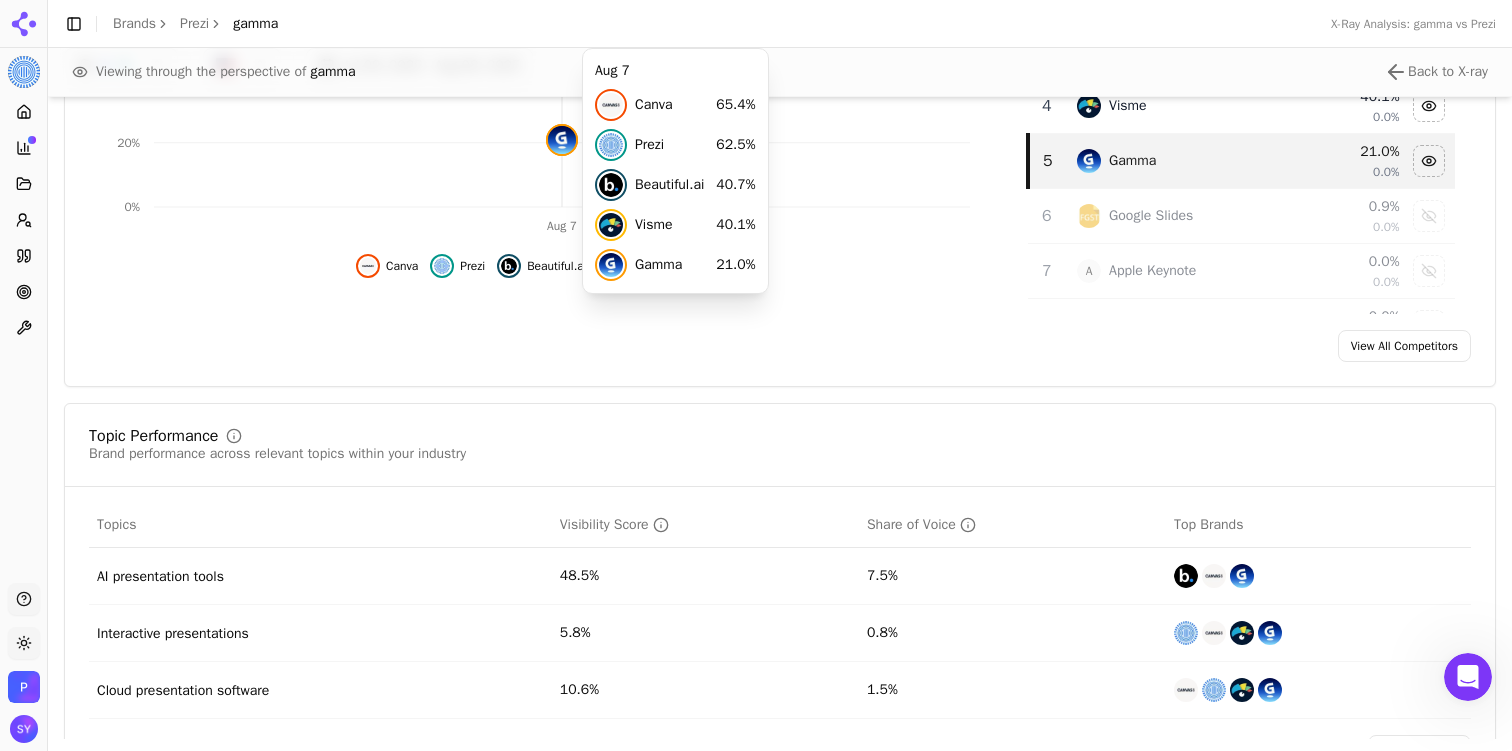 scroll, scrollTop: 694, scrollLeft: 0, axis: vertical 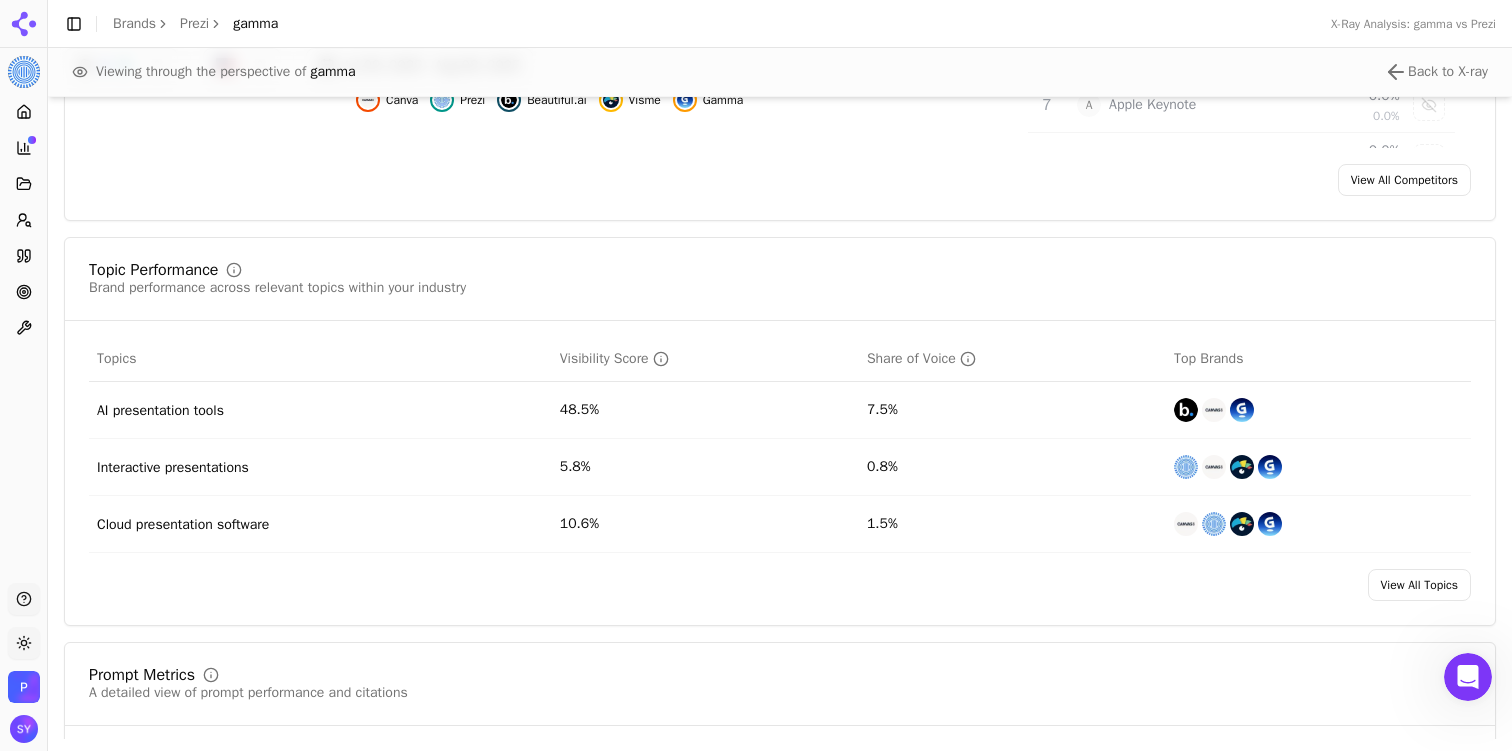 click on "AI presentation tools" at bounding box center [160, 411] 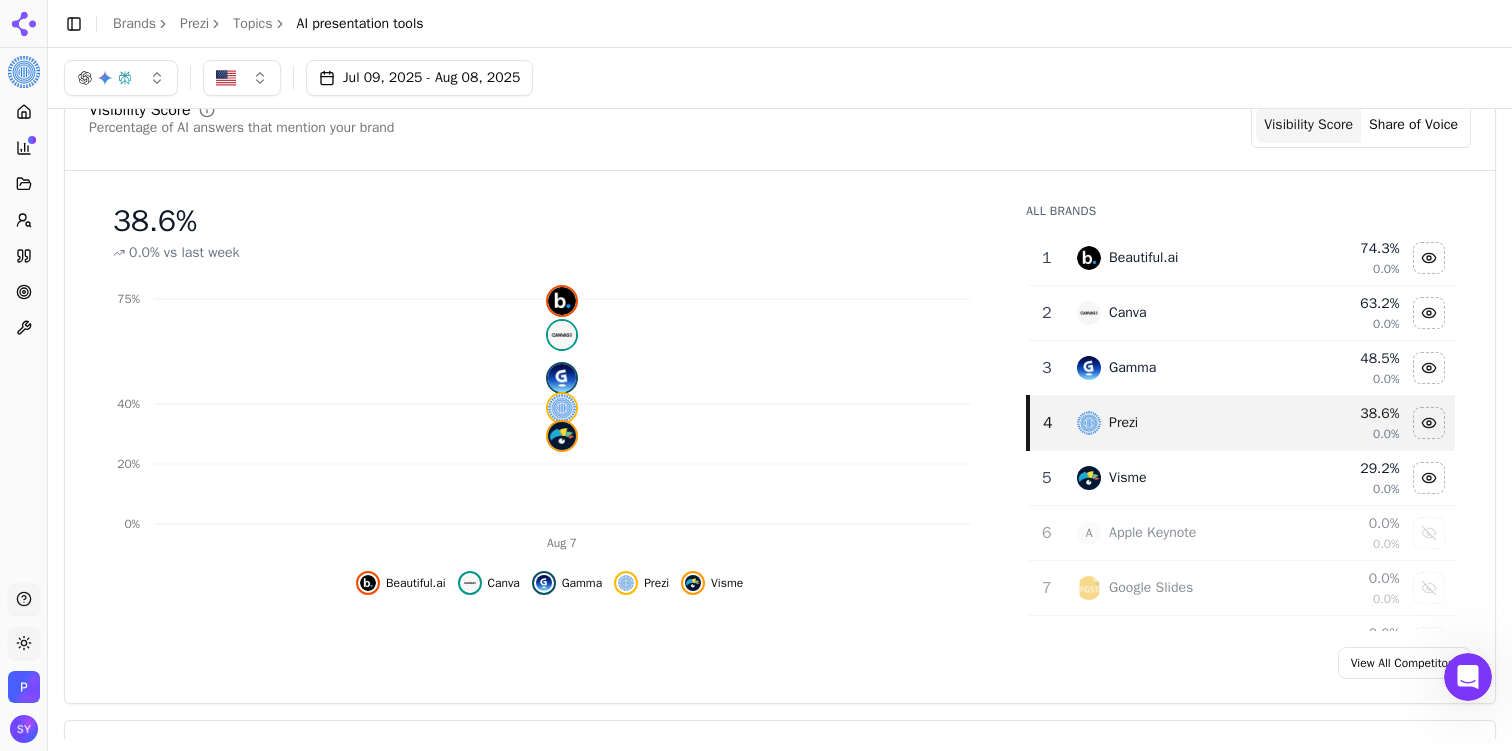 scroll, scrollTop: 0, scrollLeft: 0, axis: both 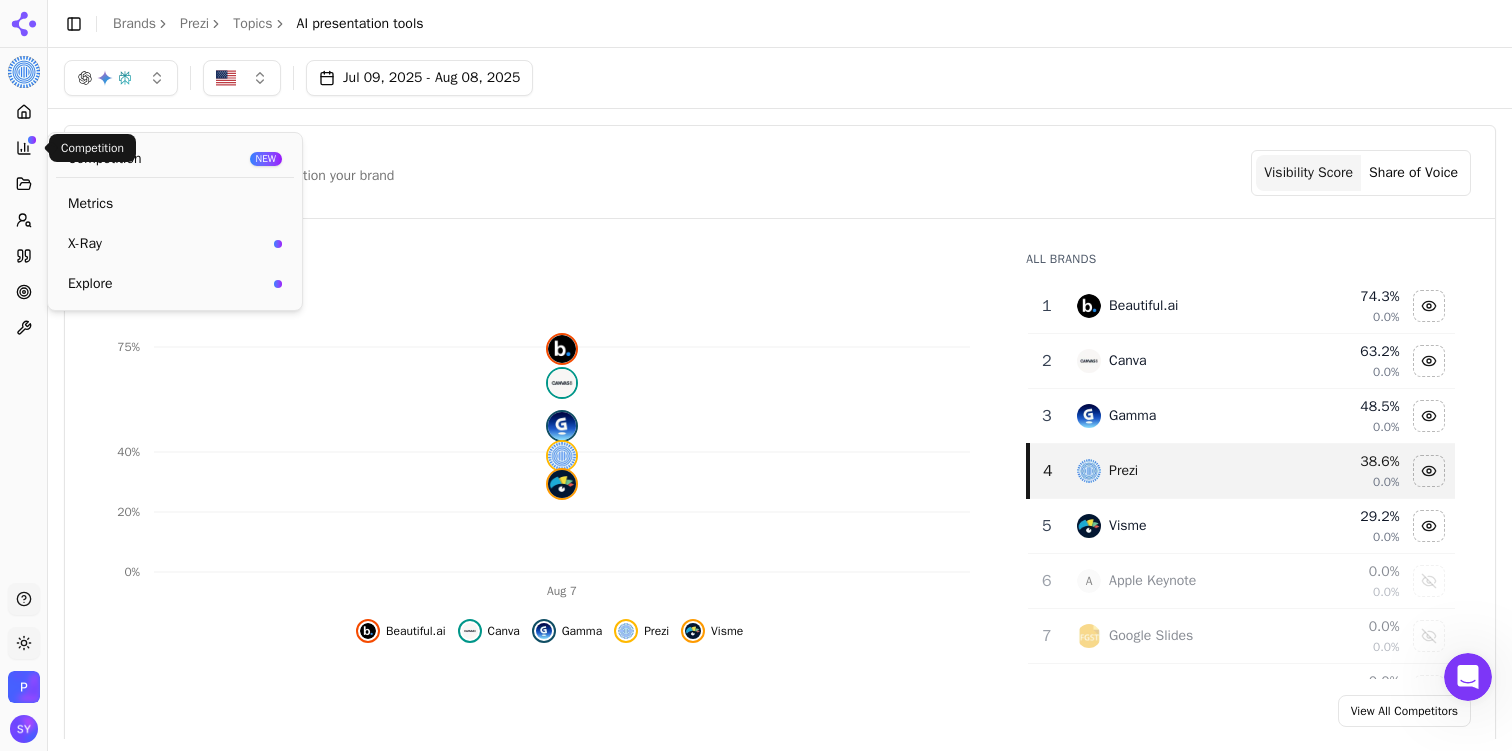 click 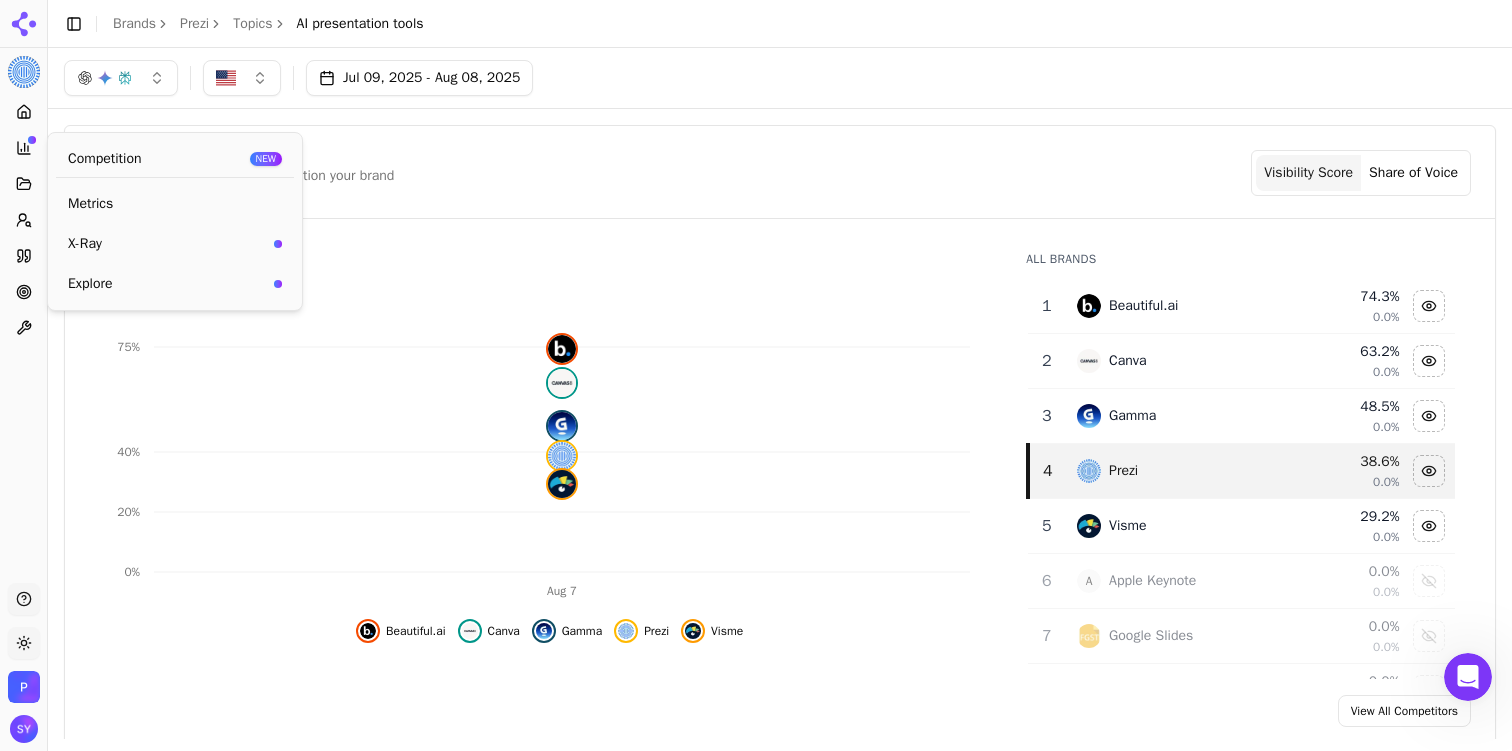 click on "Explore" at bounding box center [167, 284] 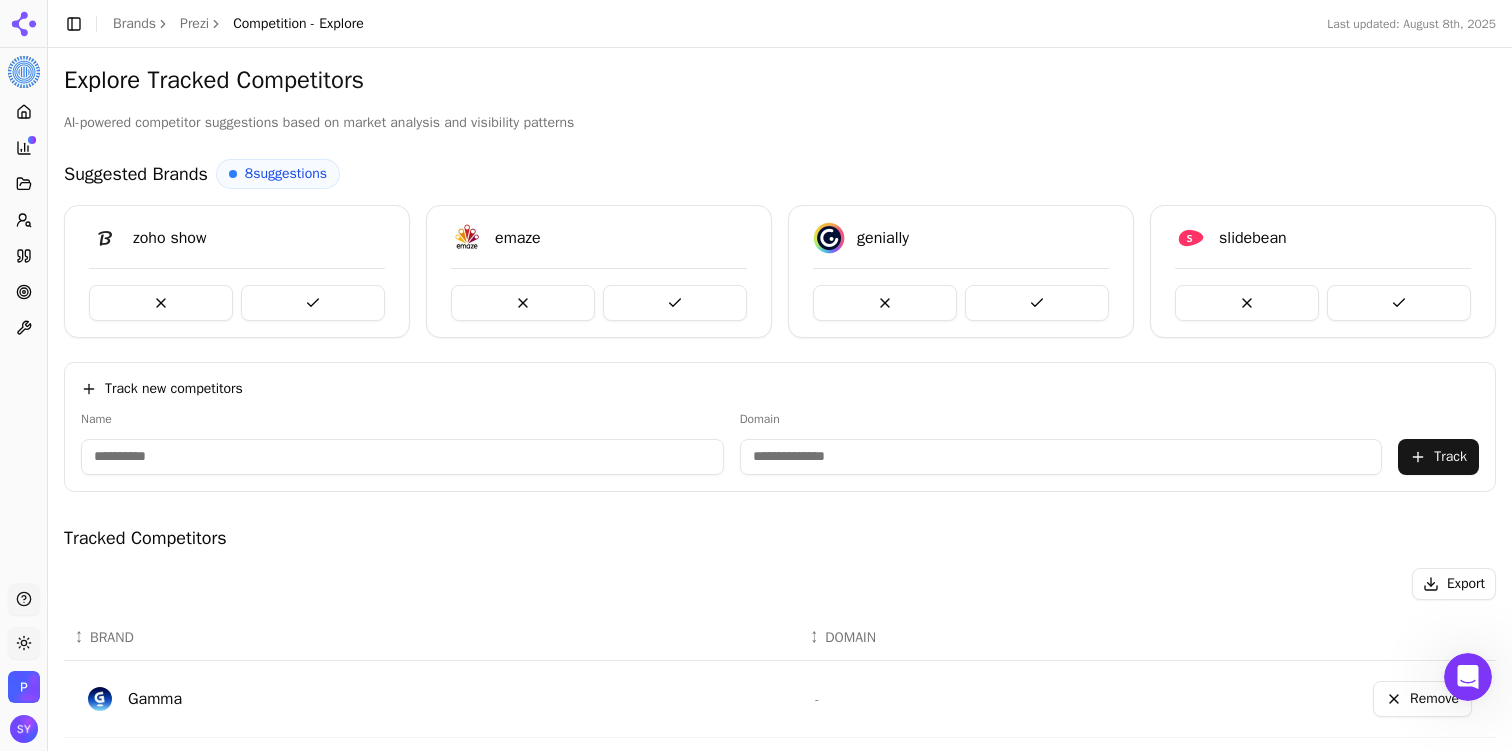 click 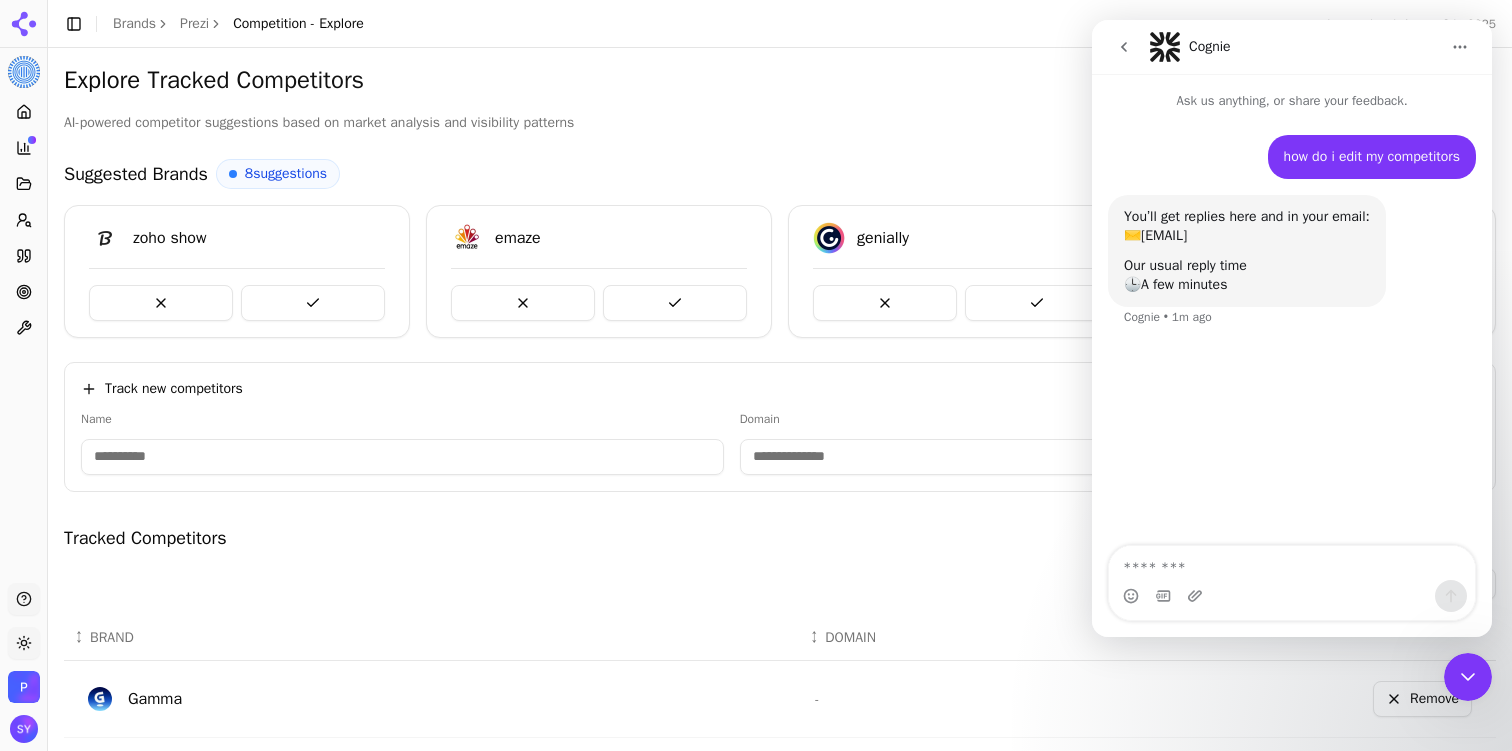 click 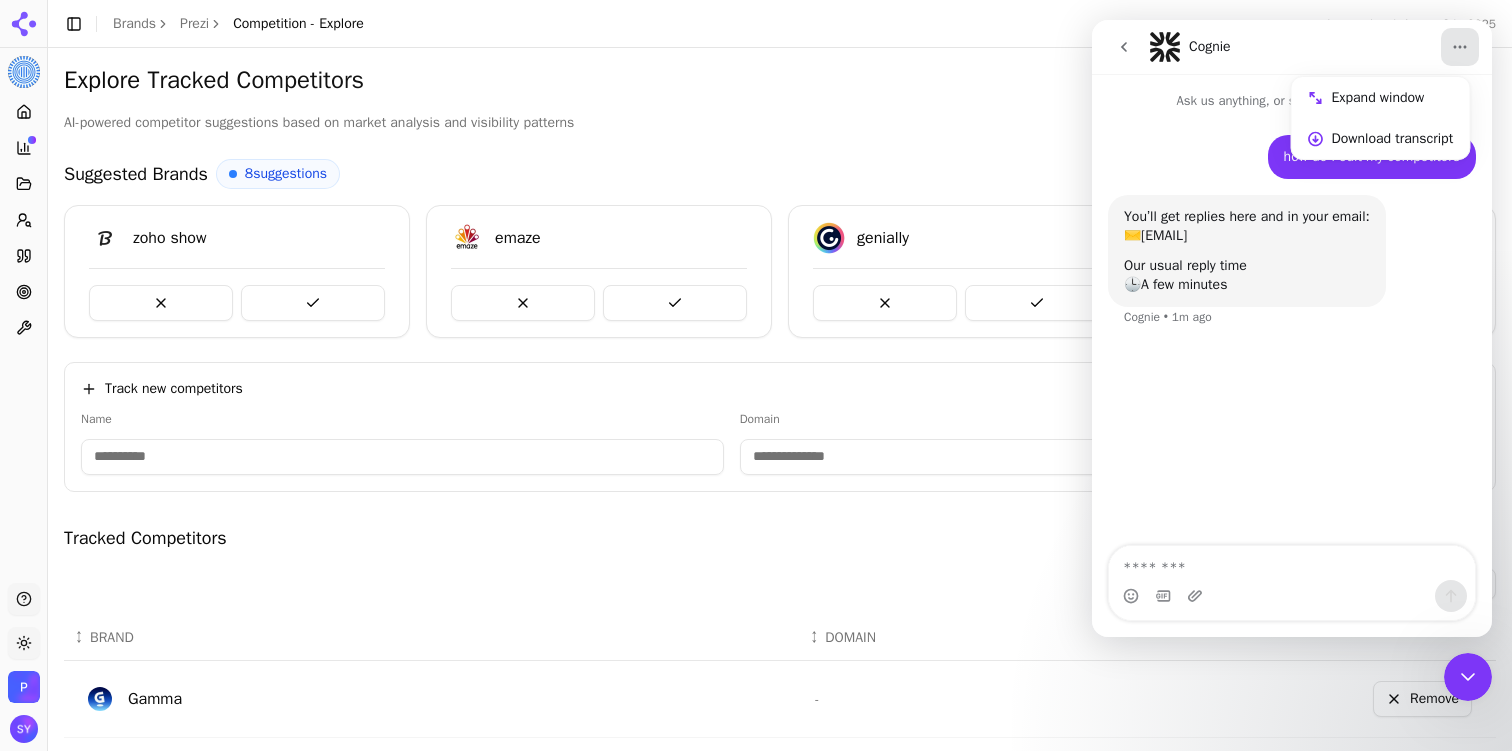 click 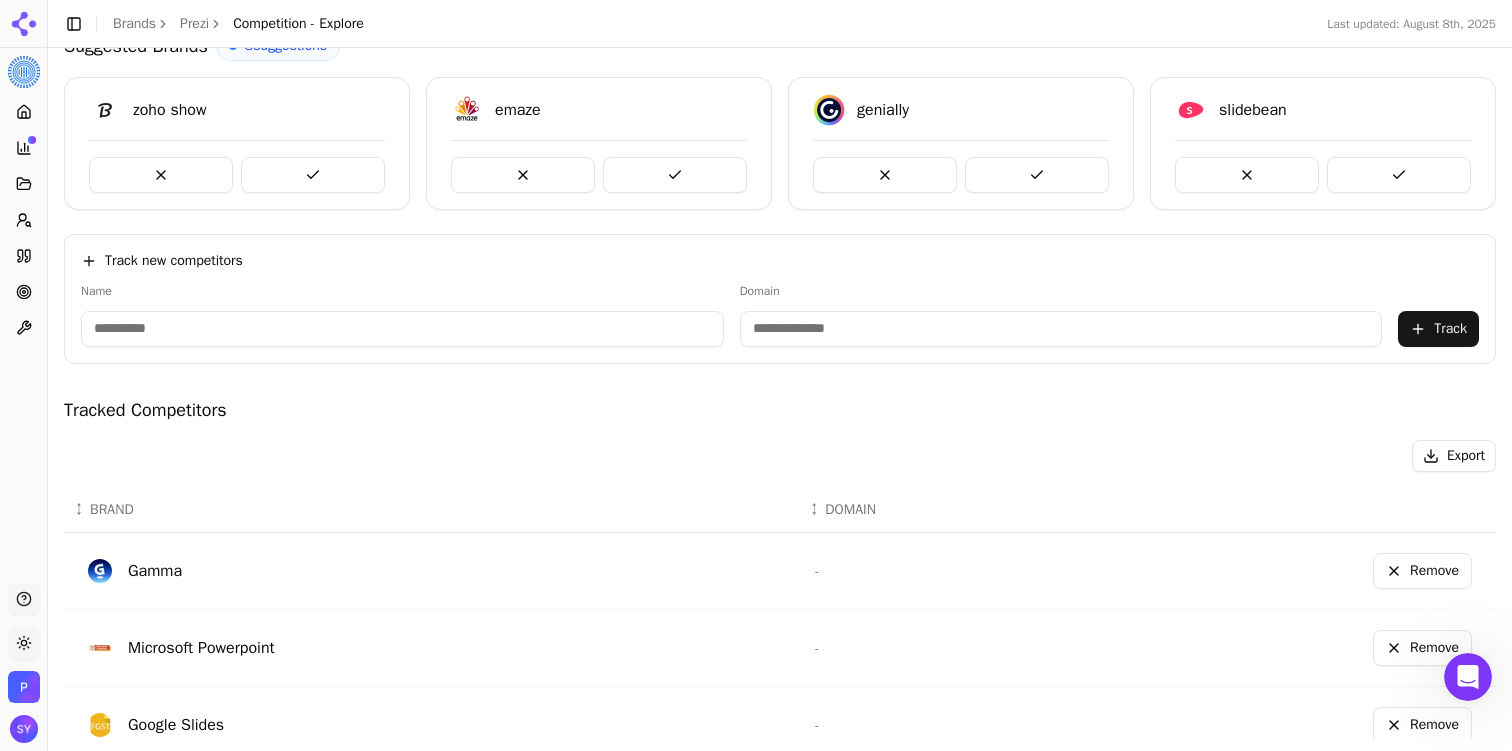 scroll, scrollTop: 68, scrollLeft: 0, axis: vertical 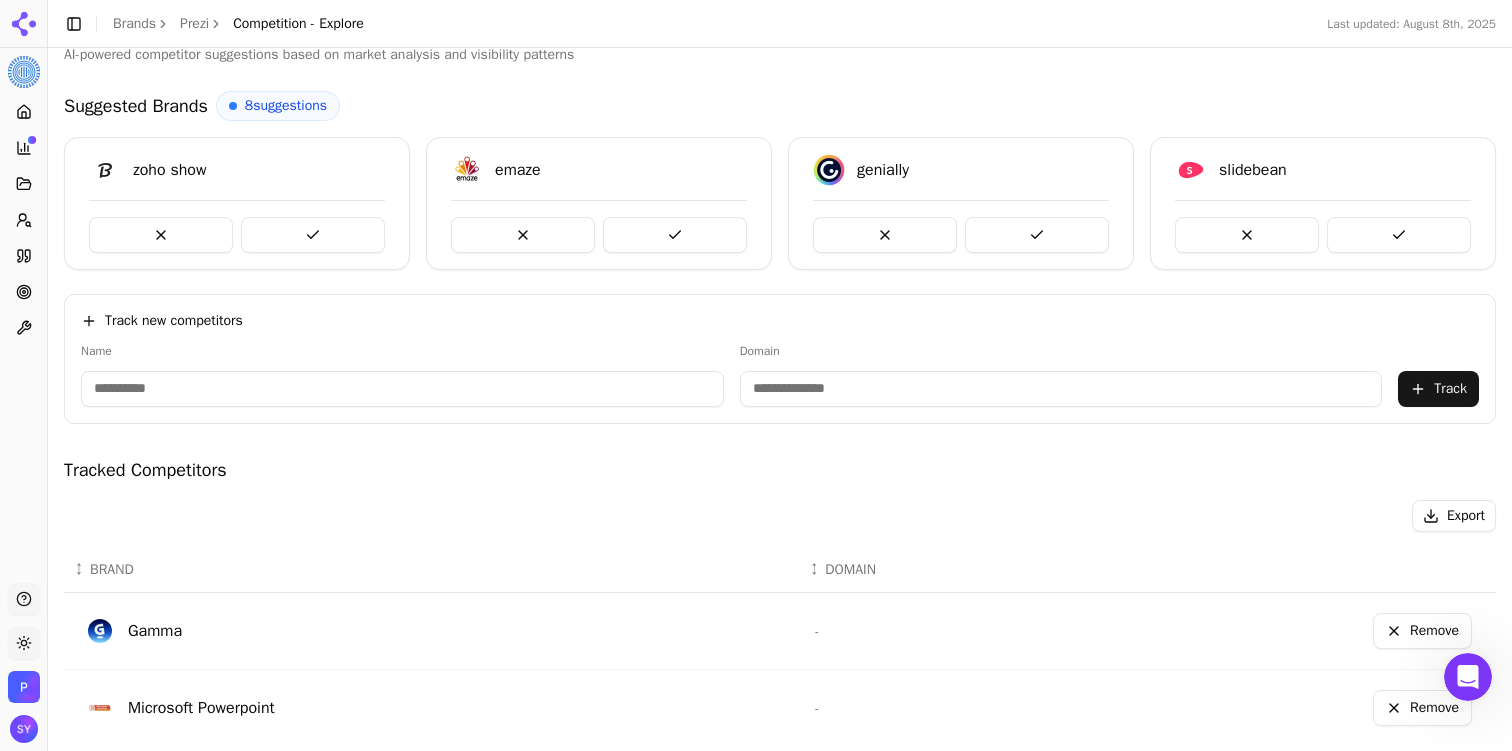 click at bounding box center [402, 389] 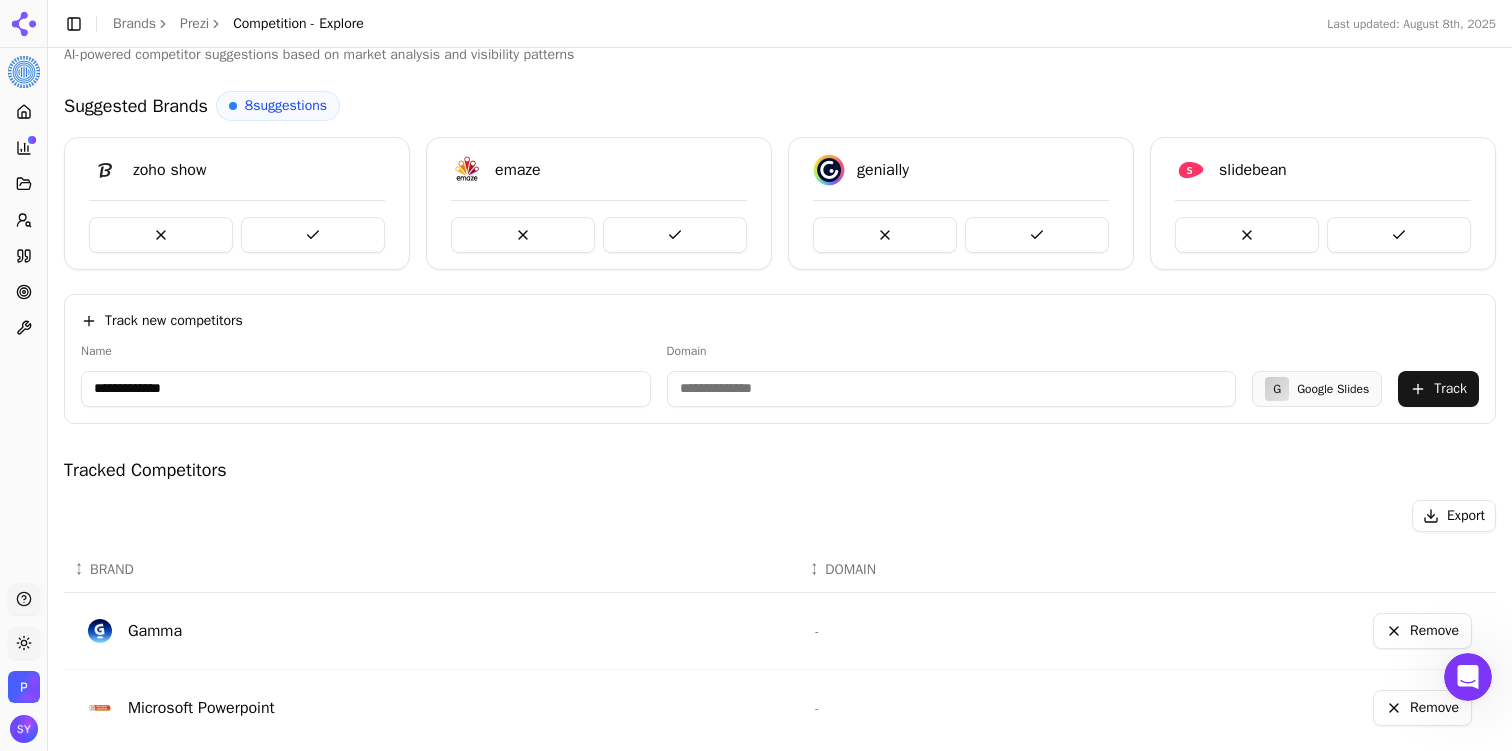 type on "**********" 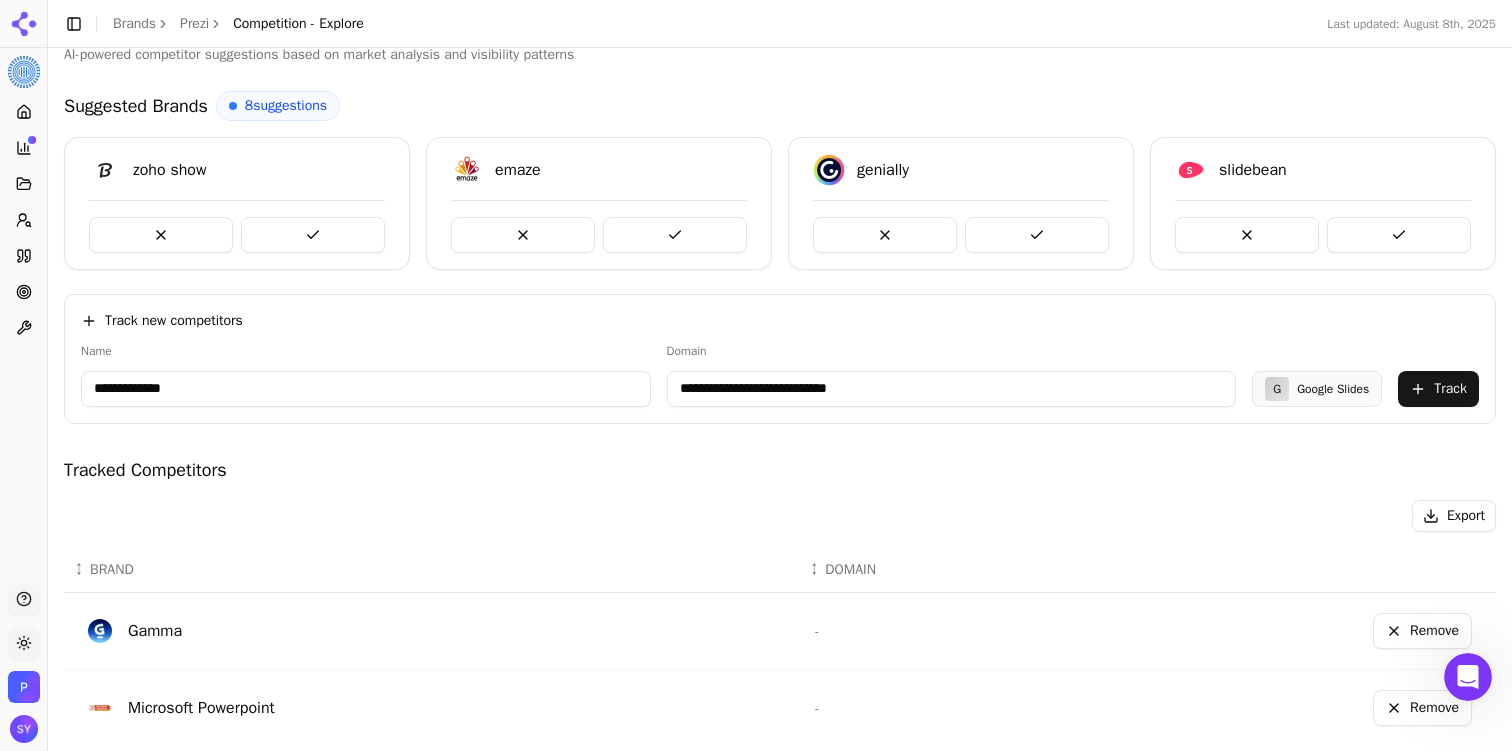 click on "**********" at bounding box center (952, 389) 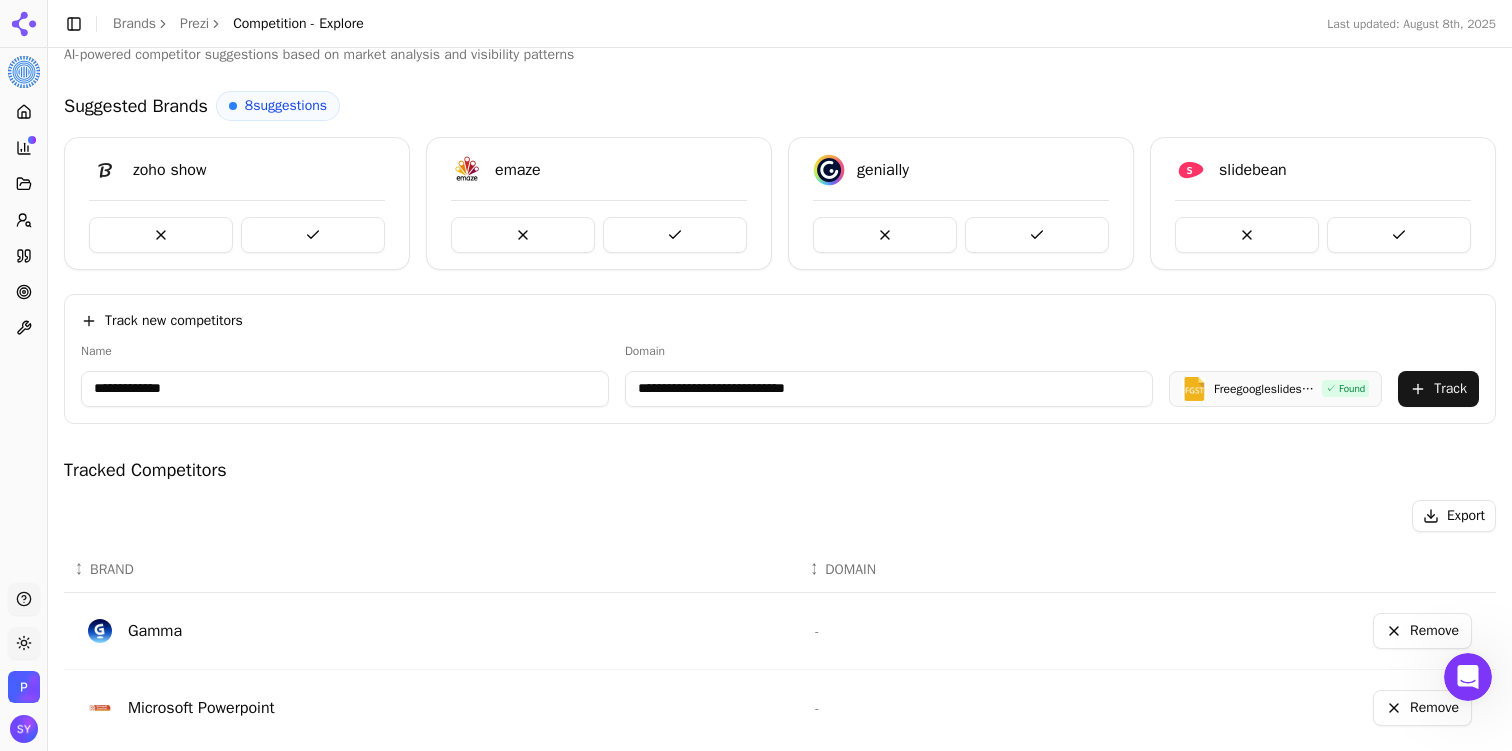 paste on "**********" 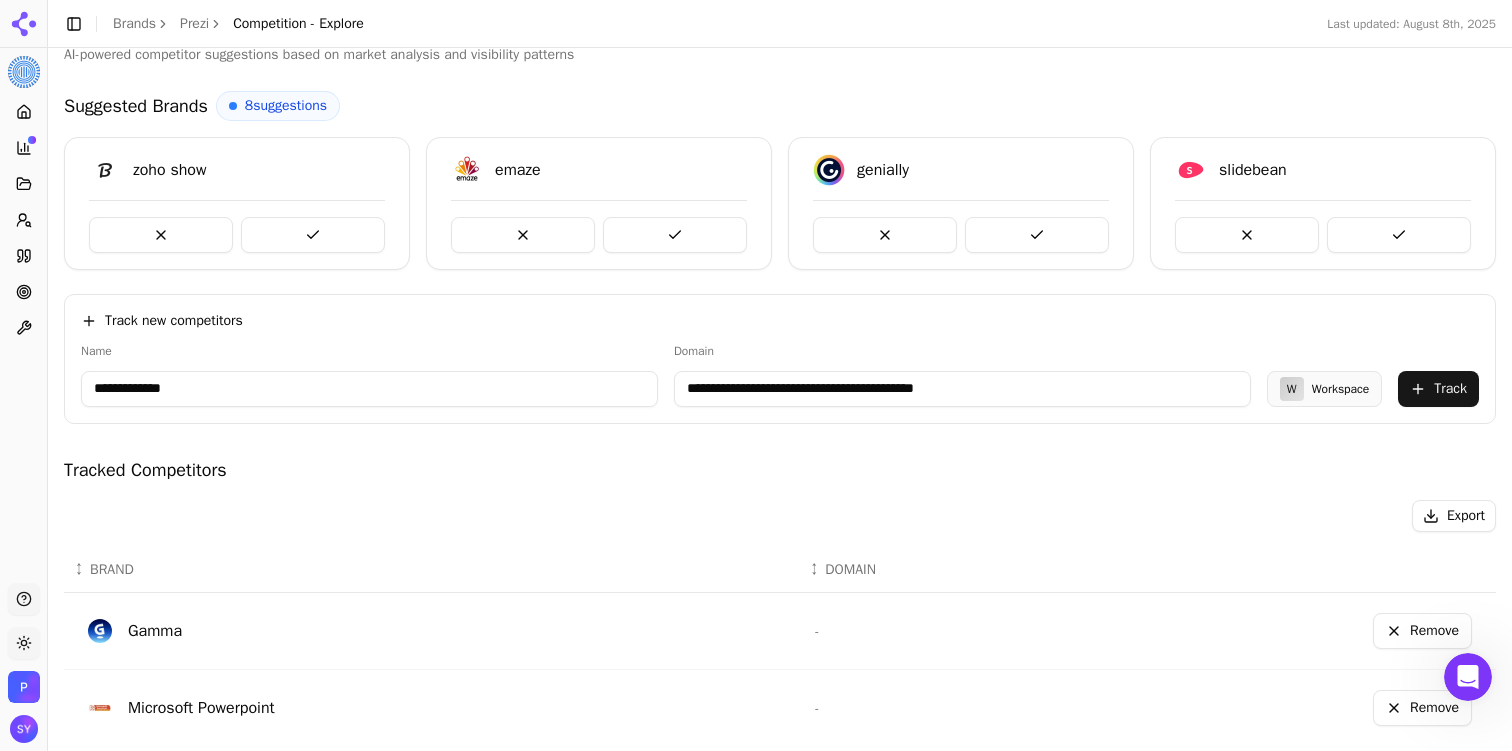 click on "Domain" at bounding box center (962, 351) 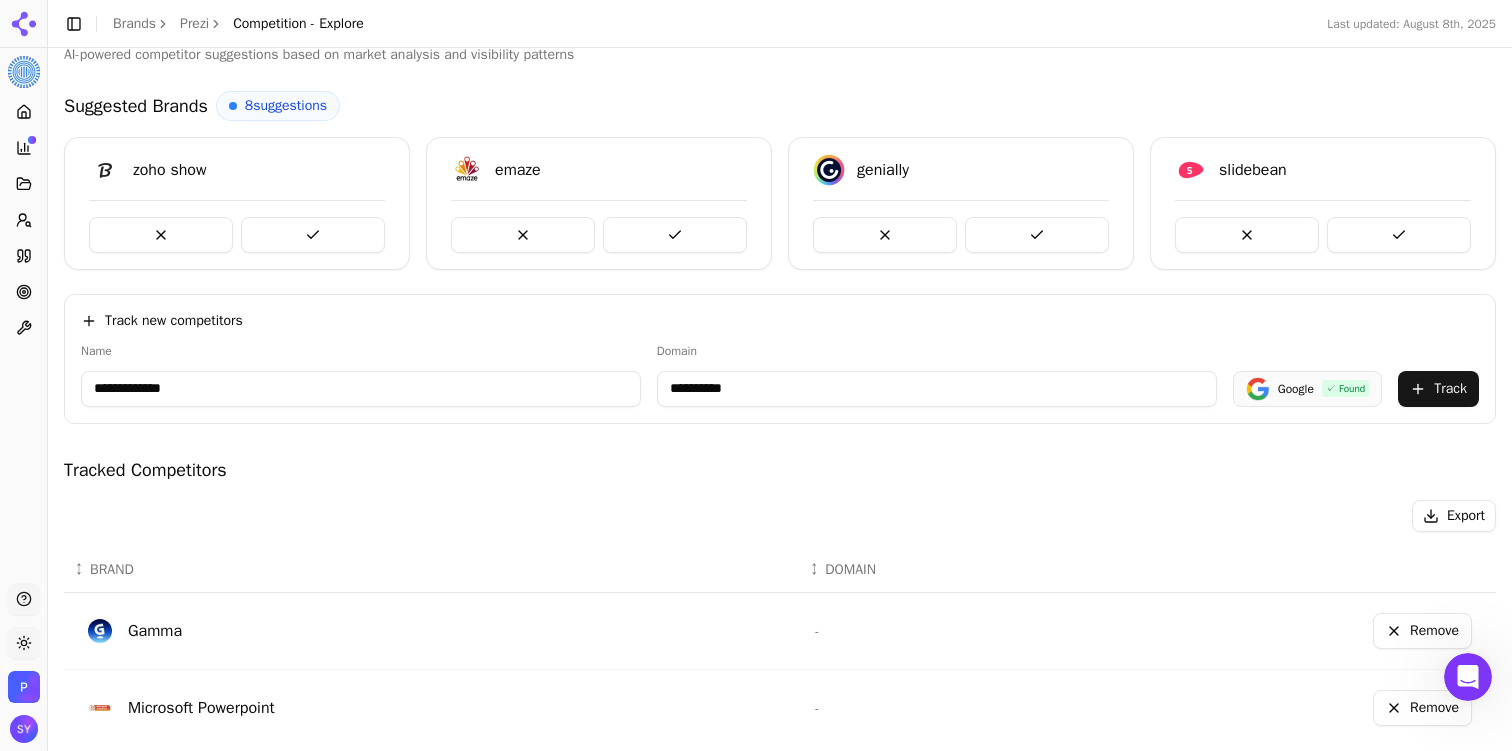 type on "**********" 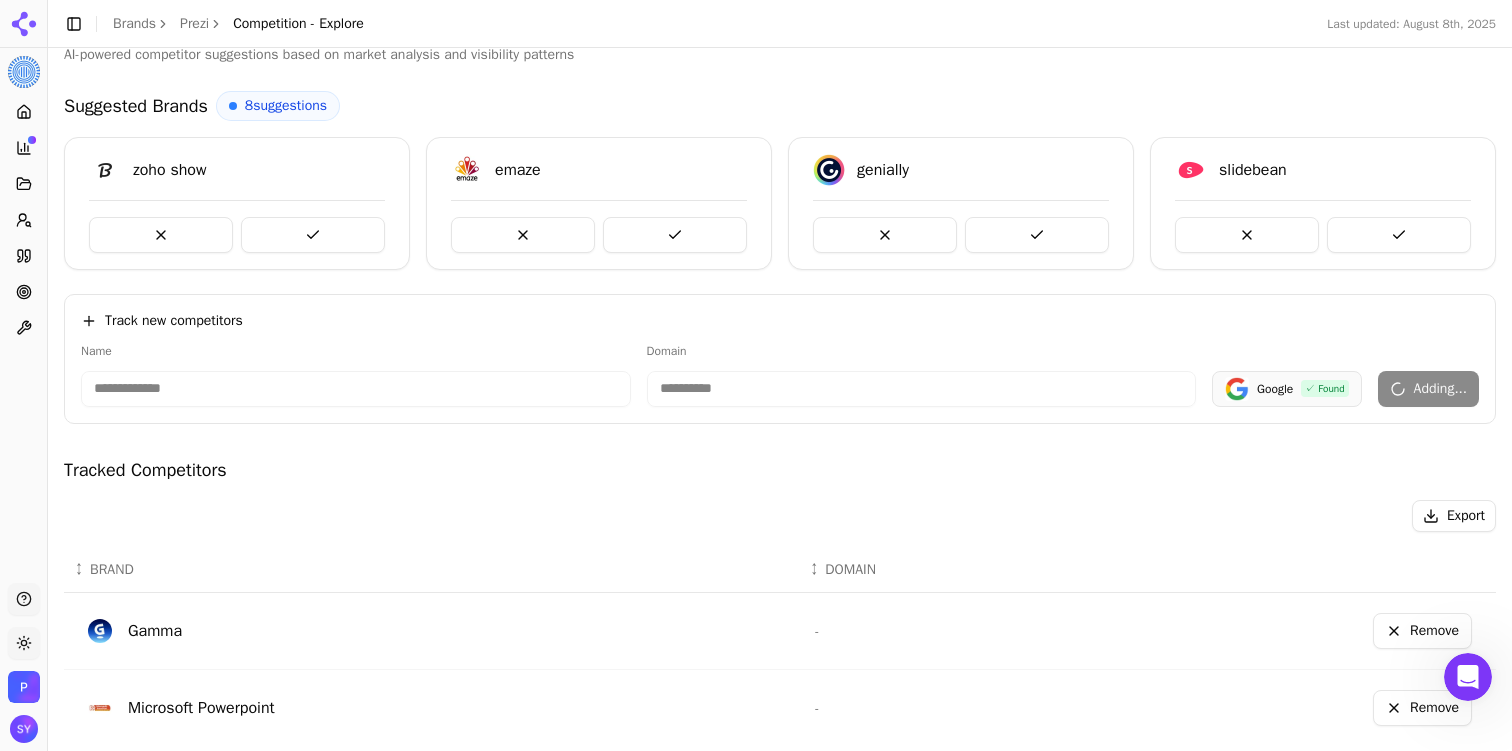type 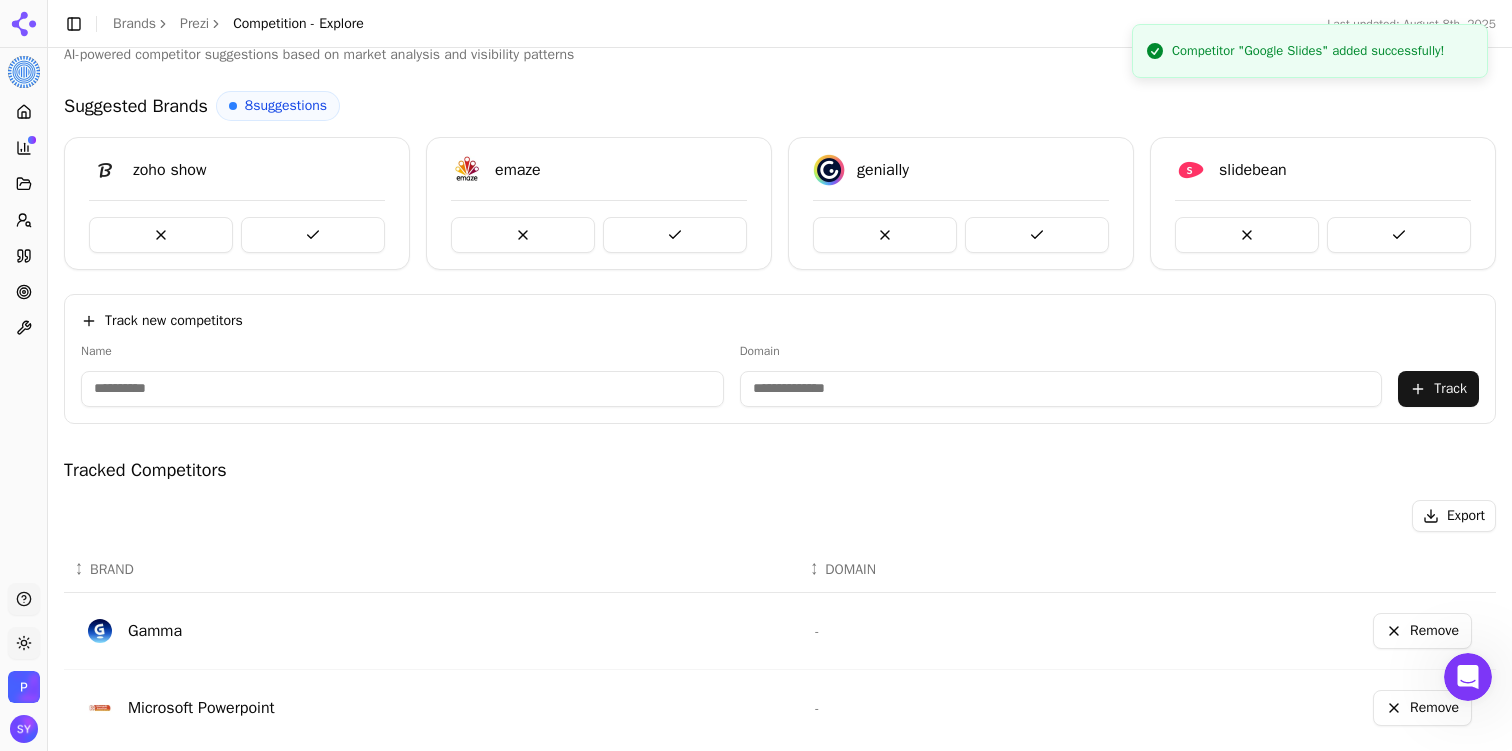 click at bounding box center (402, 389) 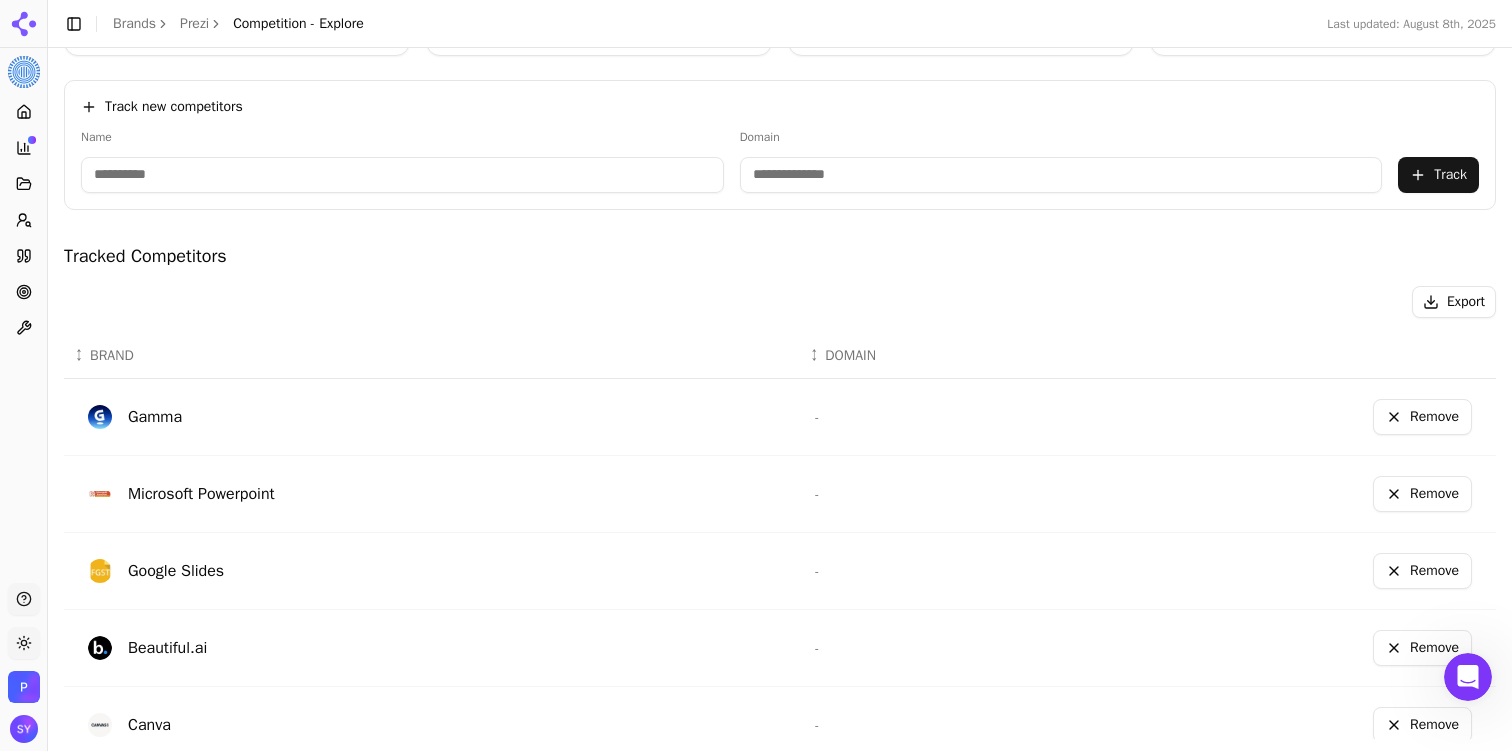scroll, scrollTop: 38, scrollLeft: 0, axis: vertical 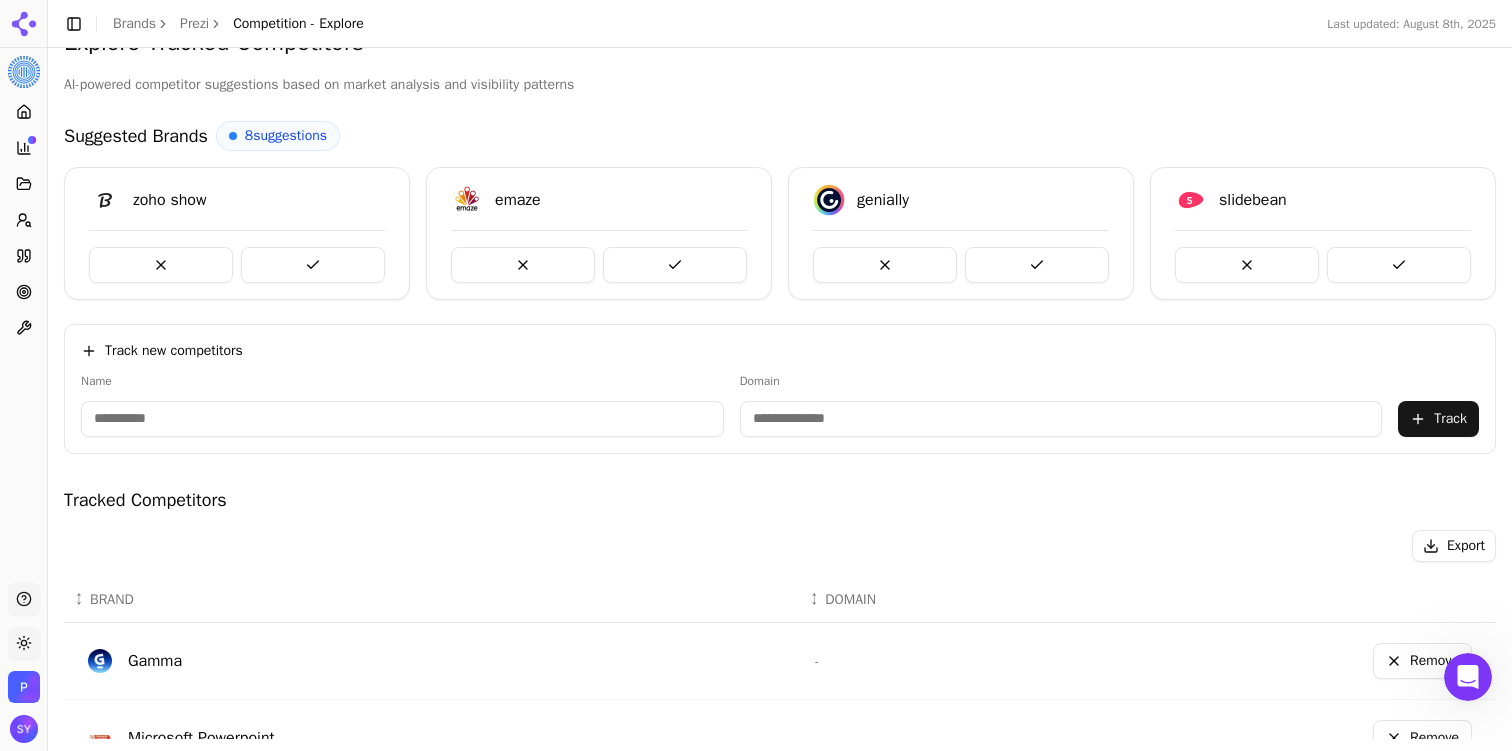 click at bounding box center (402, 419) 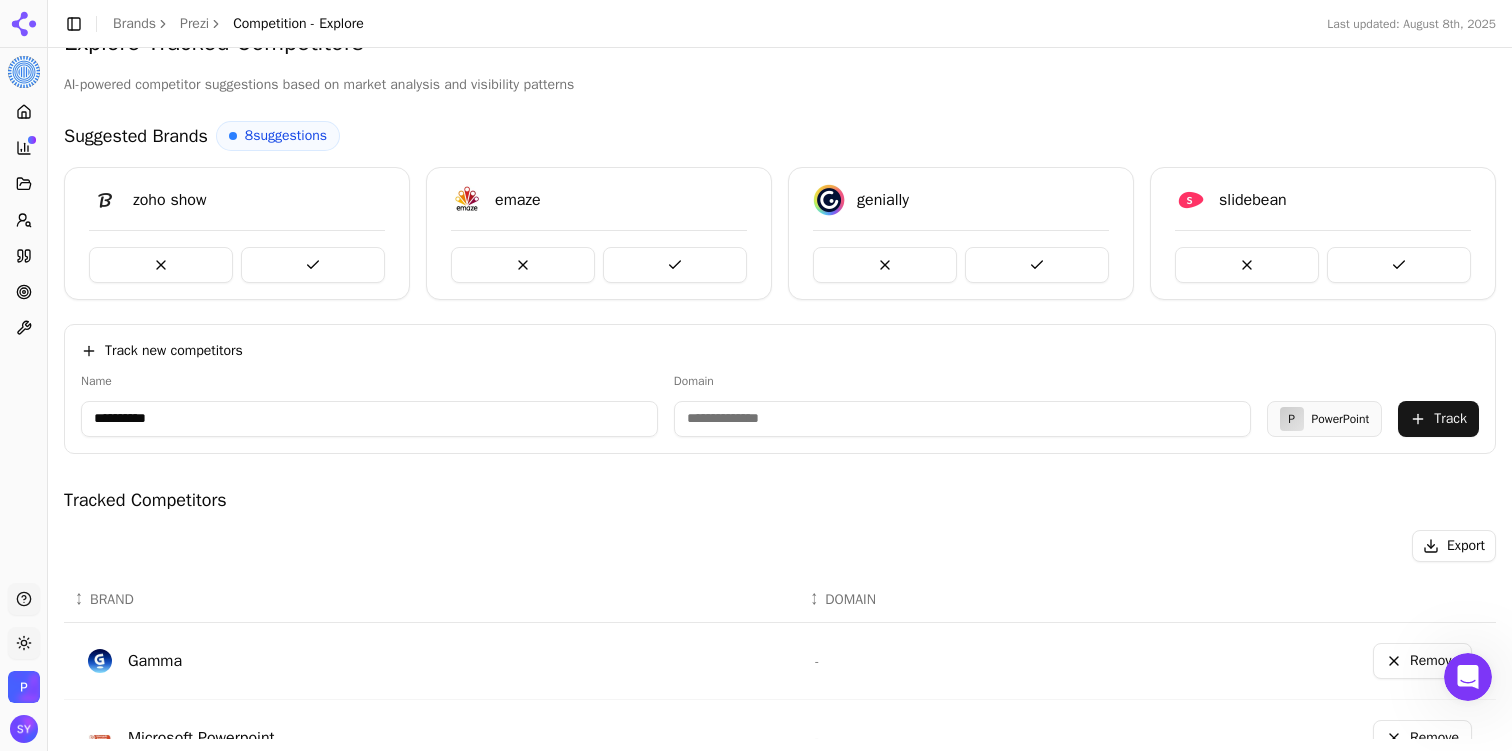 type on "**********" 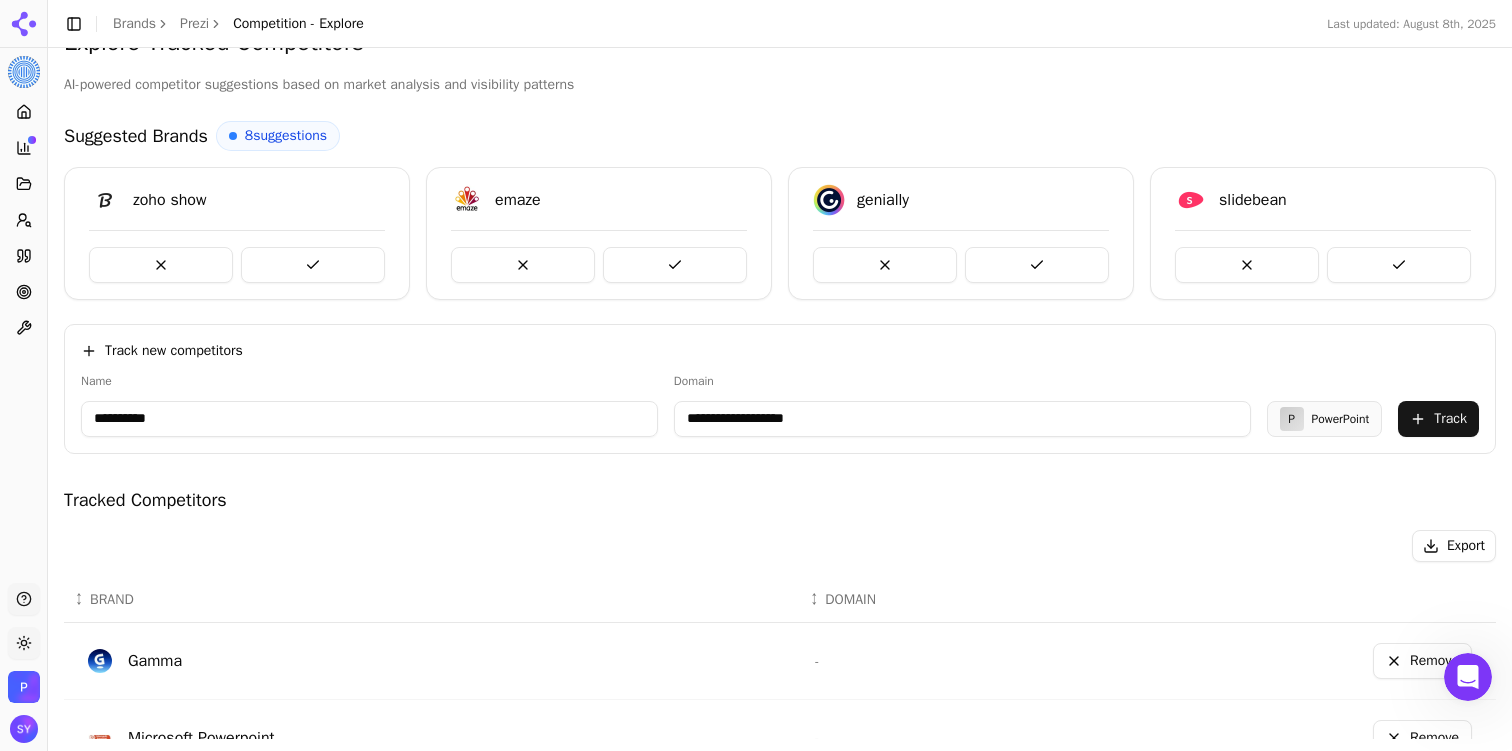 click on "**********" at bounding box center [780, 602] 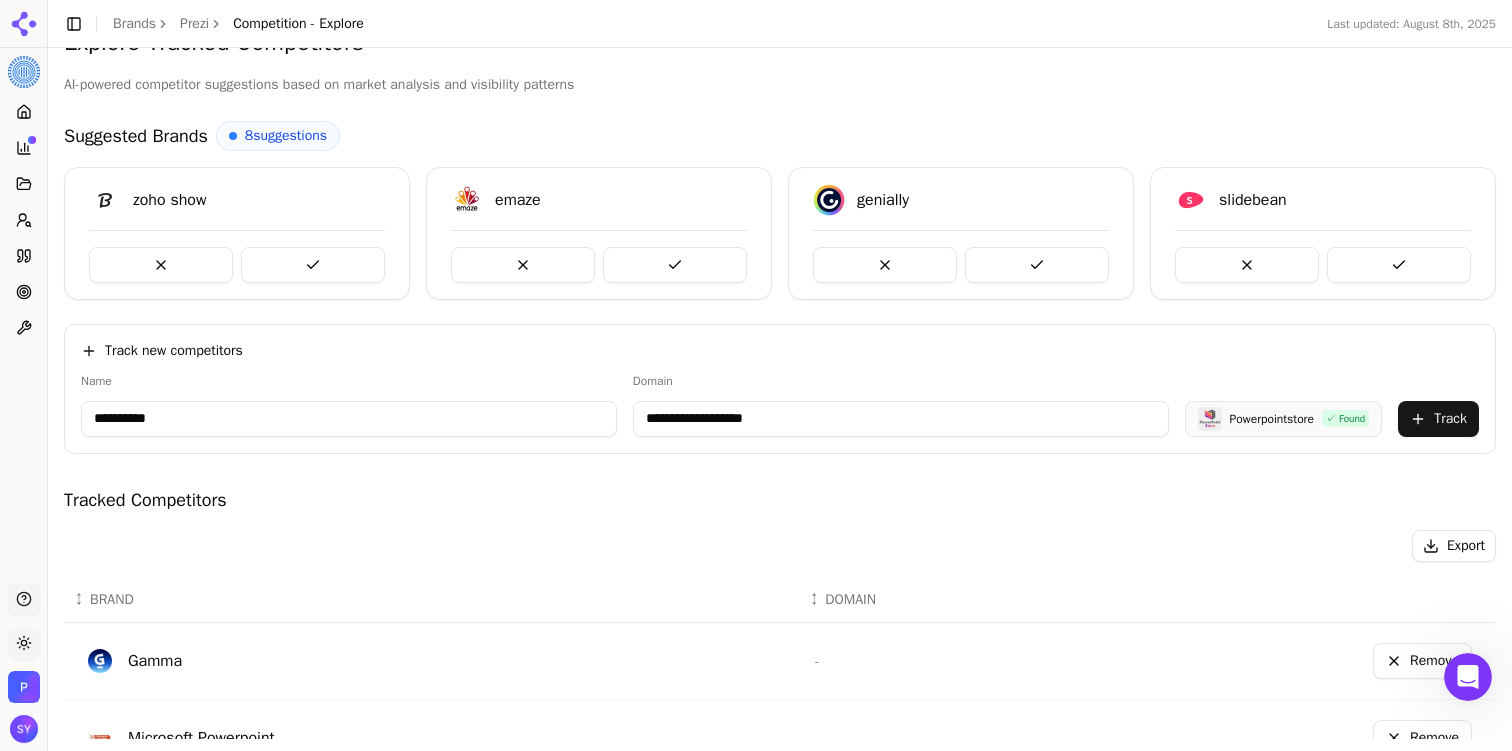 click on "**********" at bounding box center [901, 419] 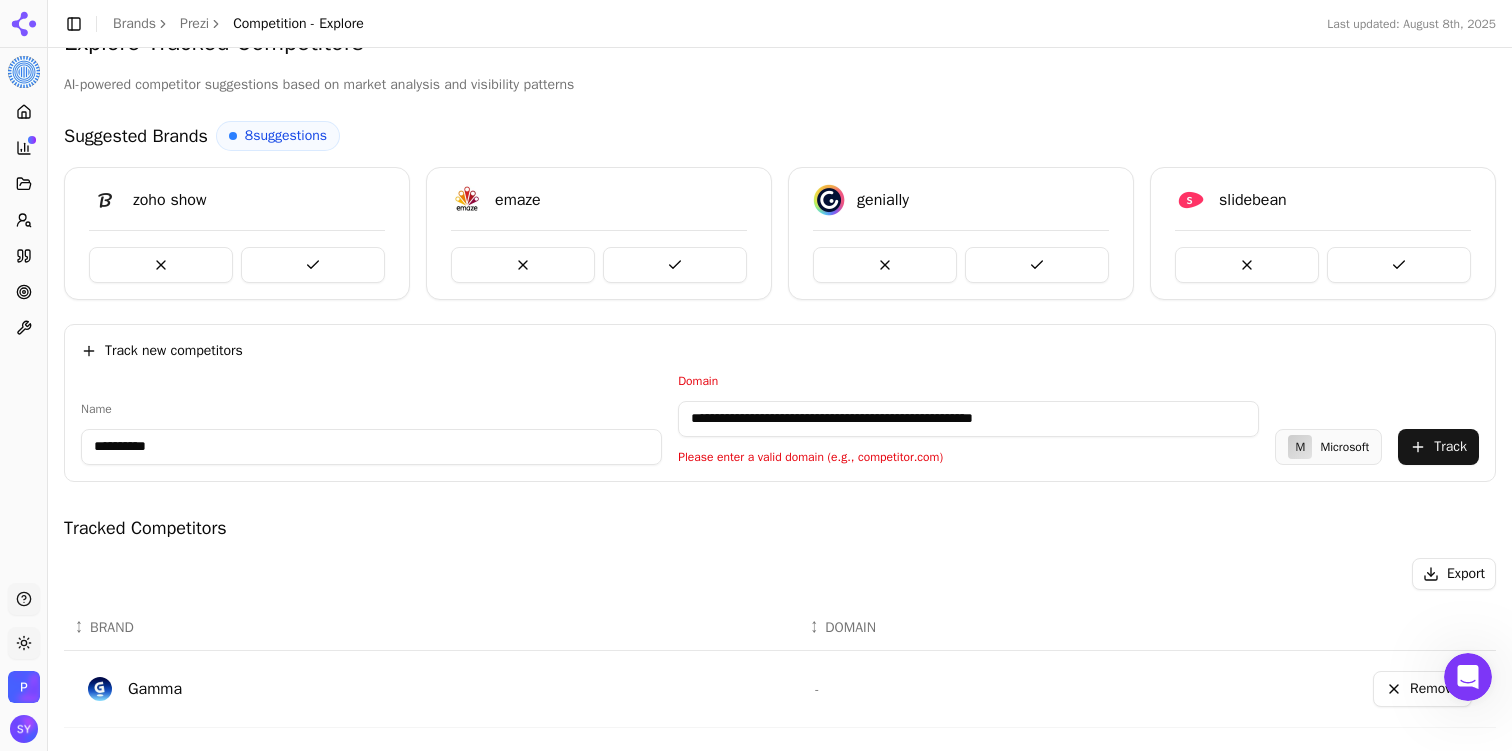 click on "**********" at bounding box center (968, 419) 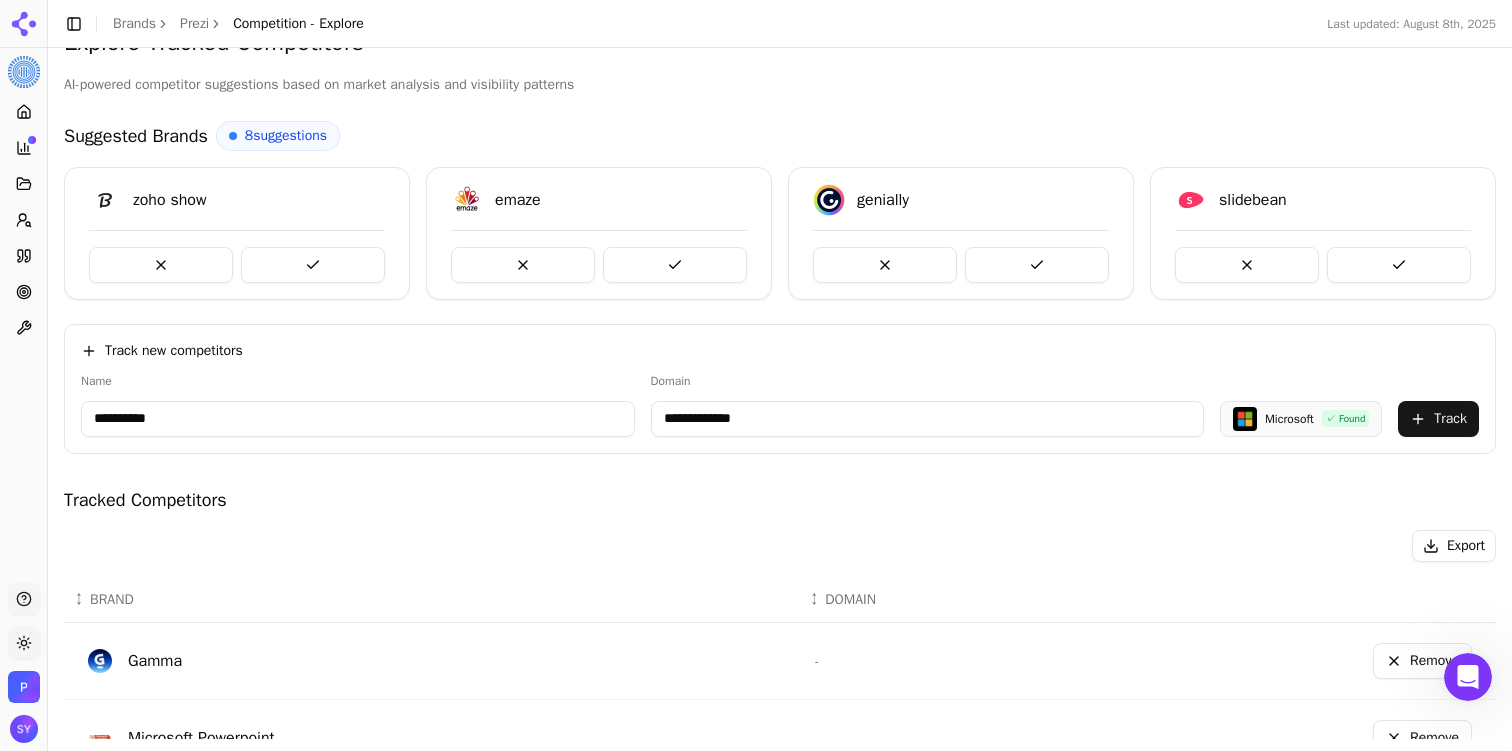 type on "**********" 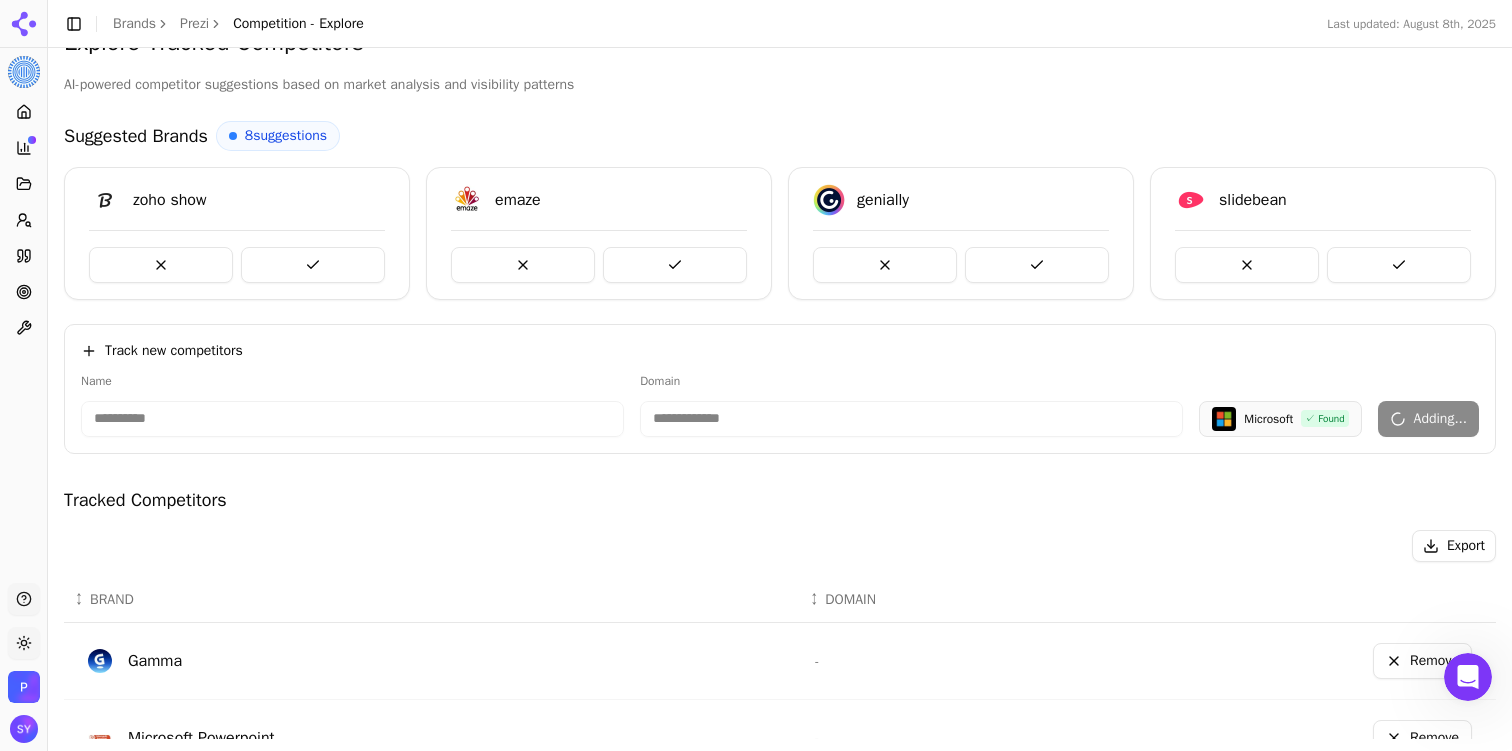 type 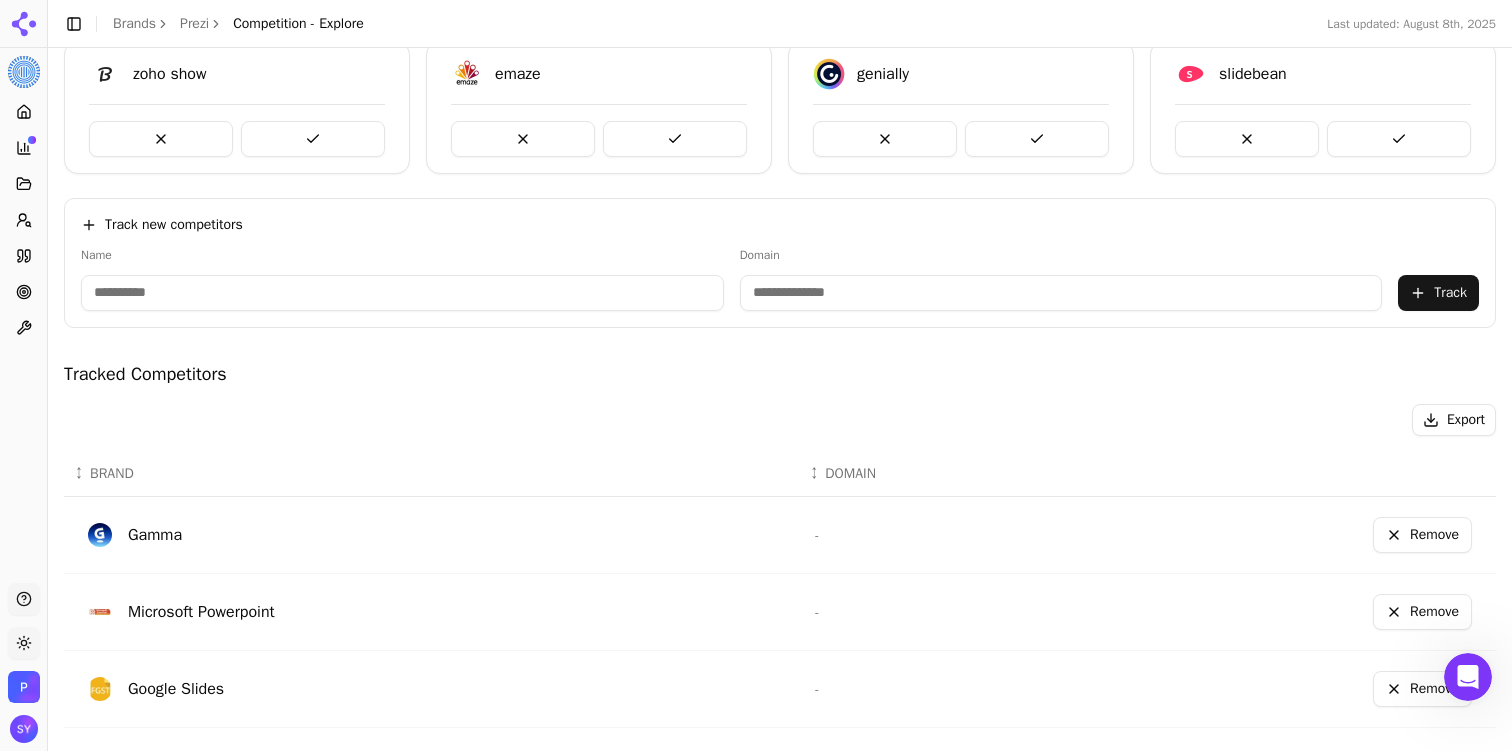 scroll, scrollTop: 140, scrollLeft: 0, axis: vertical 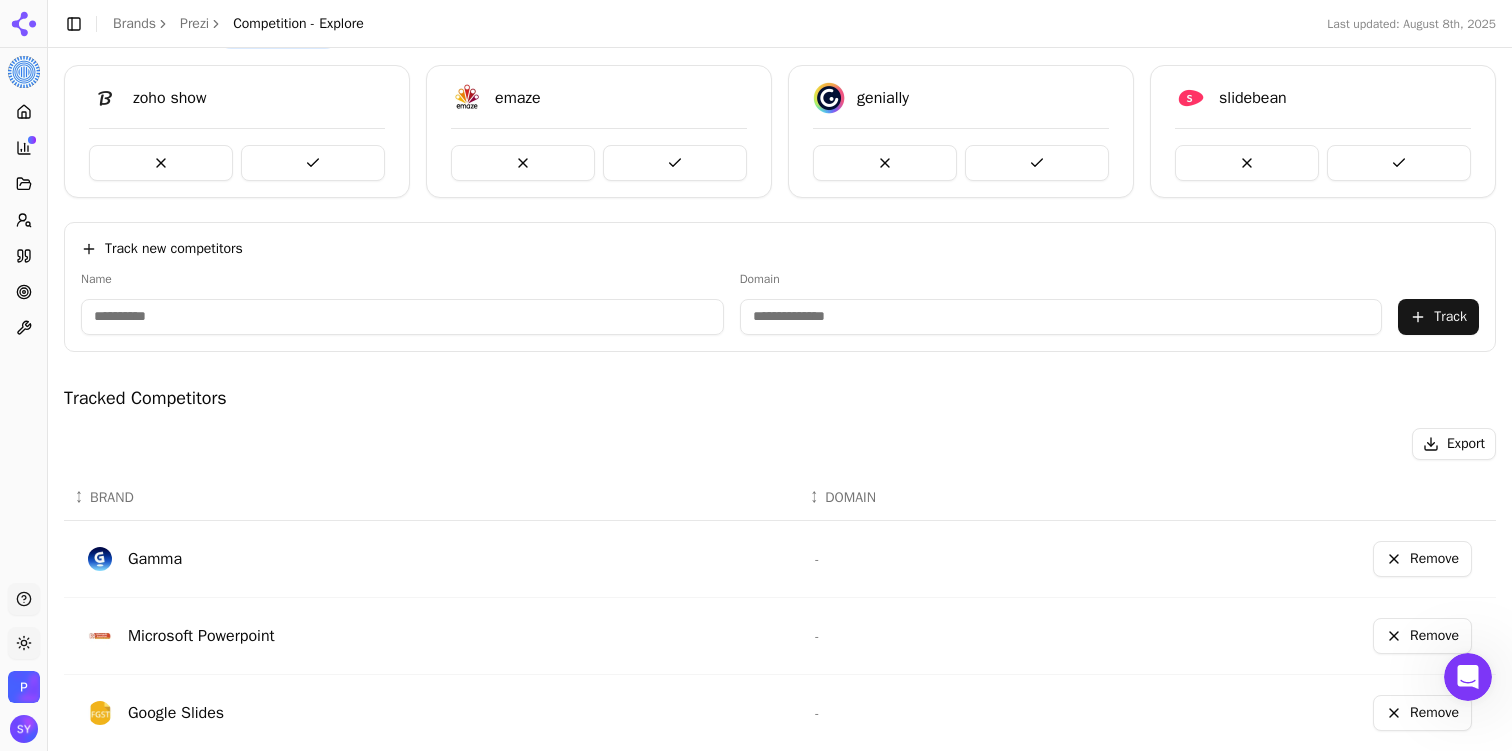 click on "Name" at bounding box center [402, 279] 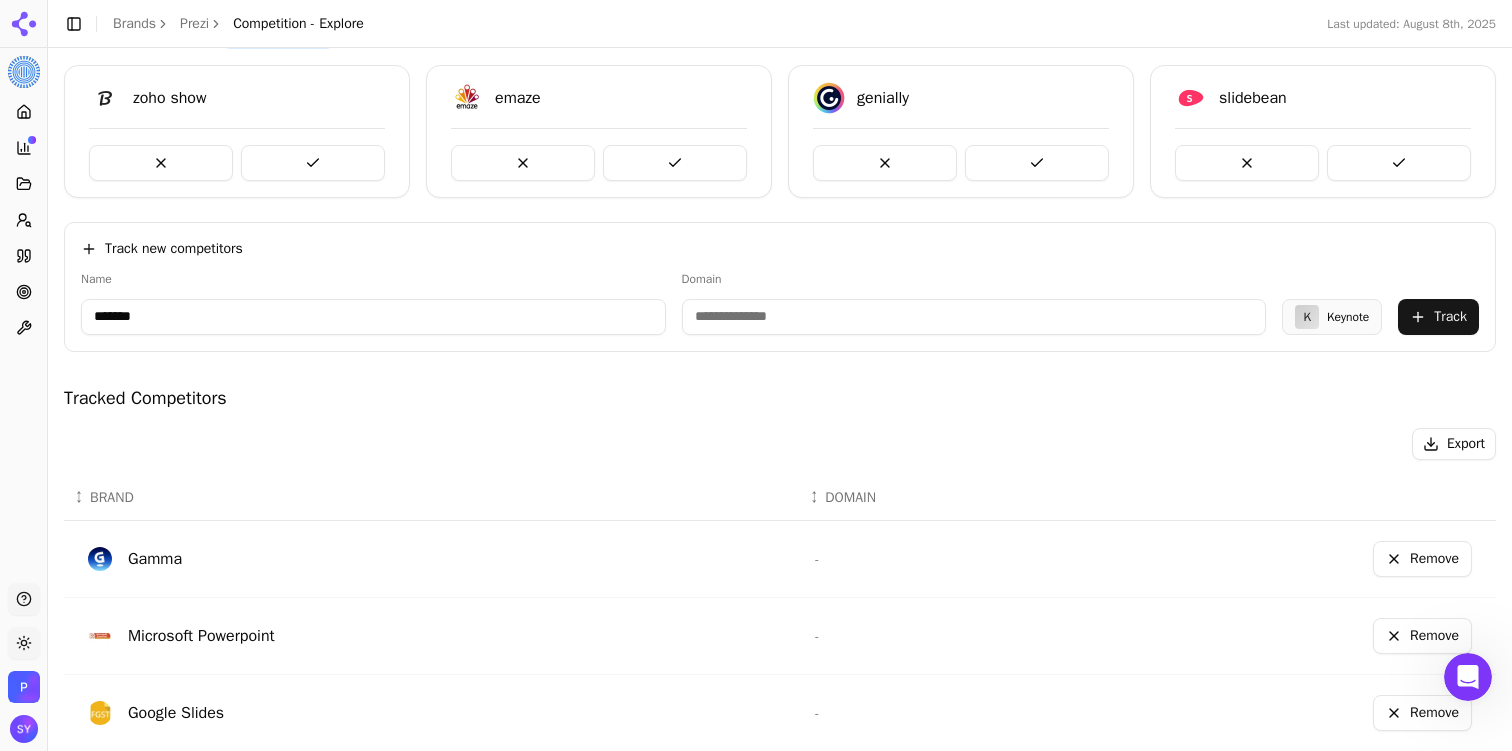 type on "*******" 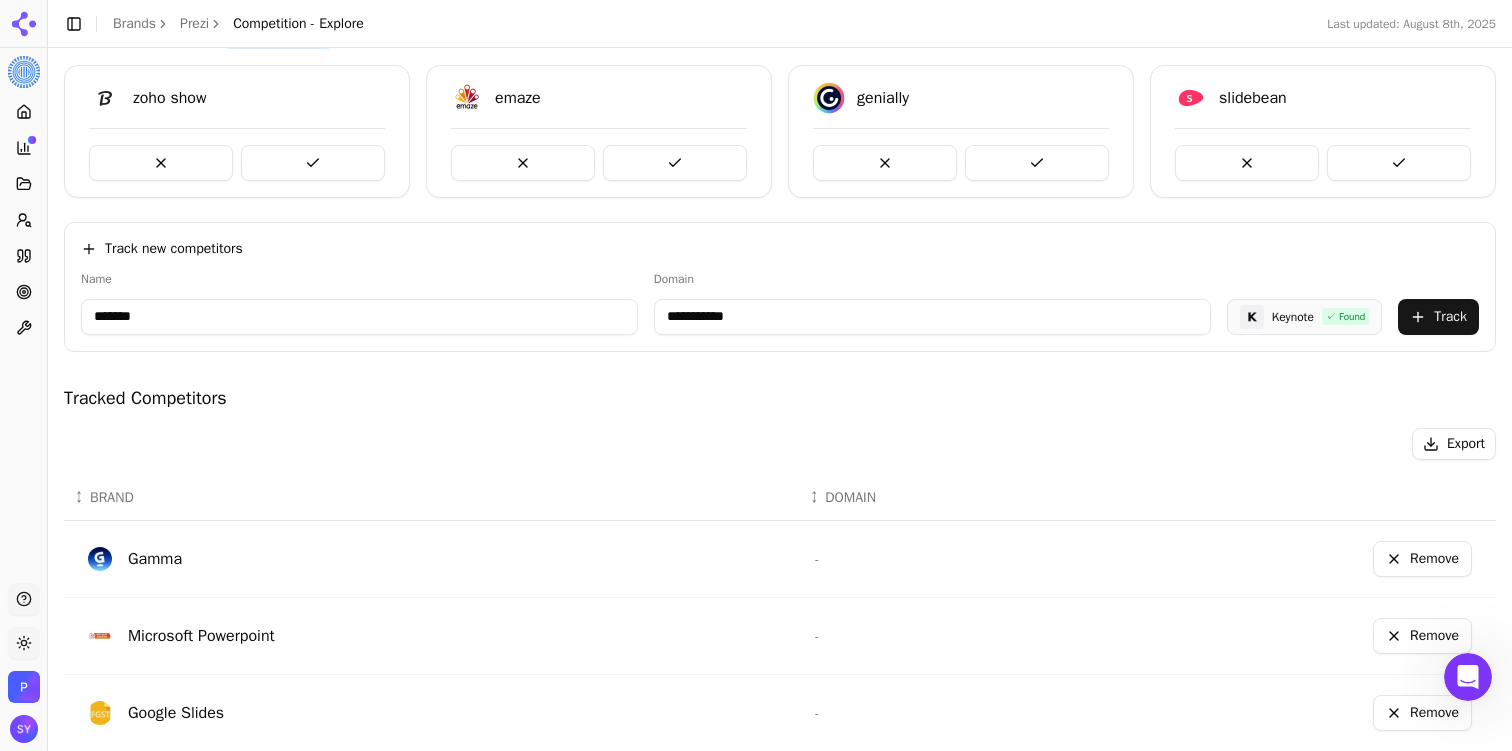 click on "Track" at bounding box center [1438, 317] 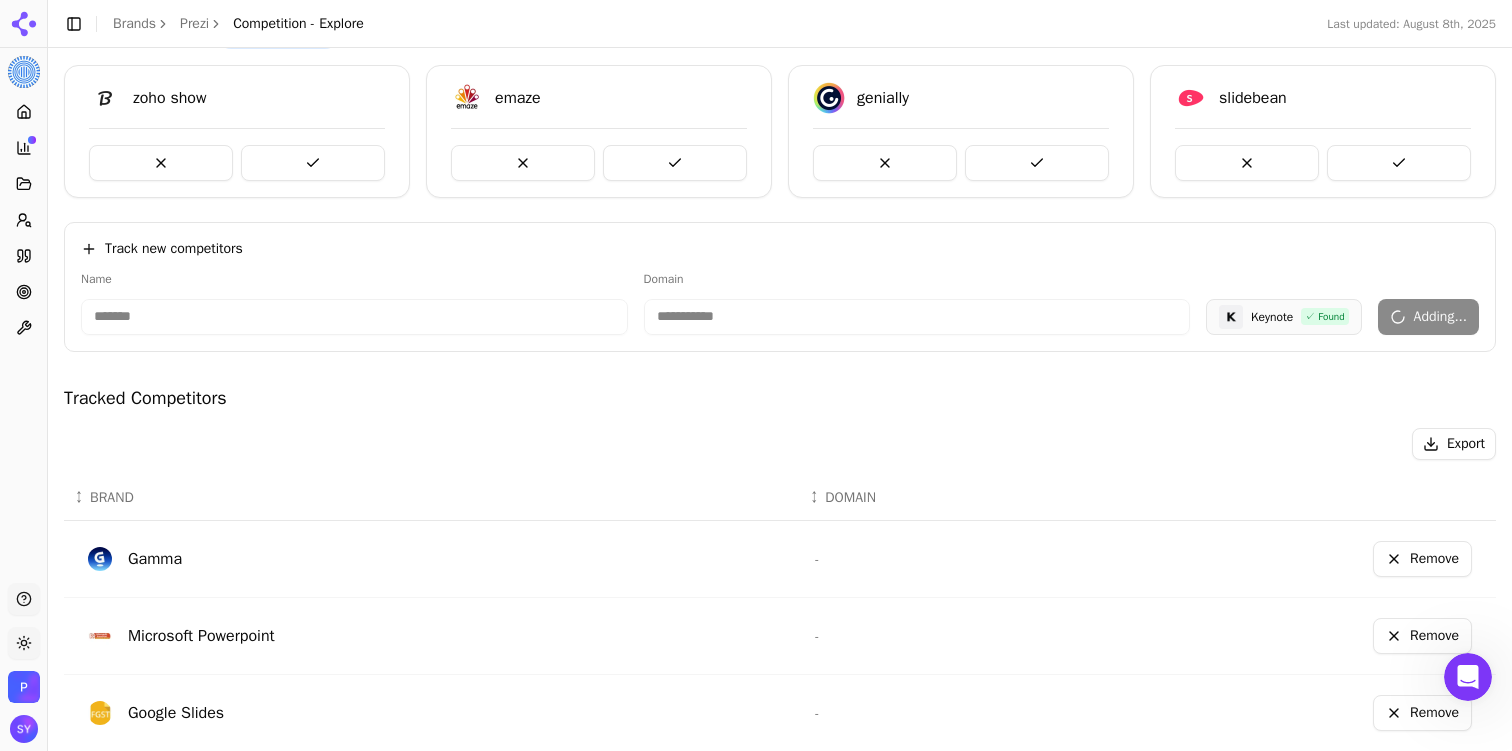 type 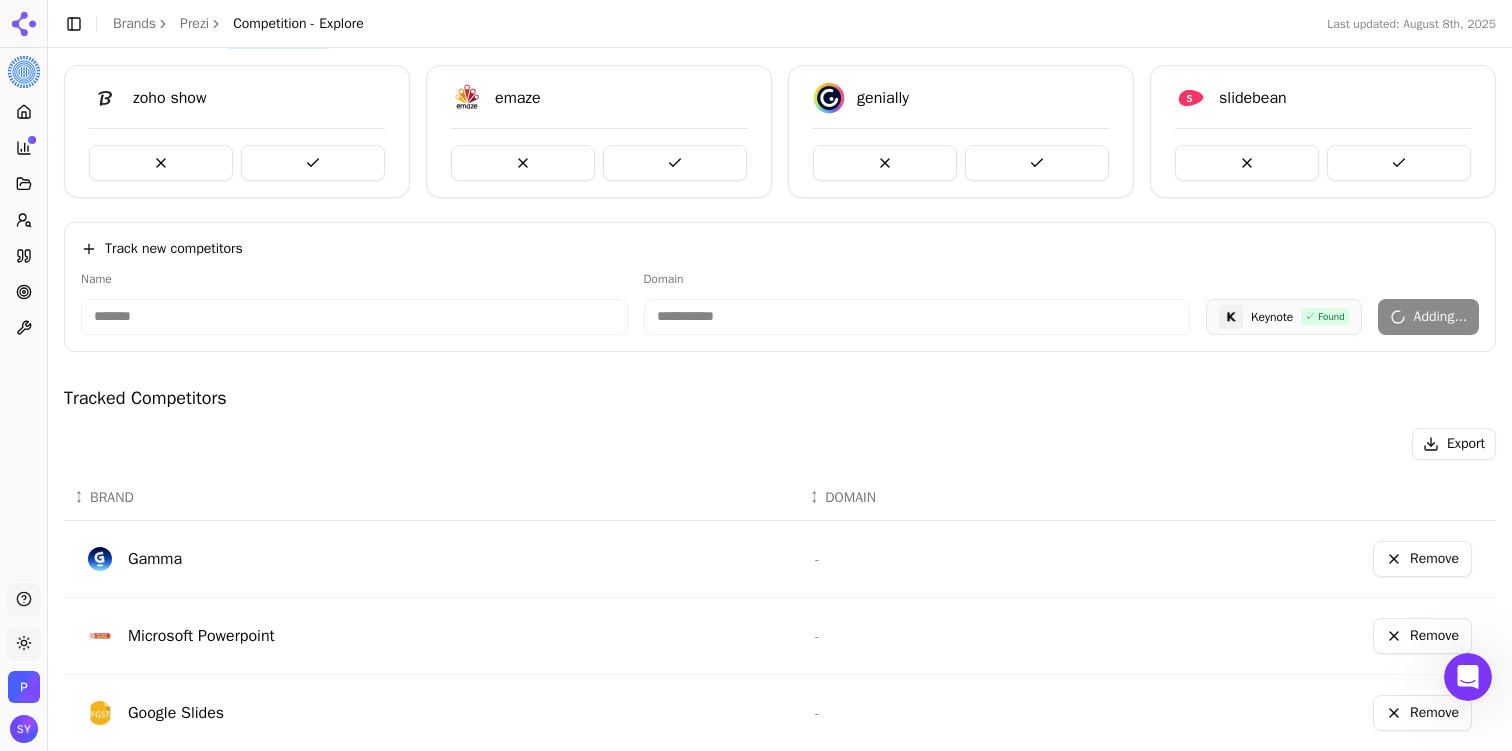 type 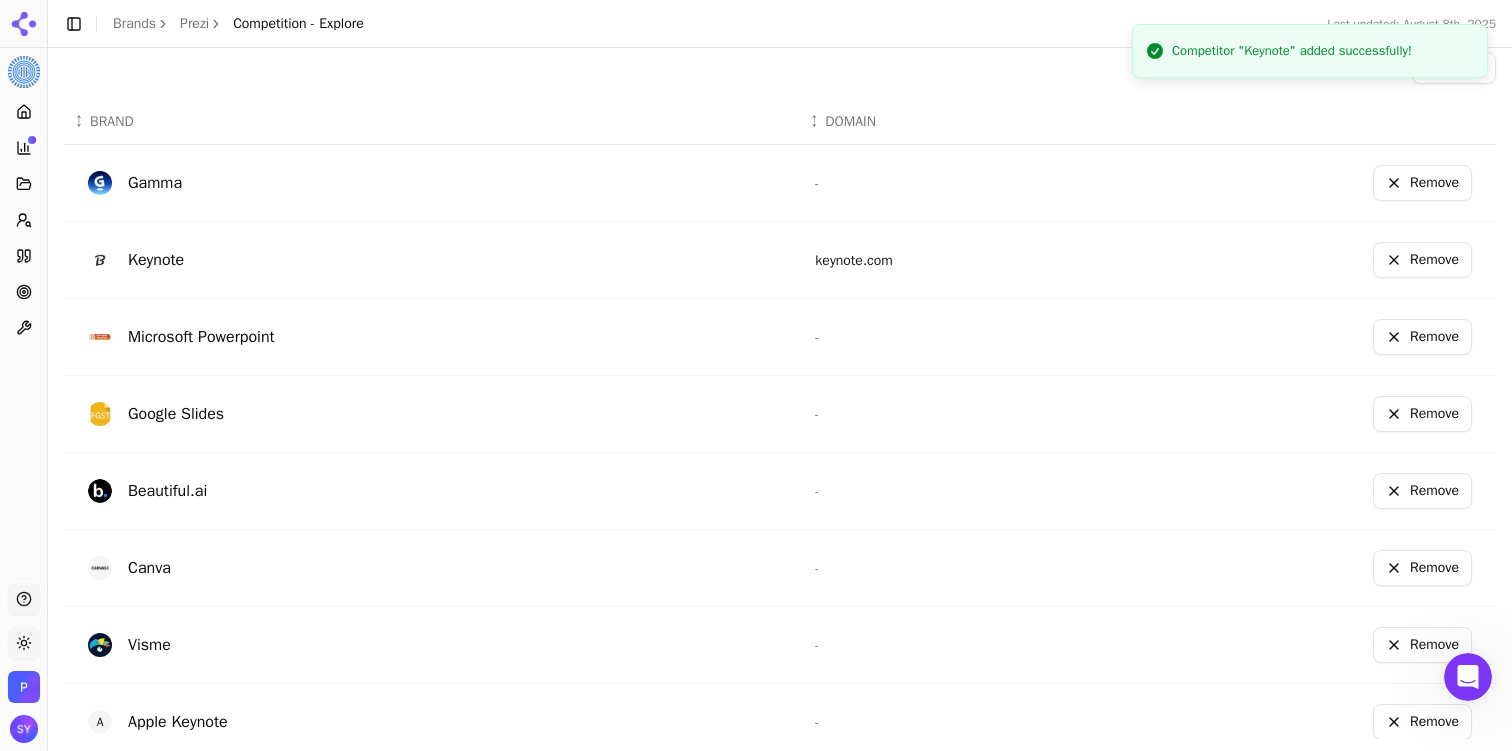 scroll, scrollTop: 647, scrollLeft: 0, axis: vertical 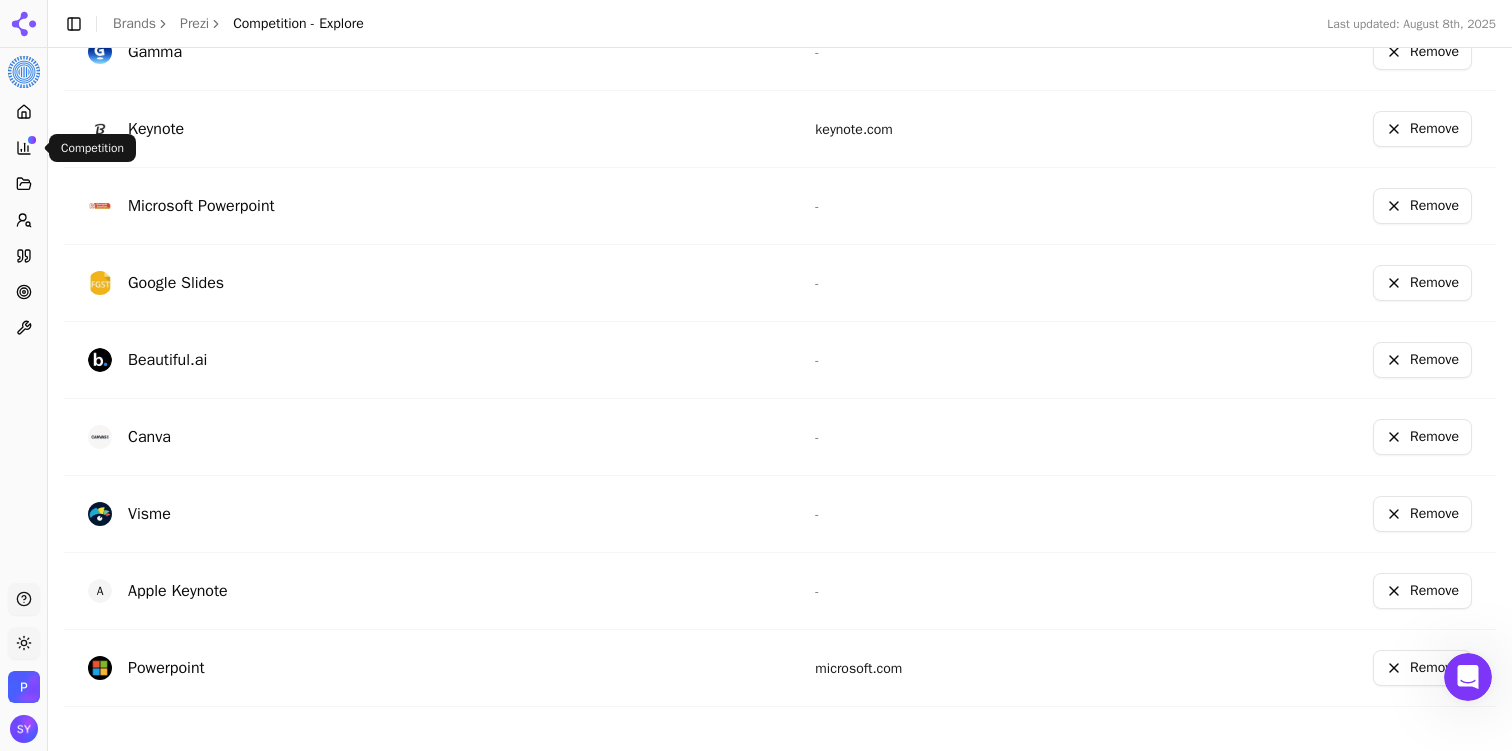 click 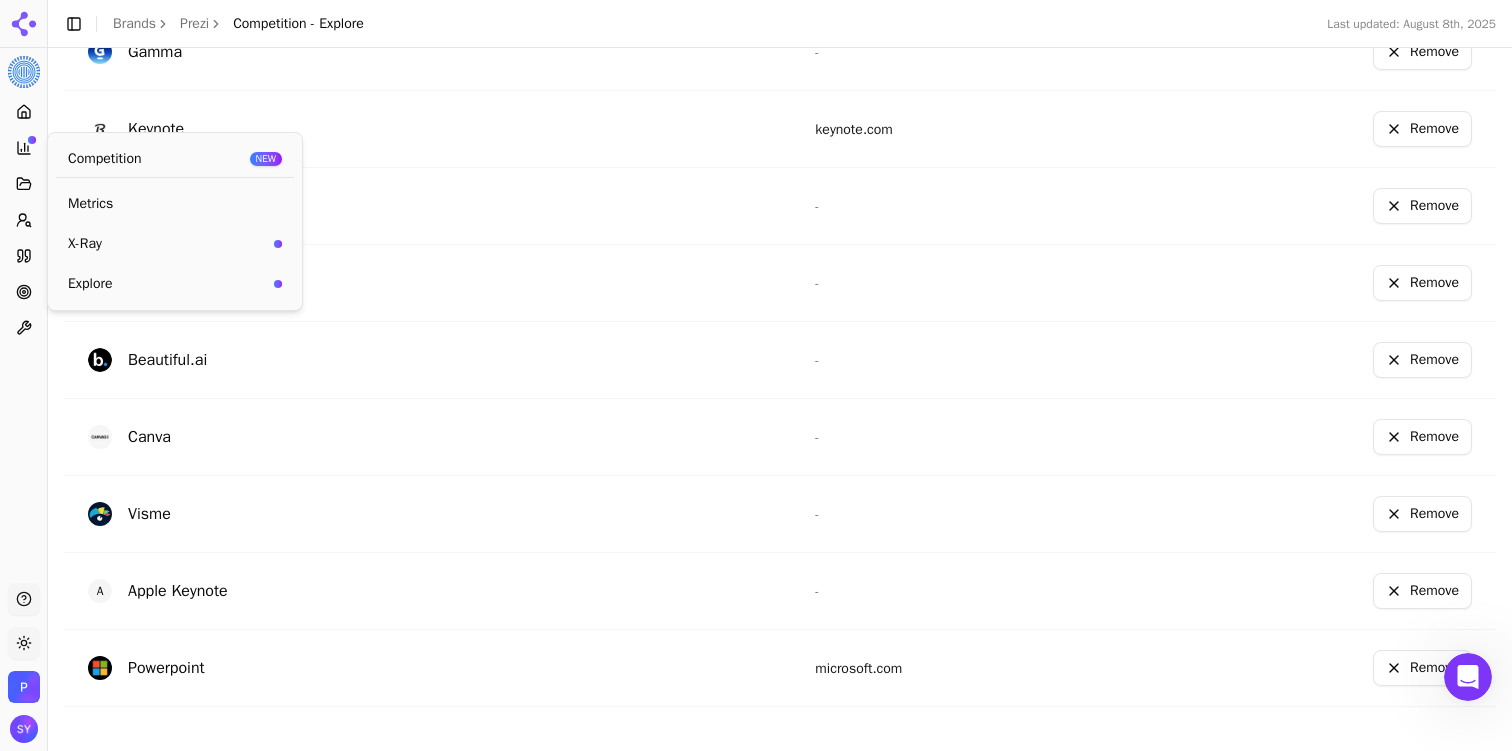 click on "Competition" at bounding box center [105, 159] 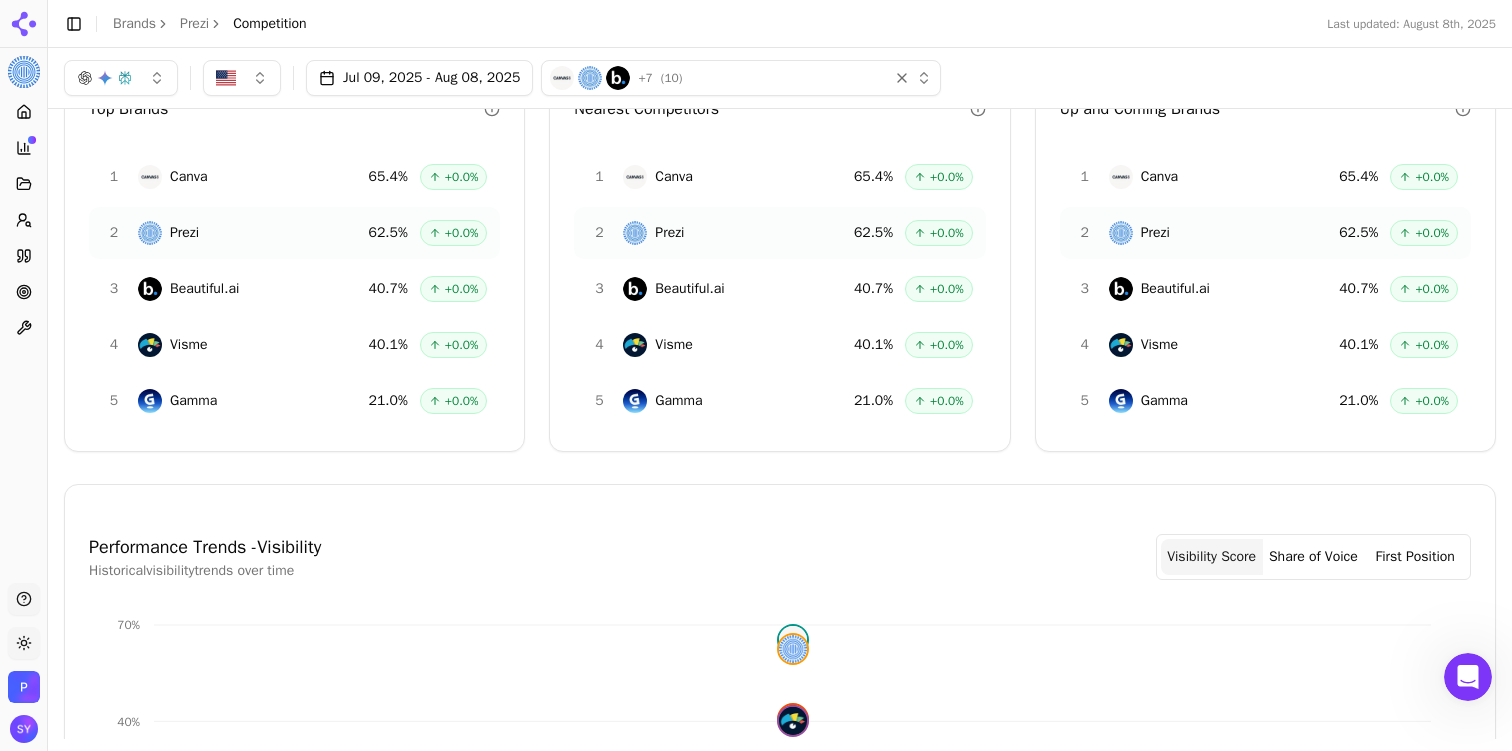 scroll, scrollTop: 0, scrollLeft: 0, axis: both 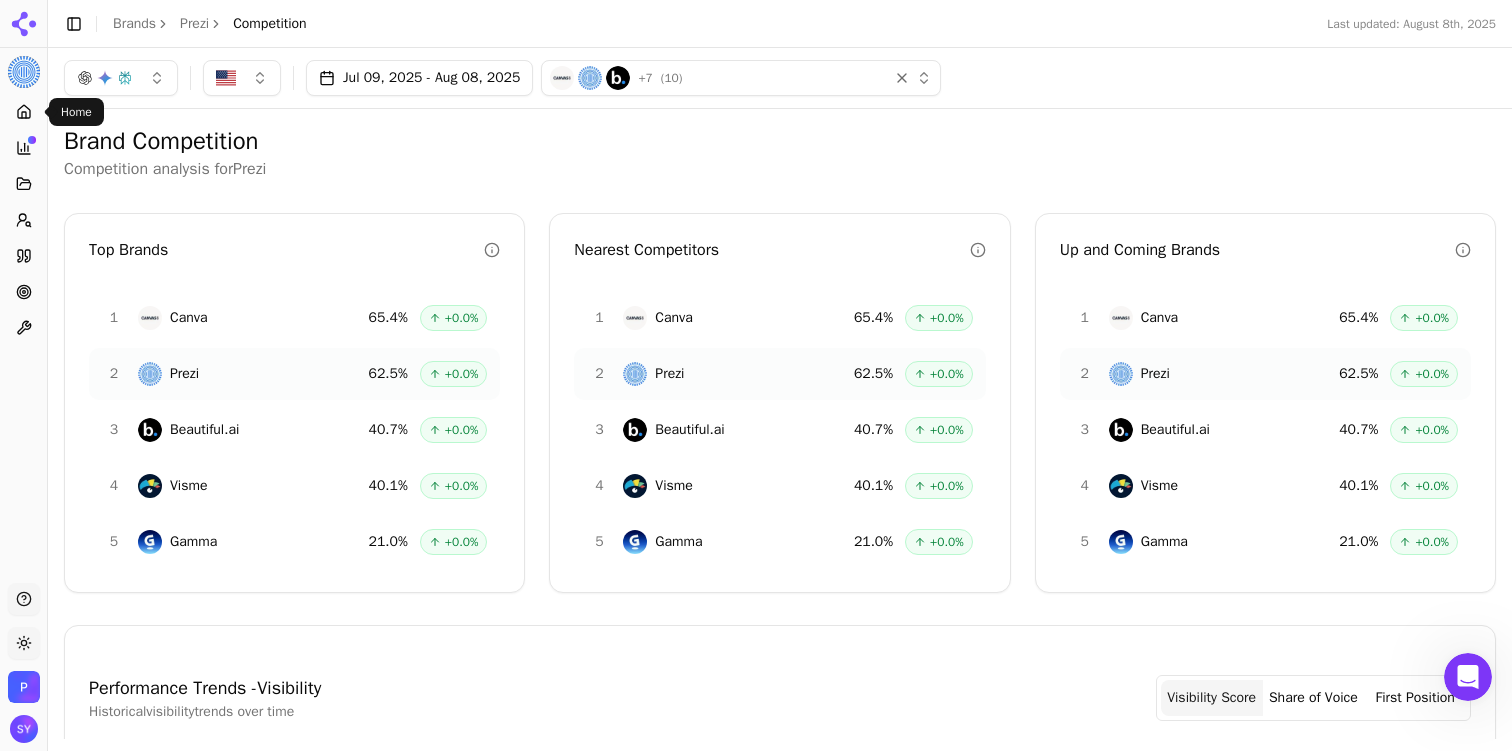 click 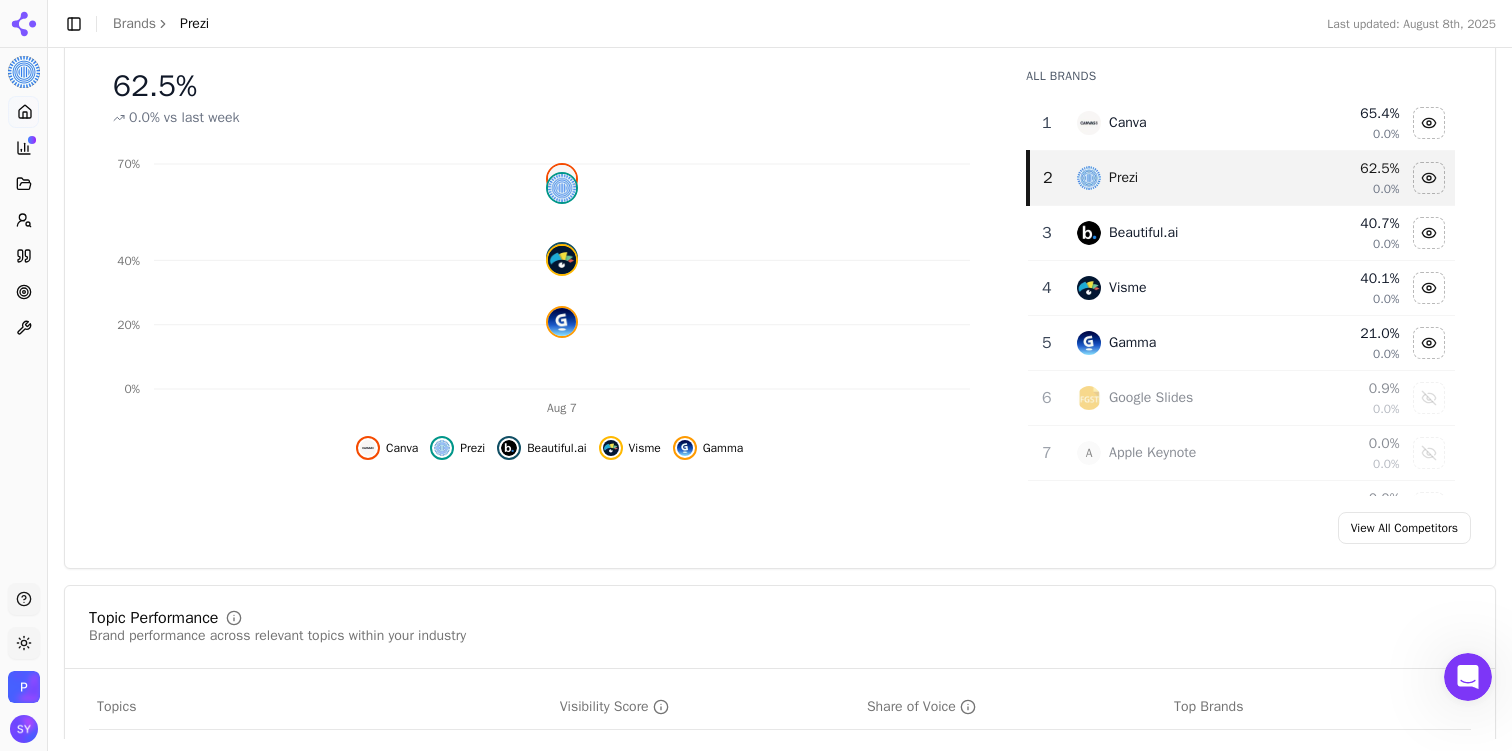 scroll, scrollTop: 526, scrollLeft: 0, axis: vertical 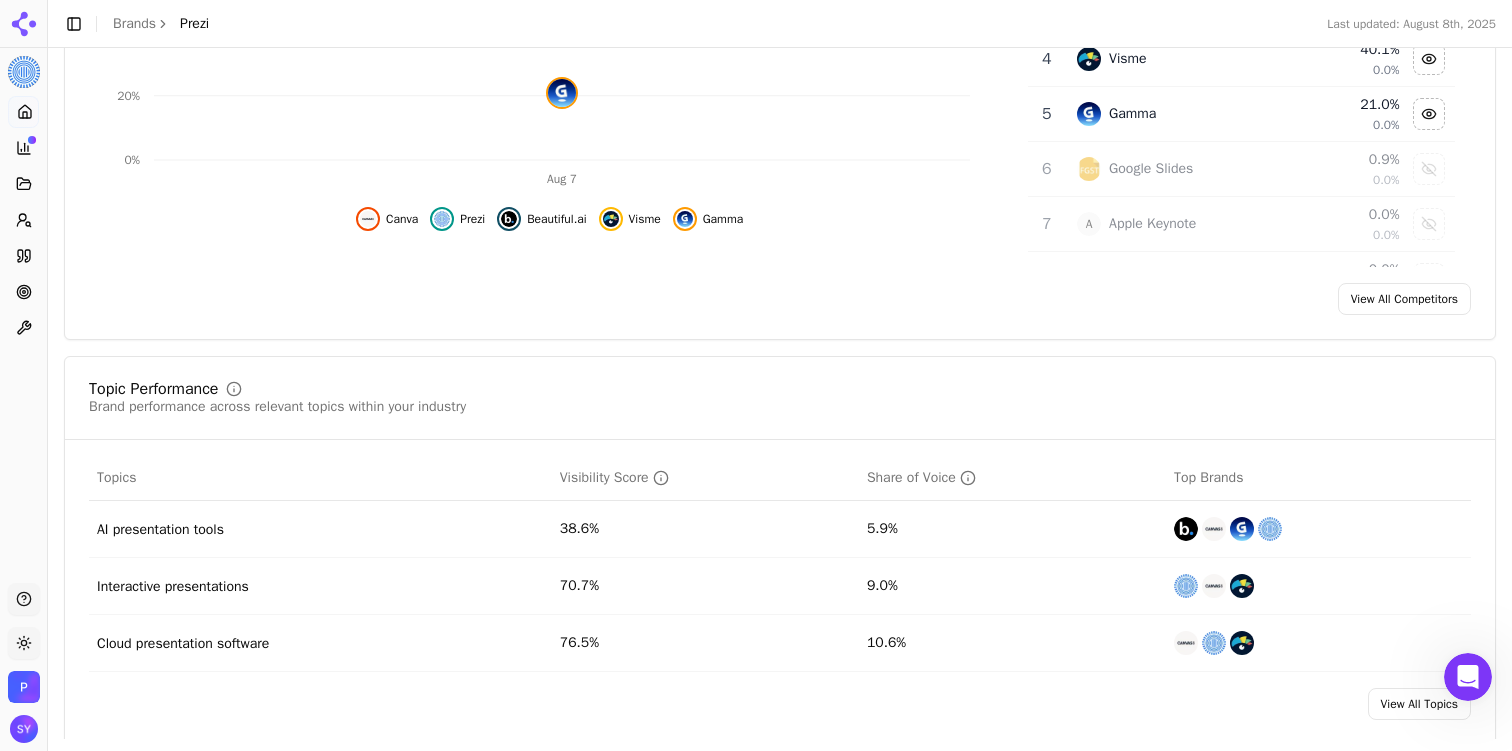 click on "View All Competitors" at bounding box center [1404, 299] 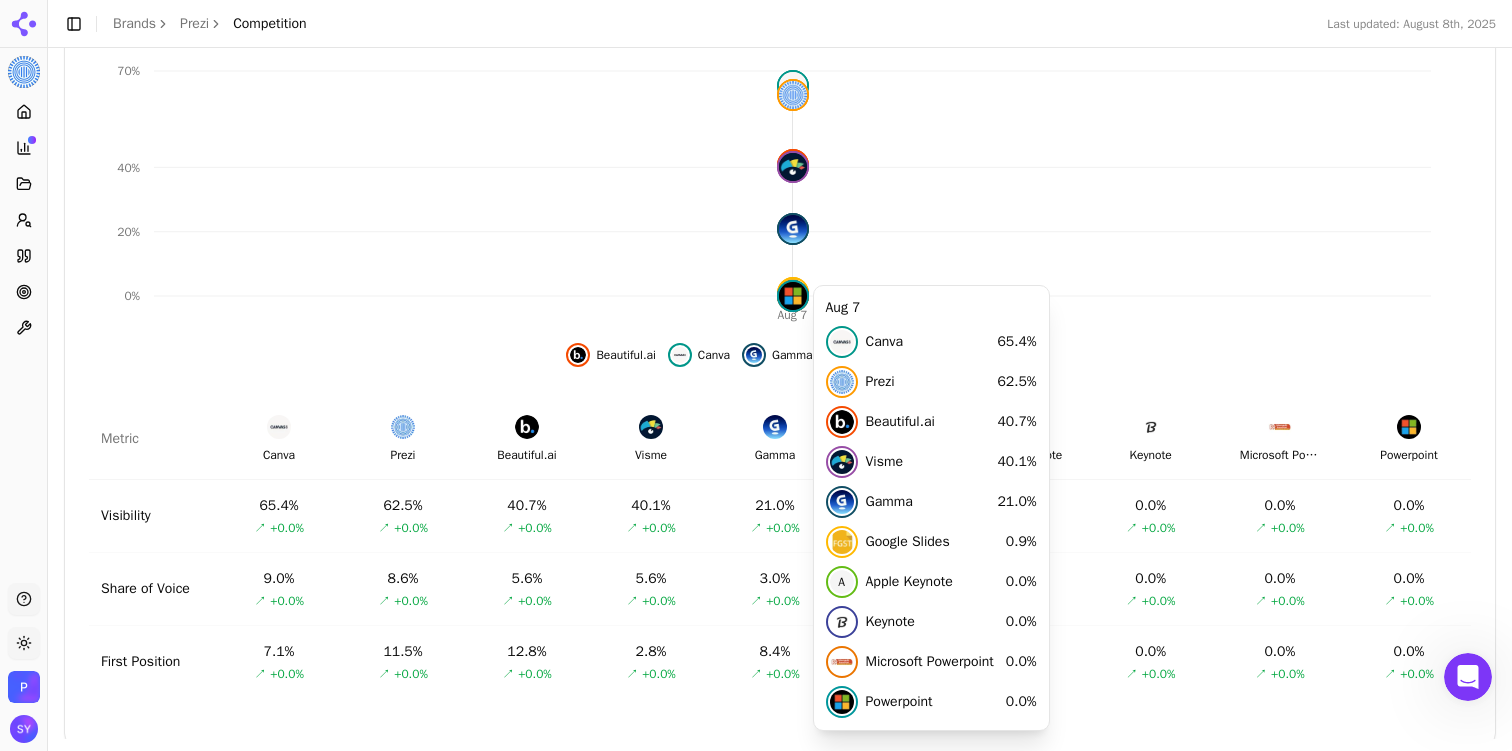 scroll, scrollTop: 719, scrollLeft: 0, axis: vertical 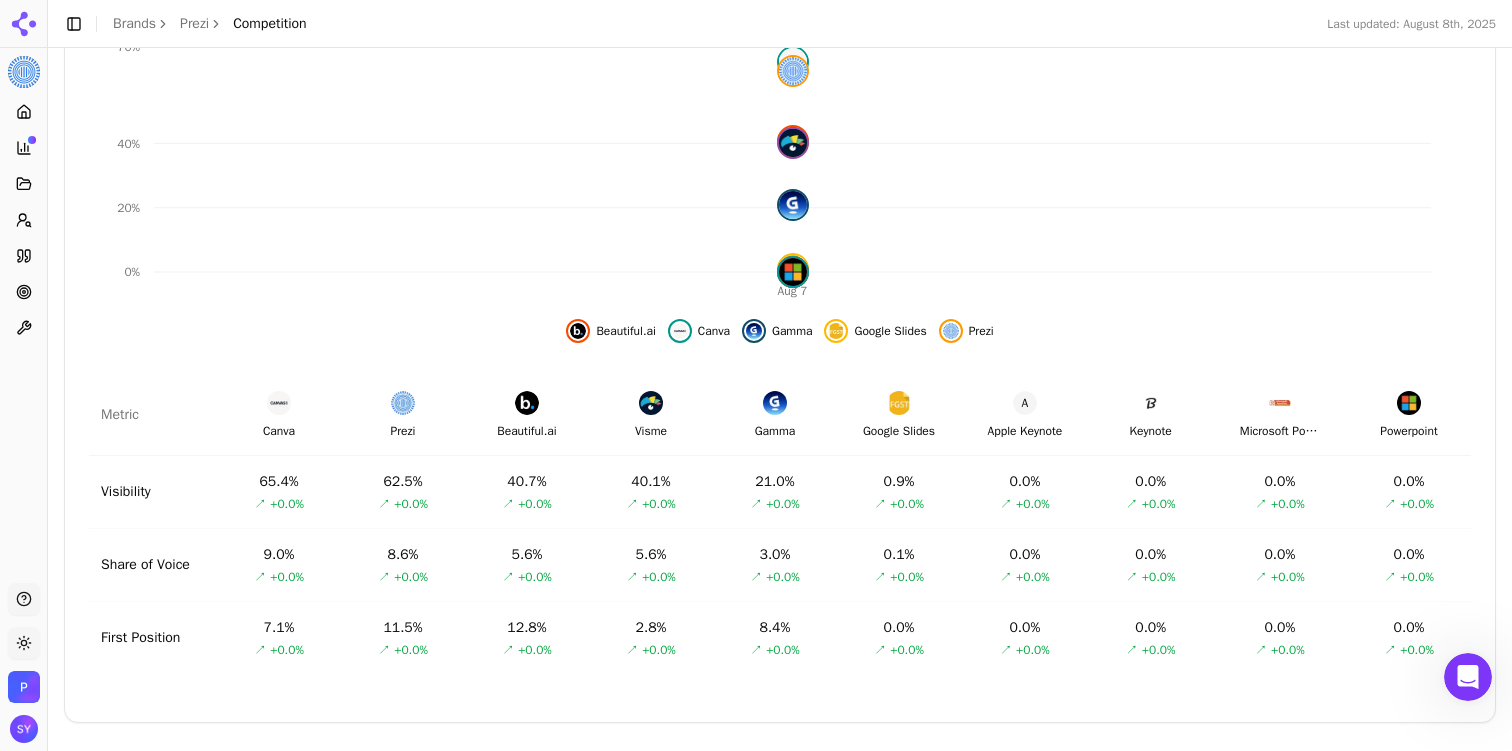 click at bounding box center (899, 403) 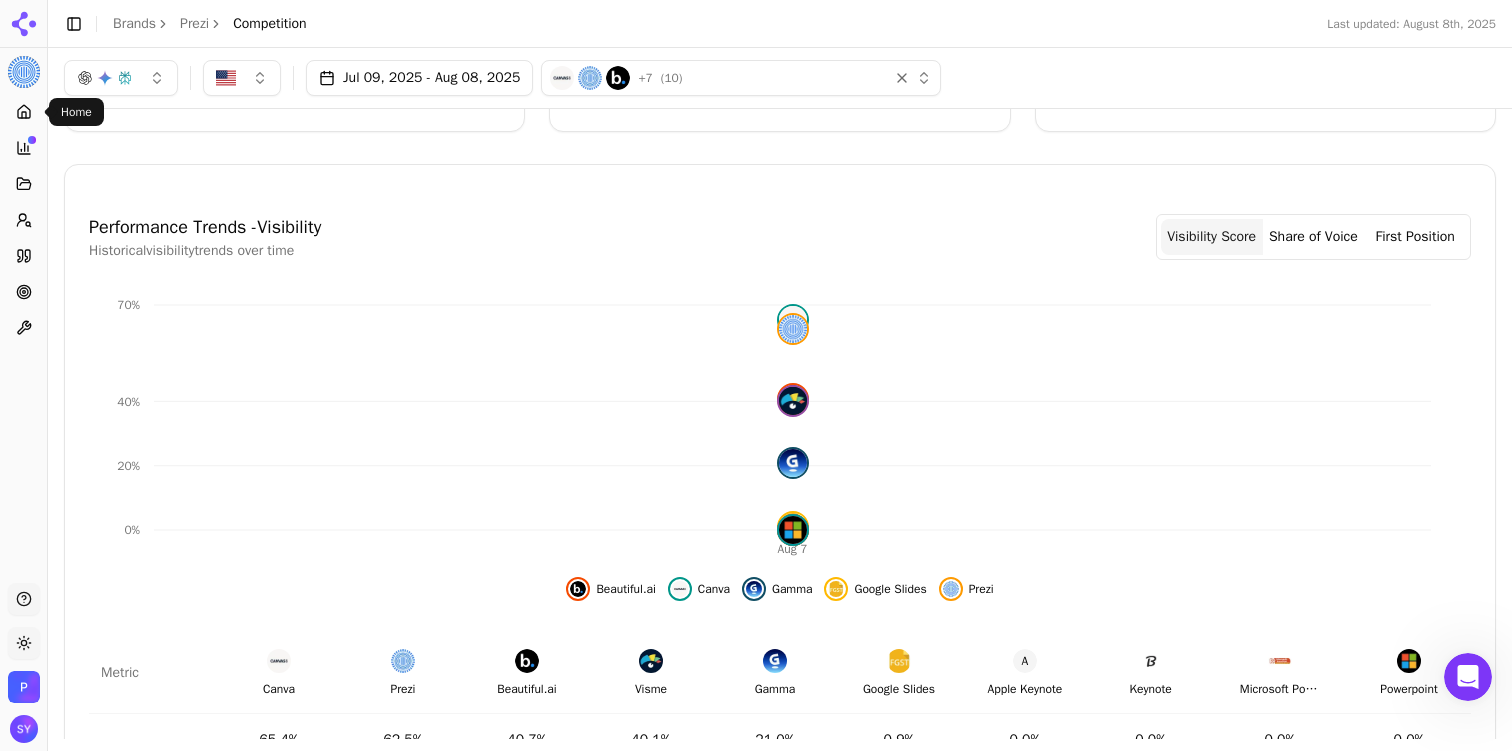 click 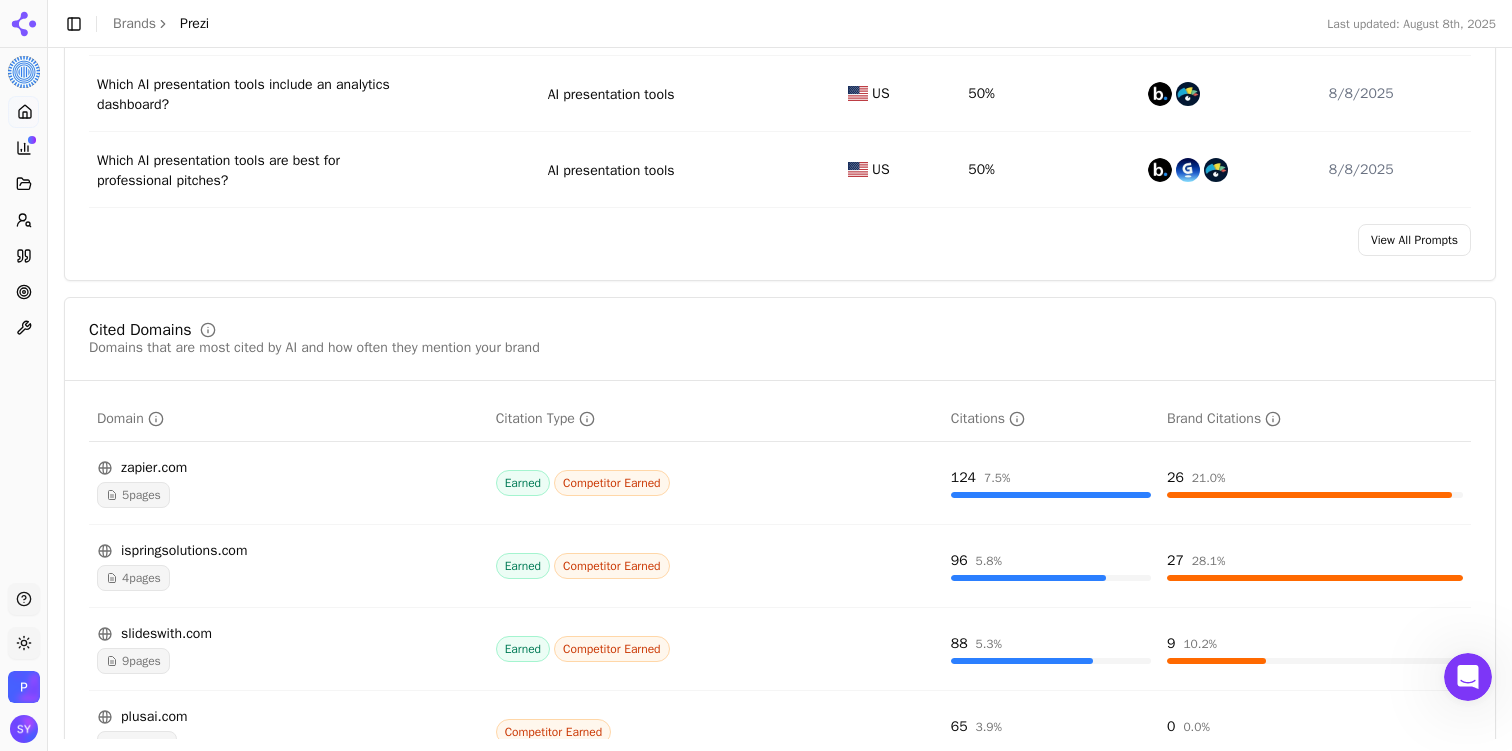 scroll, scrollTop: 1732, scrollLeft: 0, axis: vertical 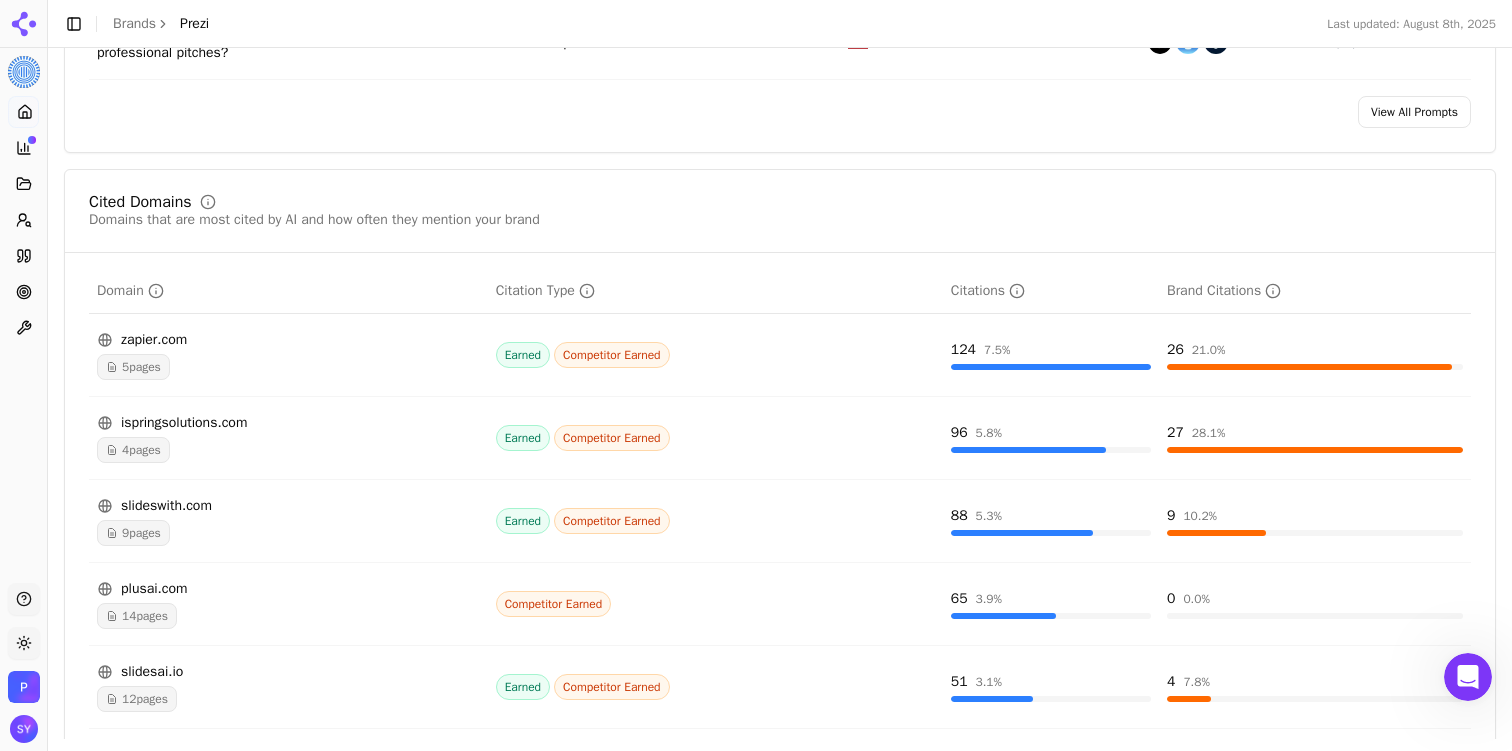 click 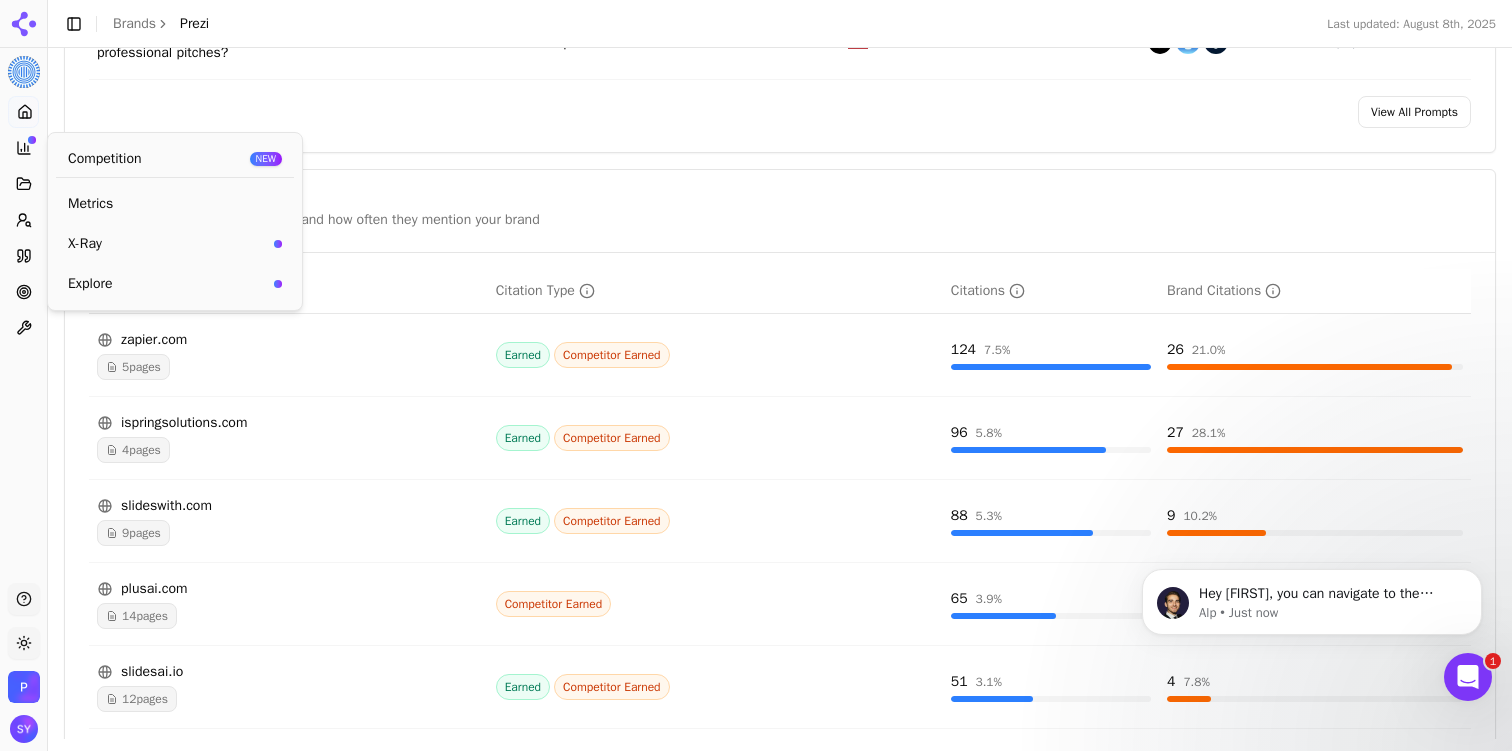 scroll, scrollTop: 0, scrollLeft: 0, axis: both 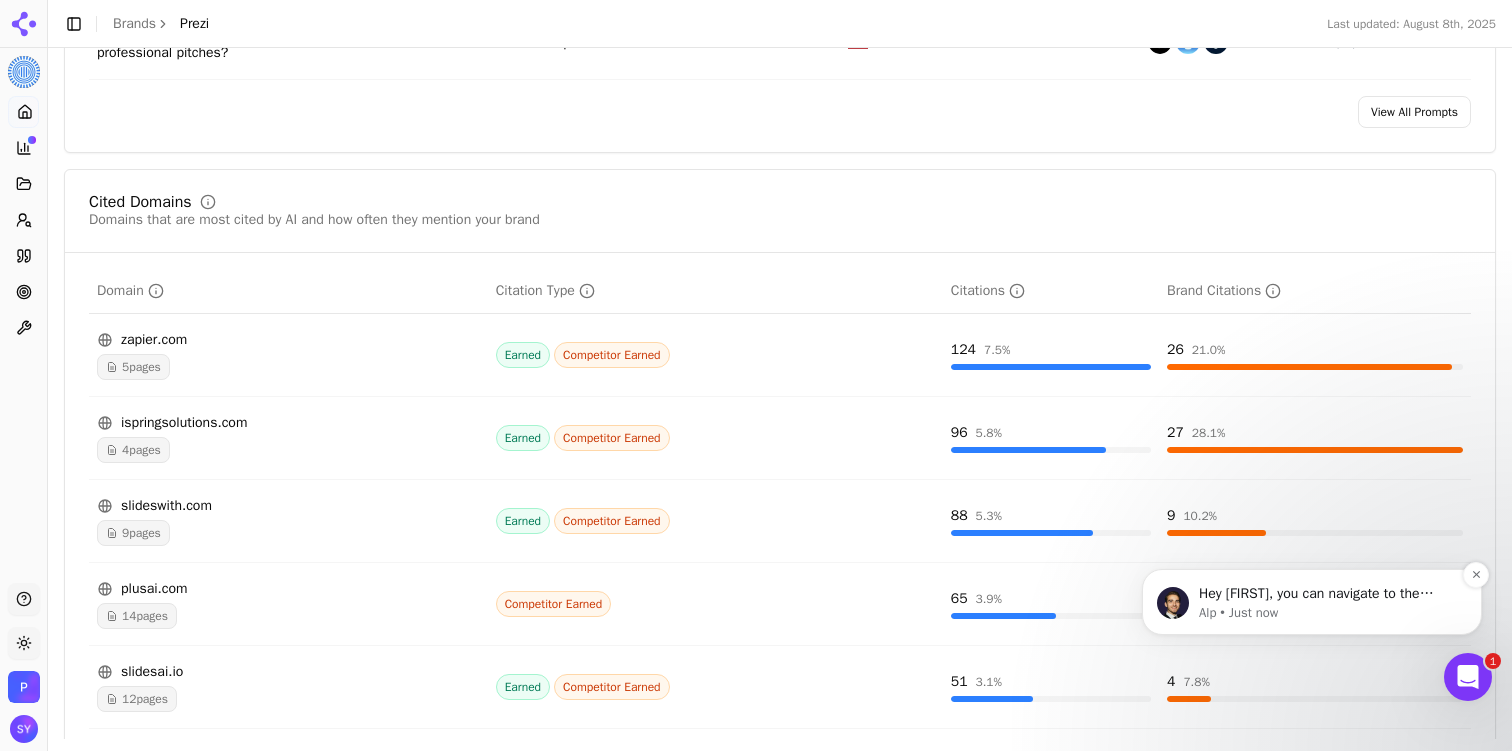 click on "Alp • Just now" at bounding box center [1328, 613] 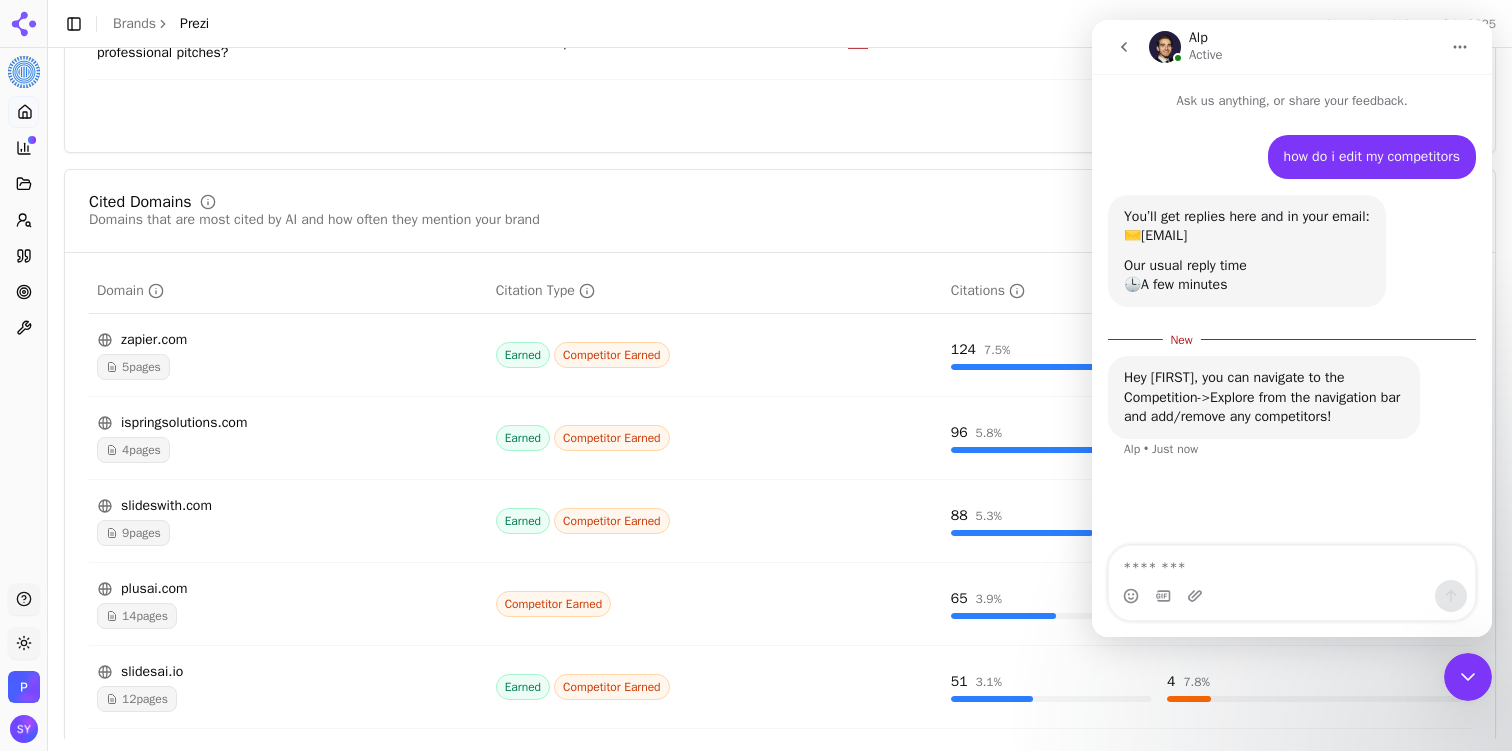 scroll, scrollTop: 3, scrollLeft: 0, axis: vertical 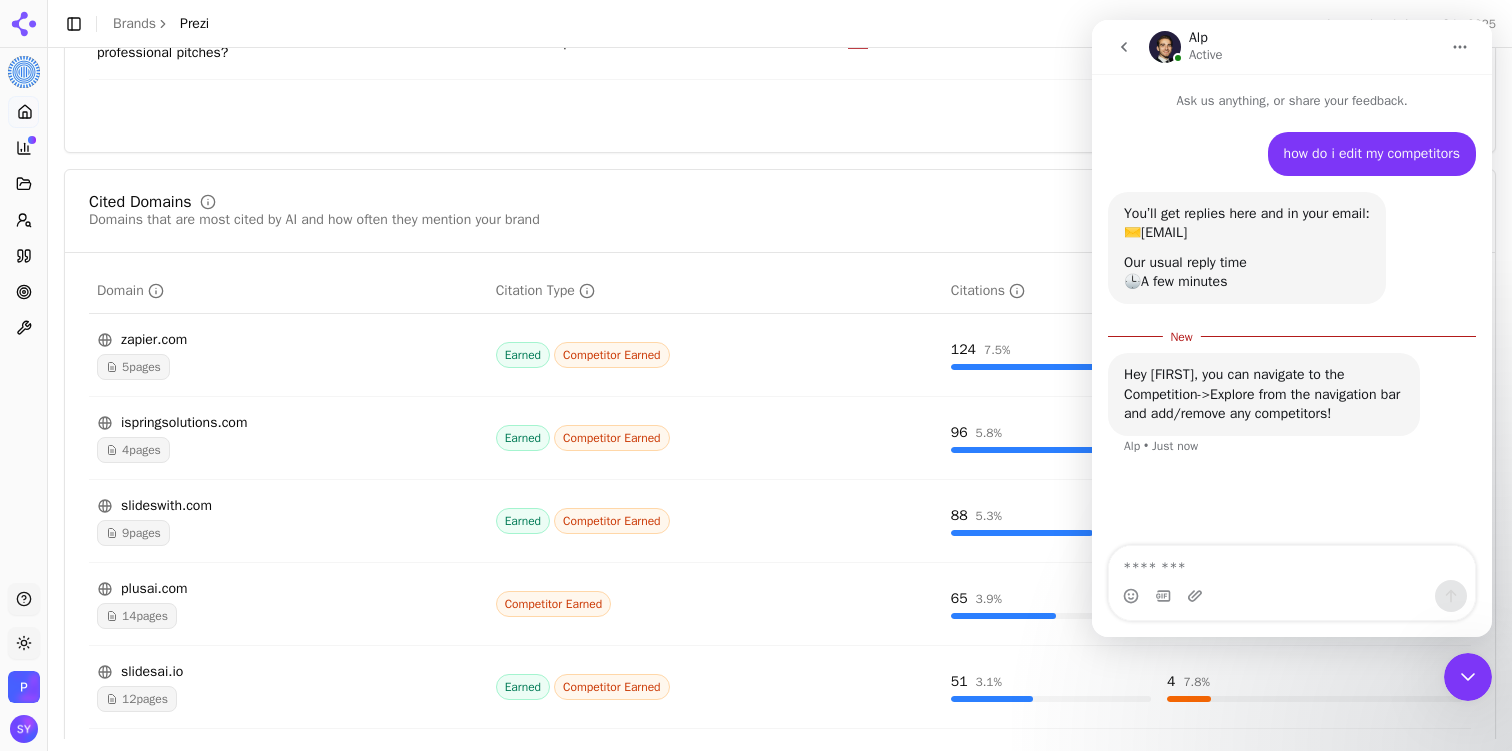 click 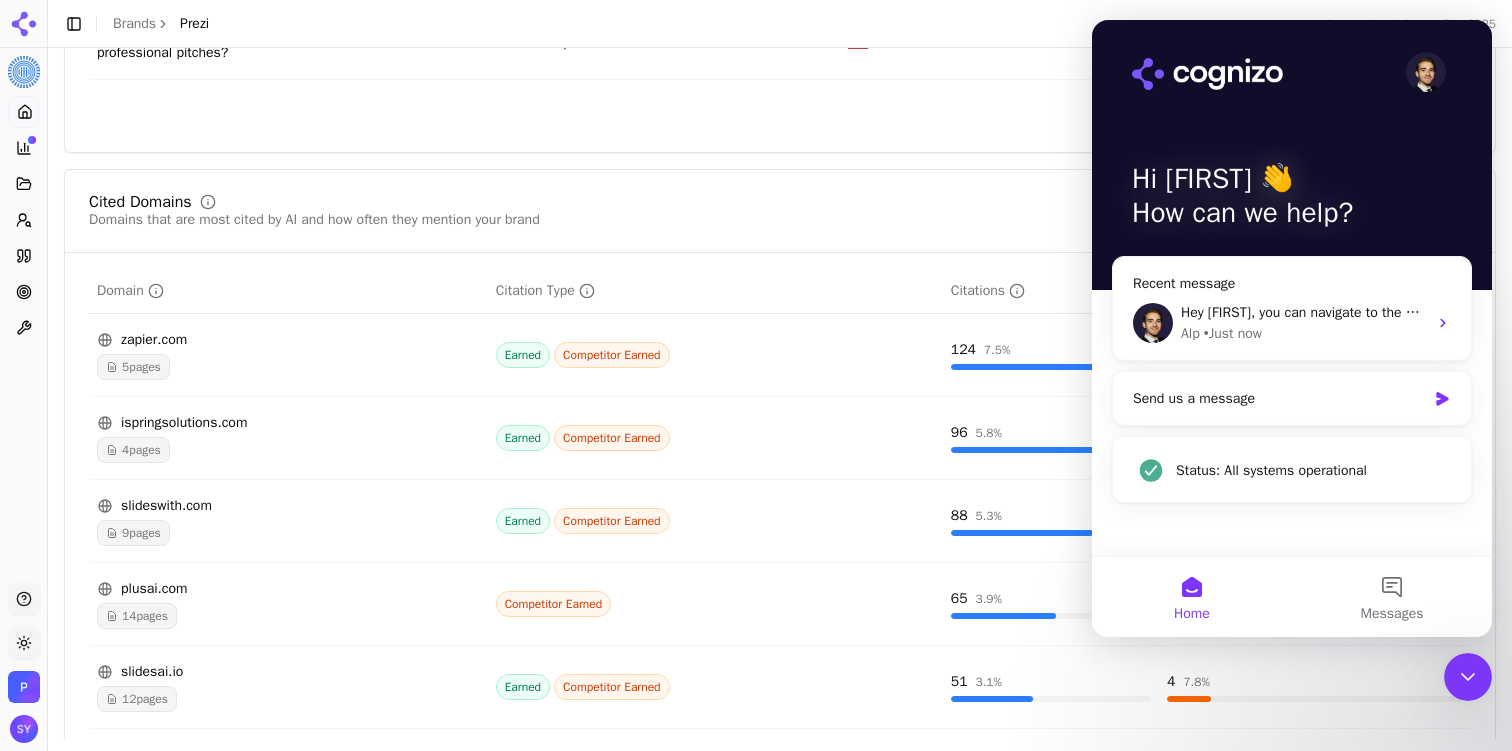 click 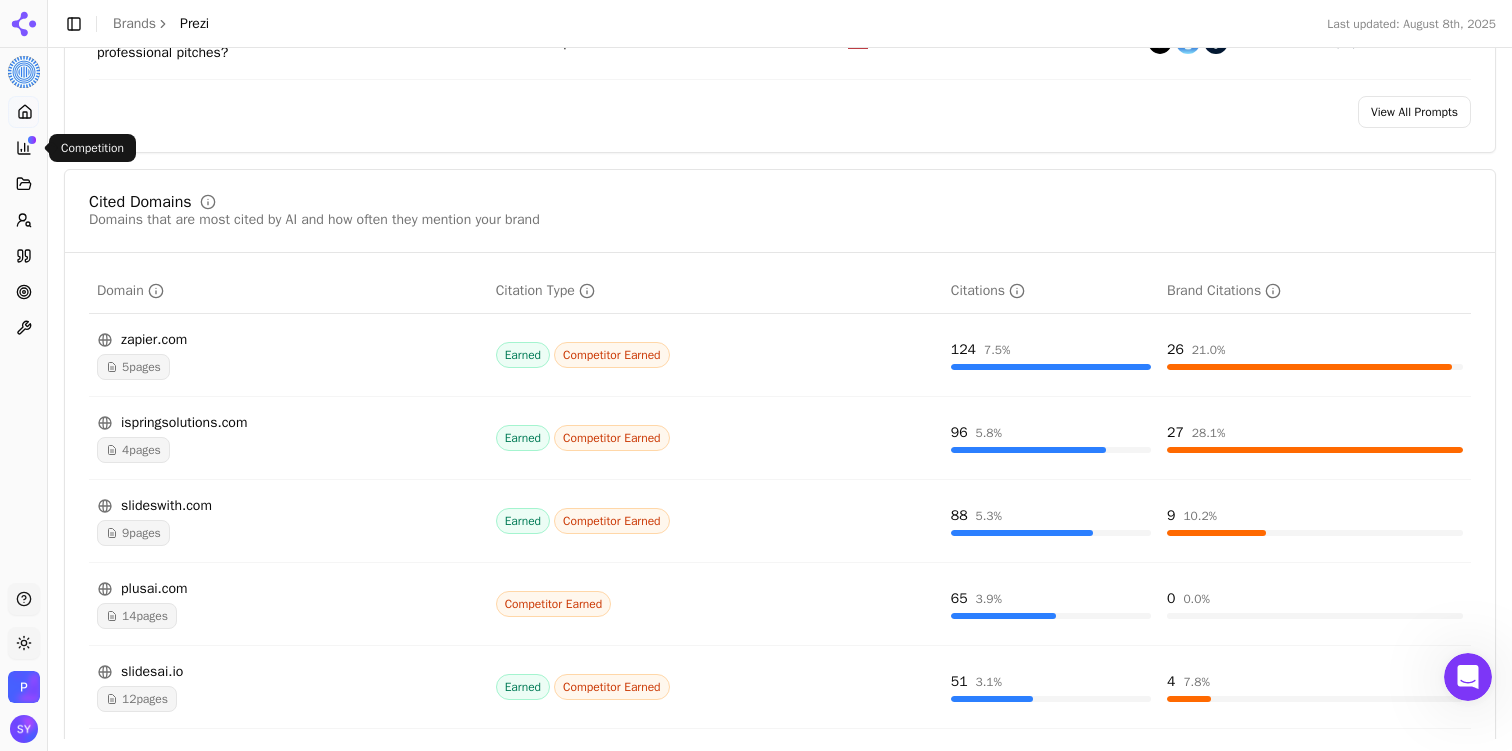 click 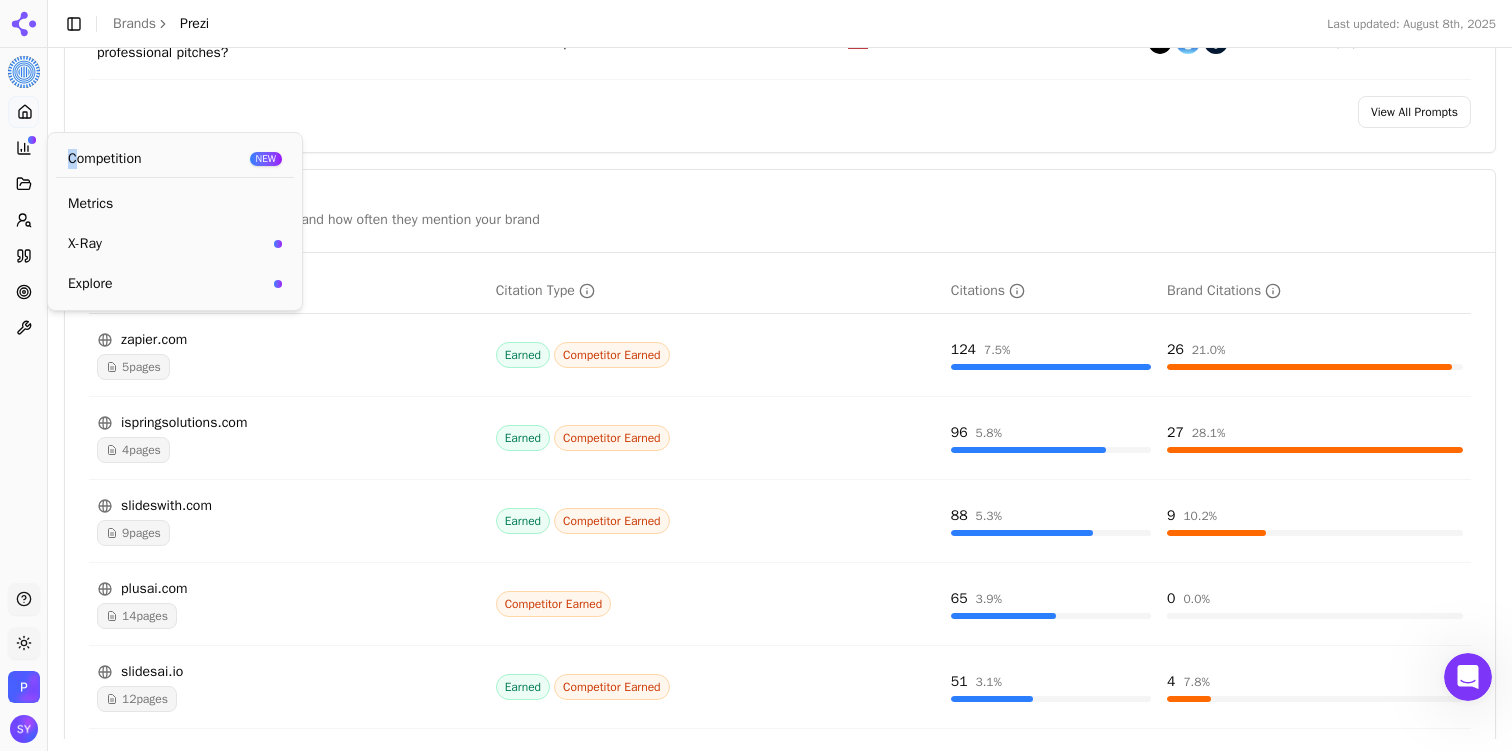 click on "Competition" at bounding box center (105, 159) 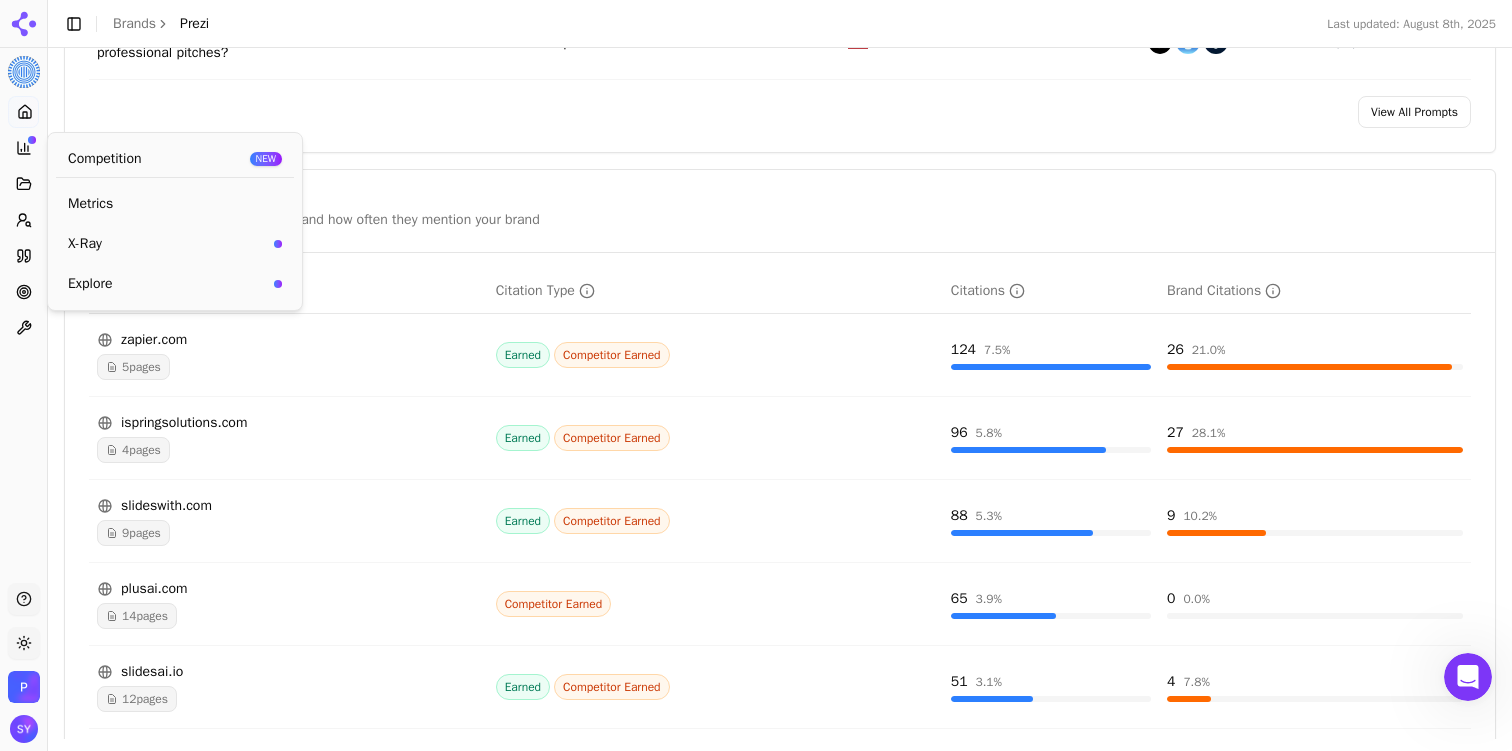 click on "Competition" at bounding box center [105, 159] 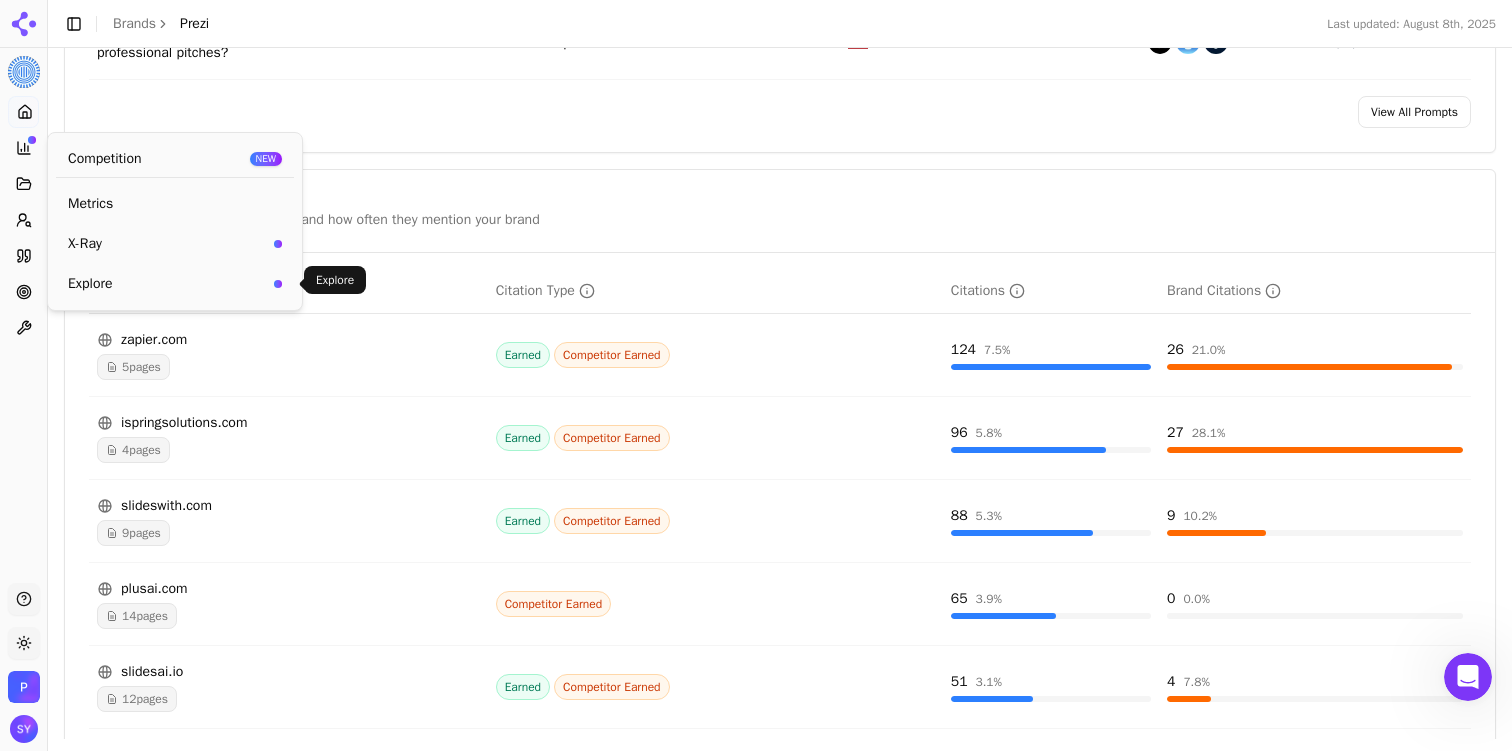 click on "Explore" at bounding box center [167, 284] 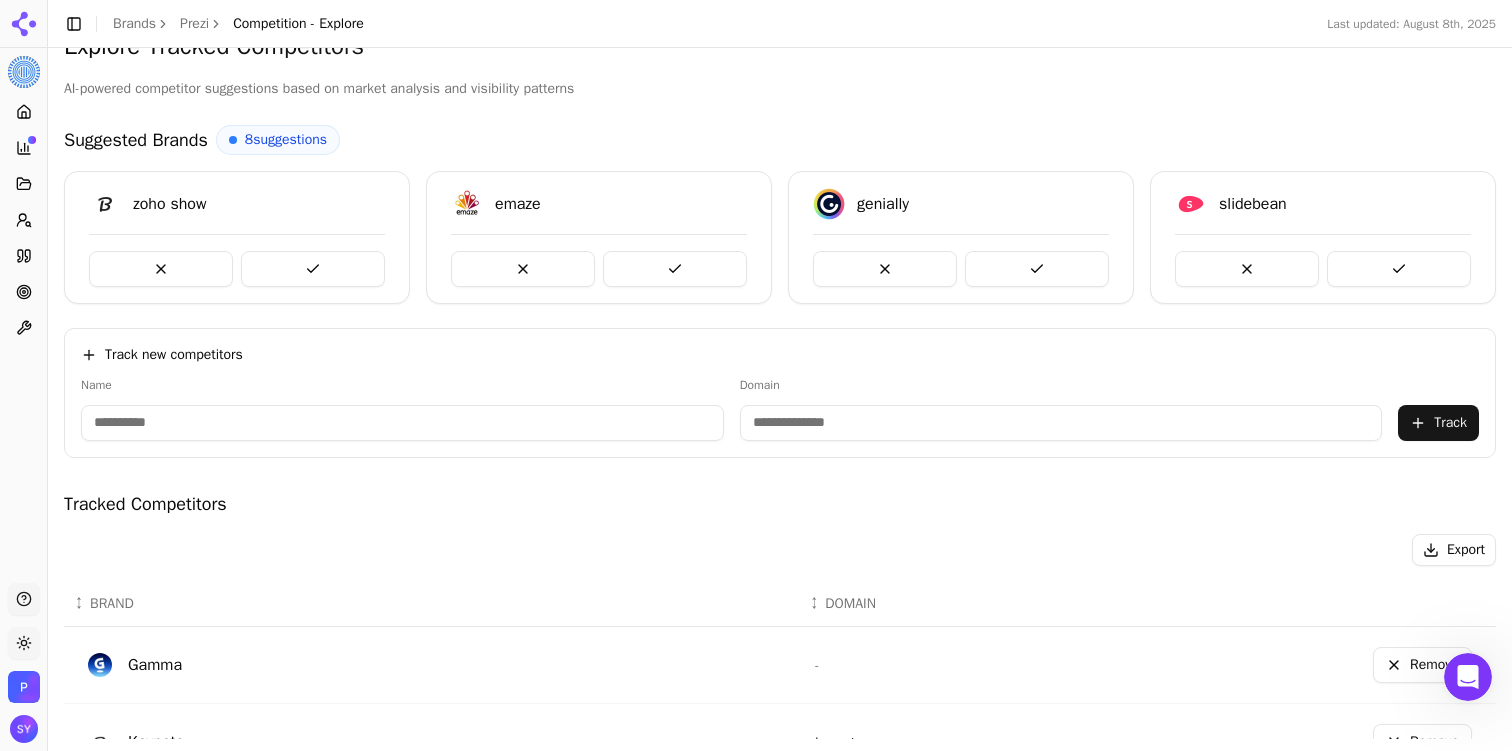 scroll, scrollTop: 0, scrollLeft: 0, axis: both 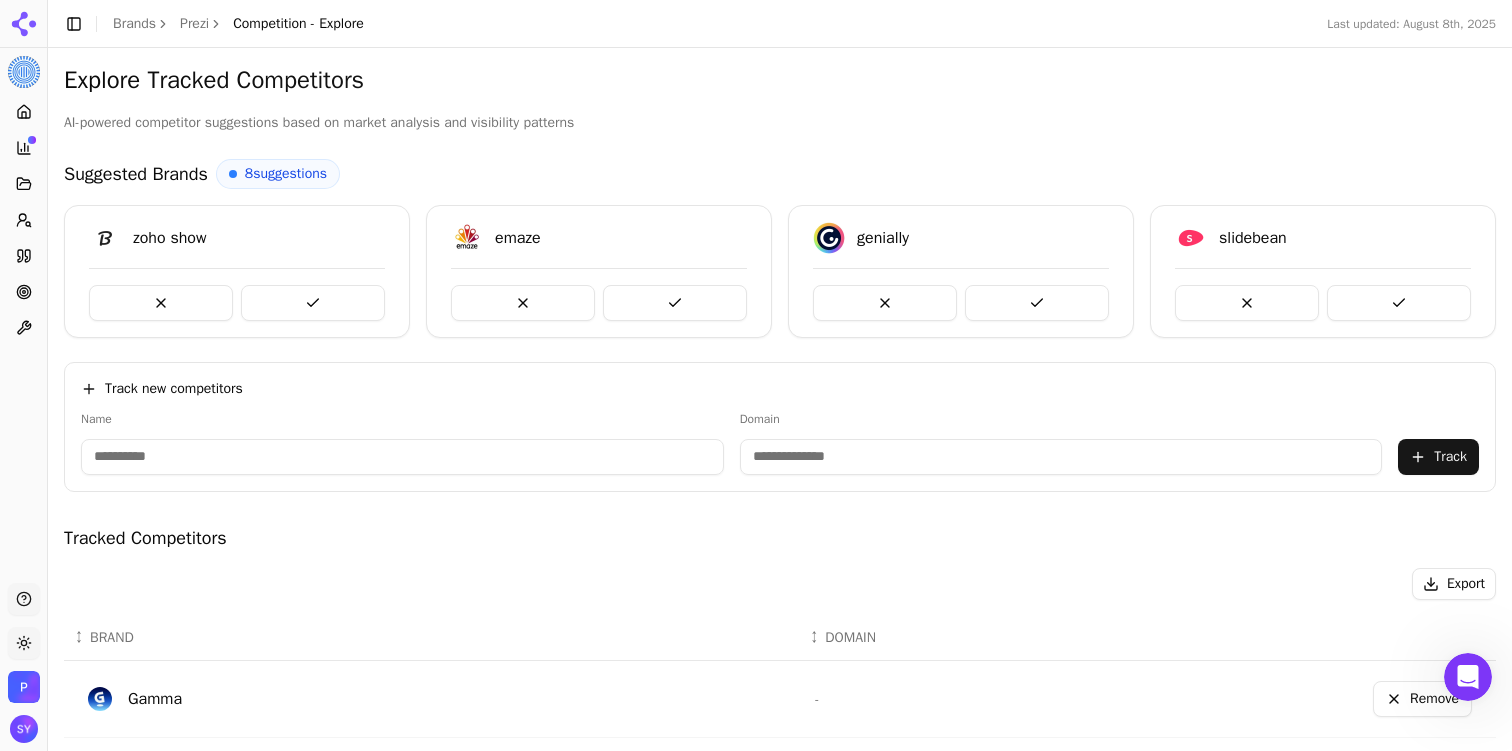 click on "8  suggestions" at bounding box center [286, 174] 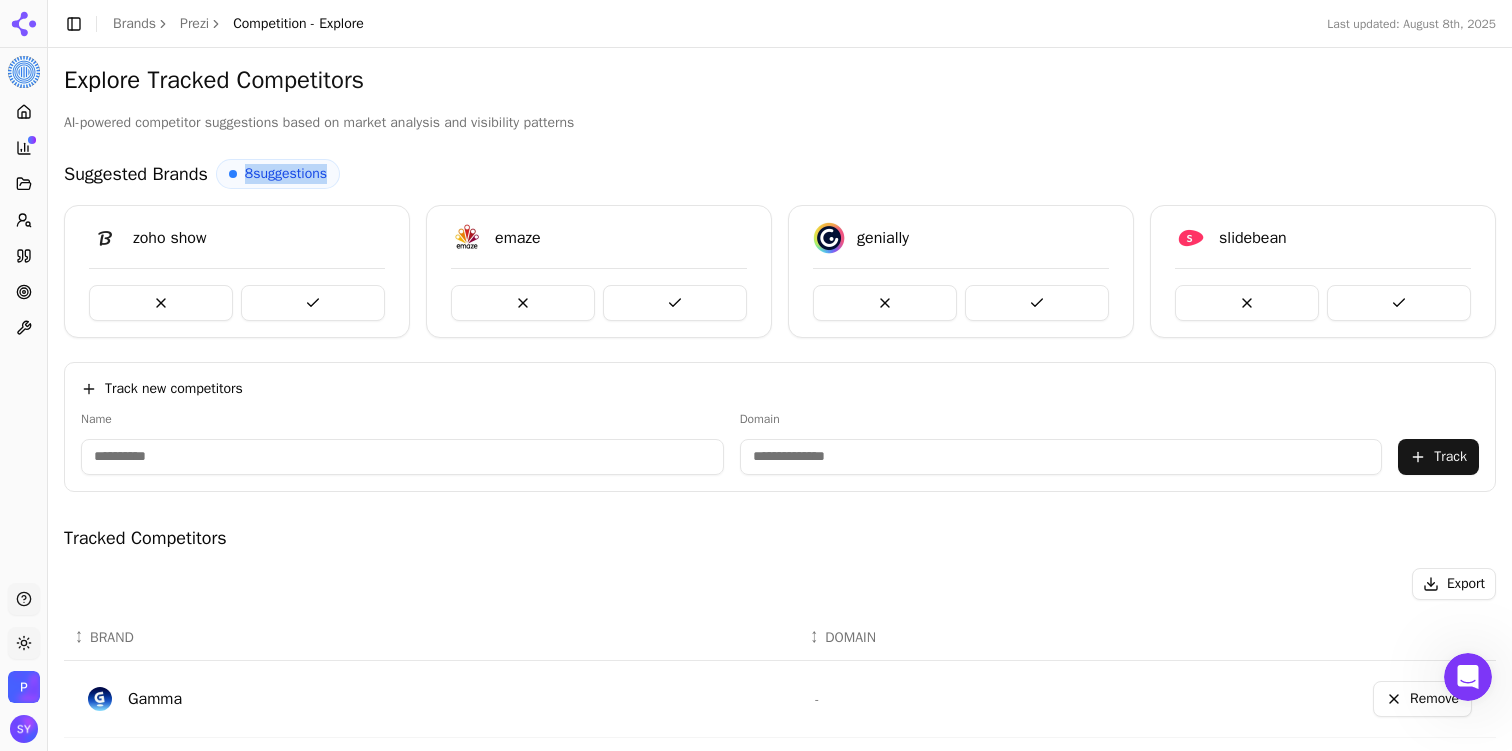 click on "8  suggestions" at bounding box center [286, 174] 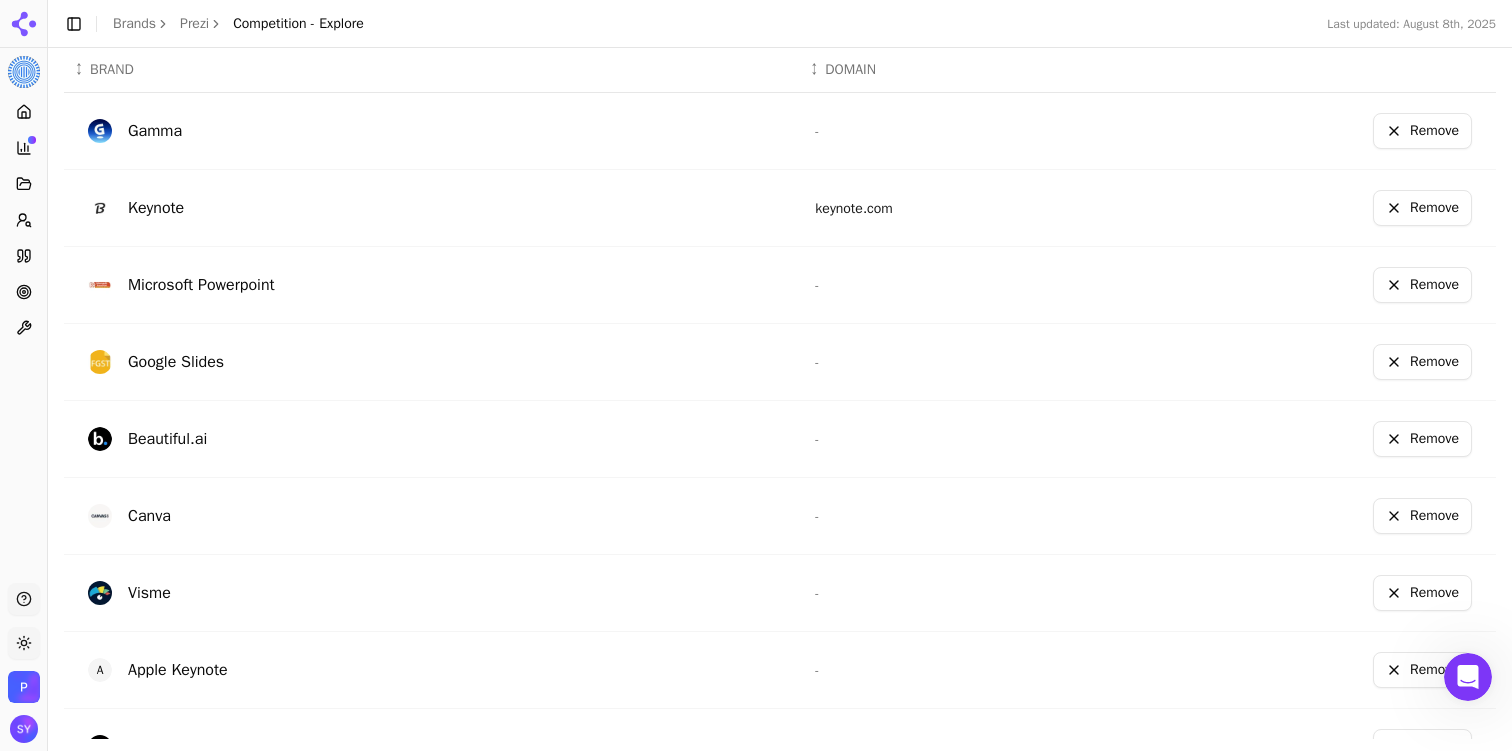 scroll, scrollTop: 647, scrollLeft: 0, axis: vertical 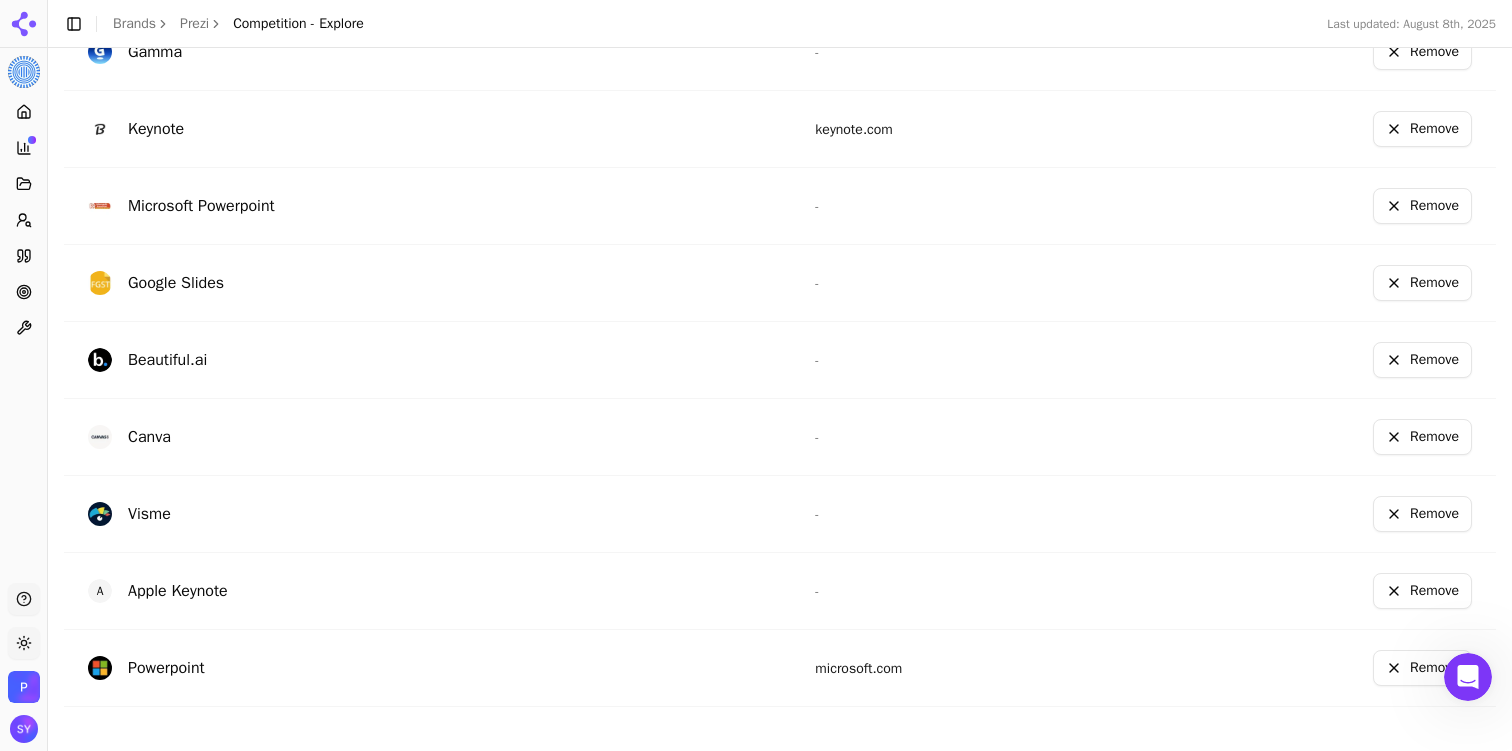 click on "Remove" at bounding box center (1422, 283) 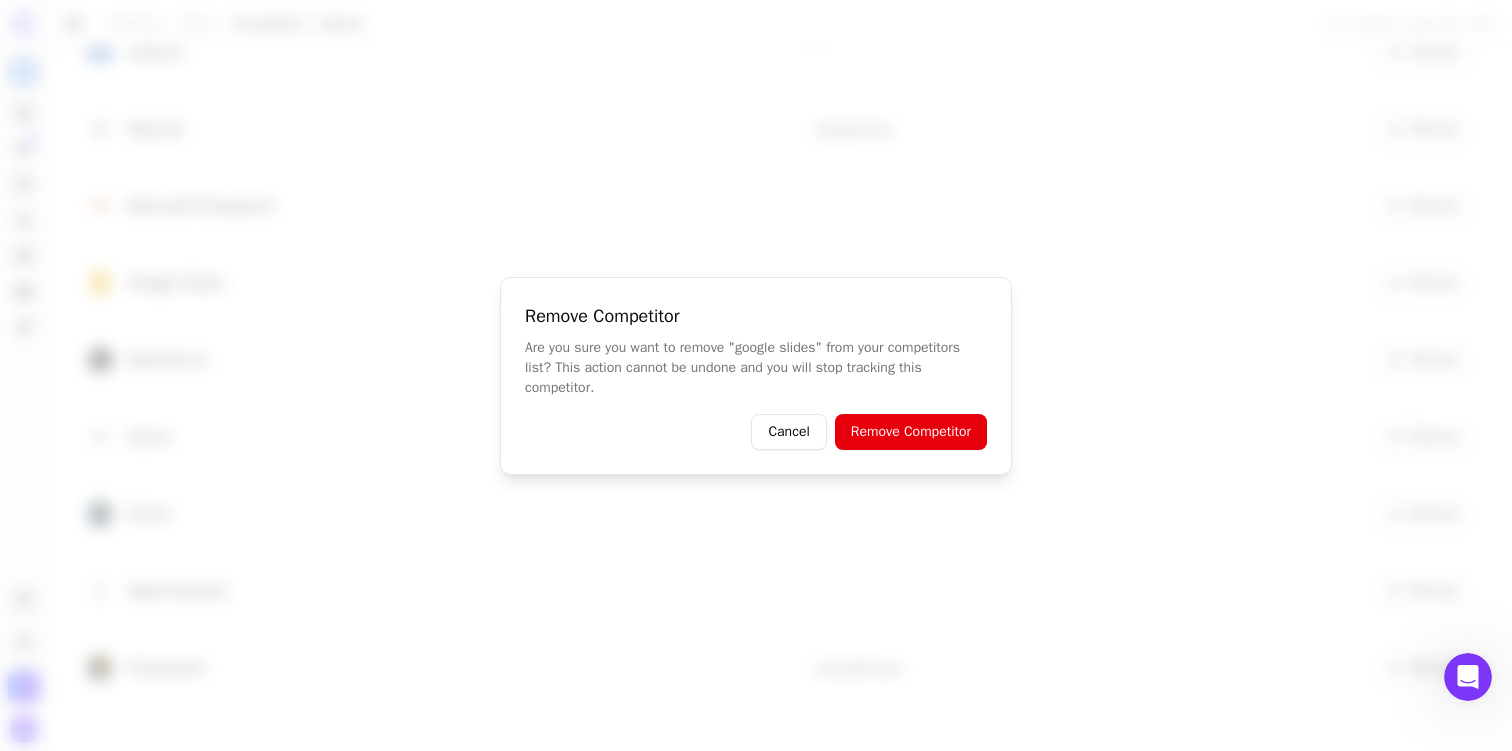 click on "Remove Competitor" at bounding box center [911, 432] 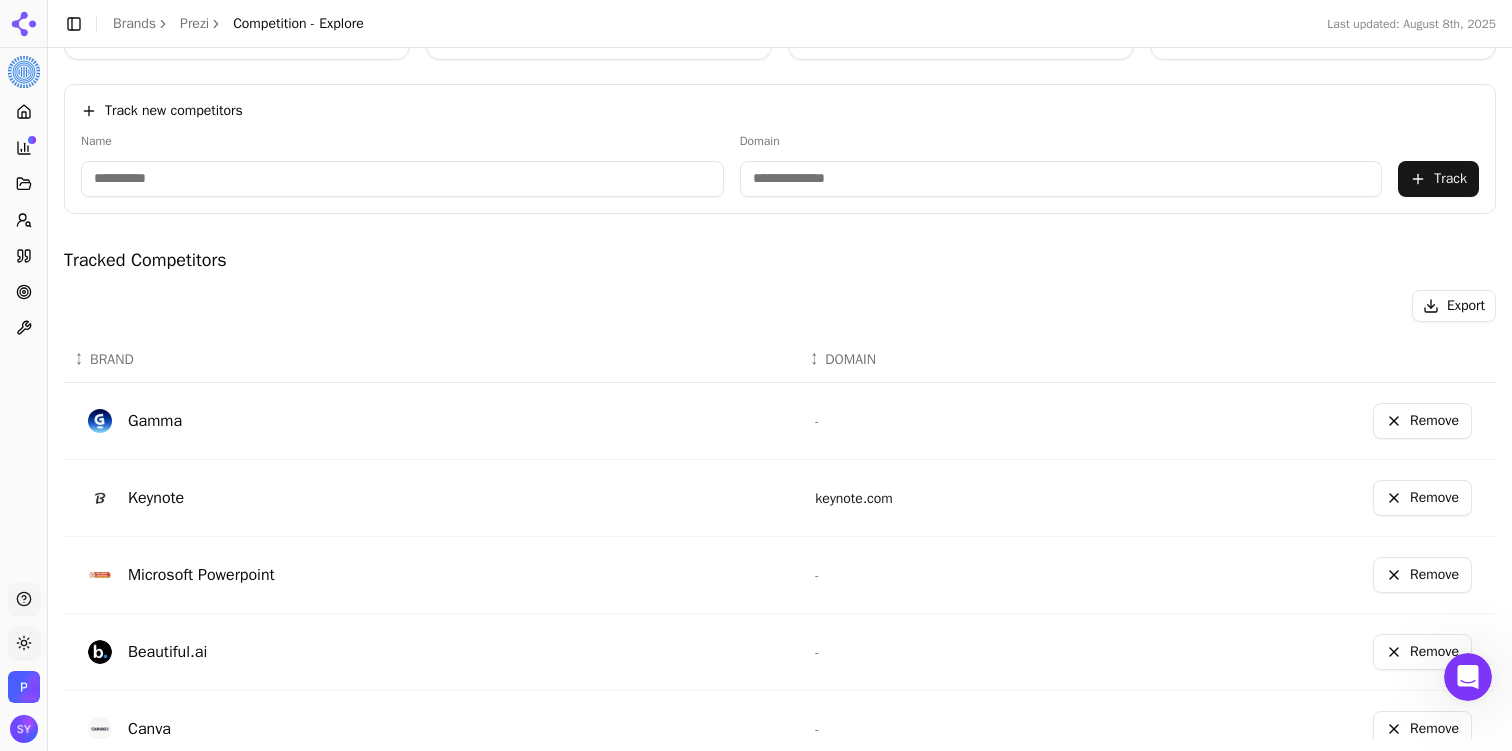 scroll, scrollTop: 275, scrollLeft: 0, axis: vertical 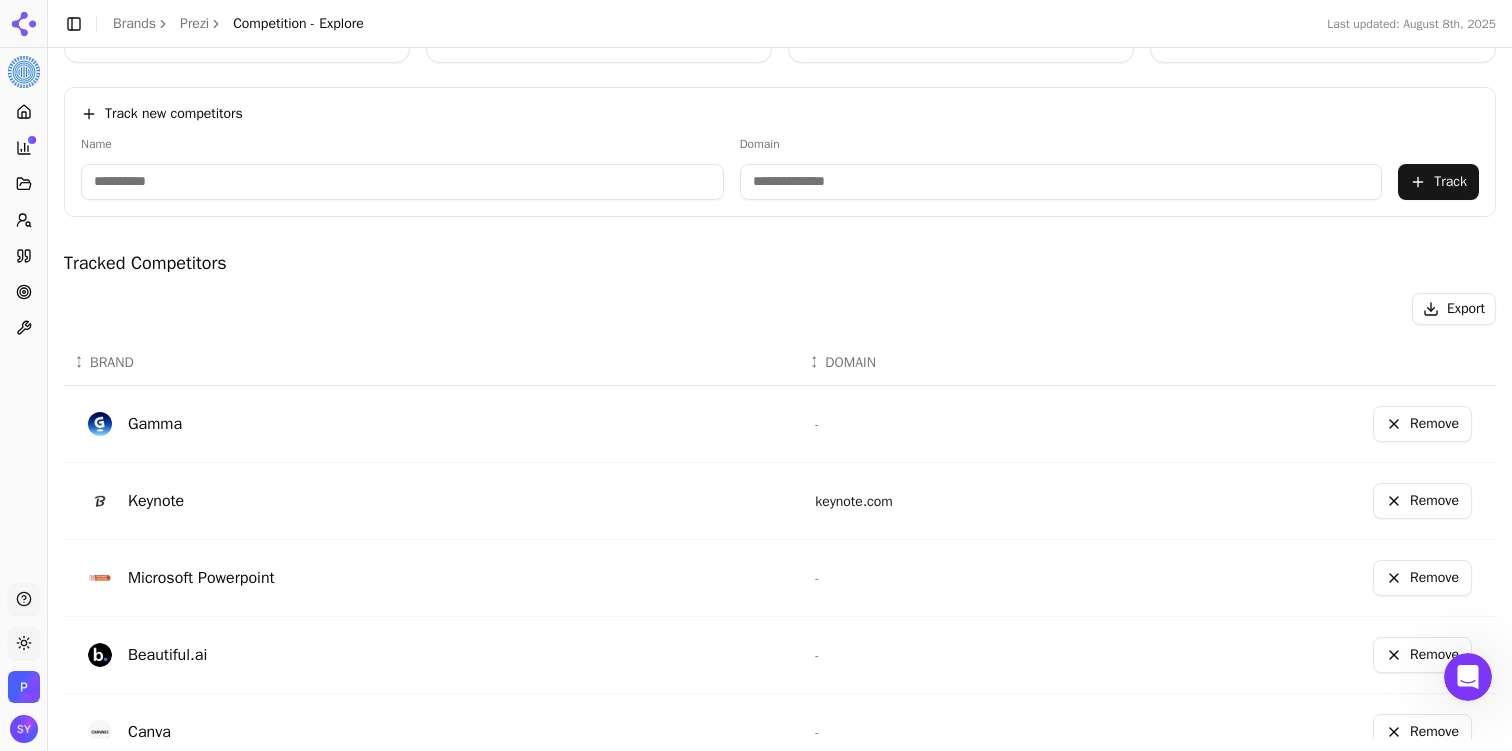 click at bounding box center [402, 182] 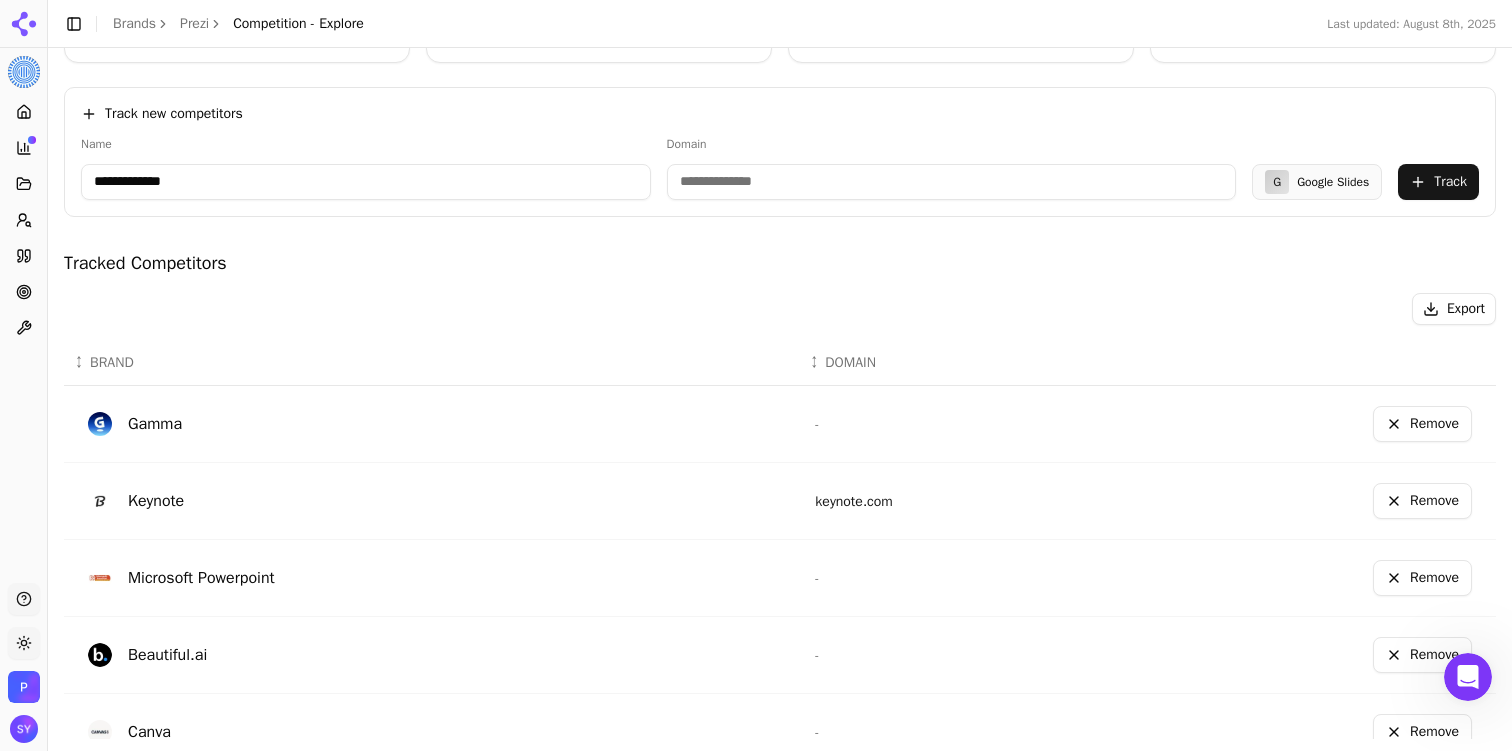 type on "**********" 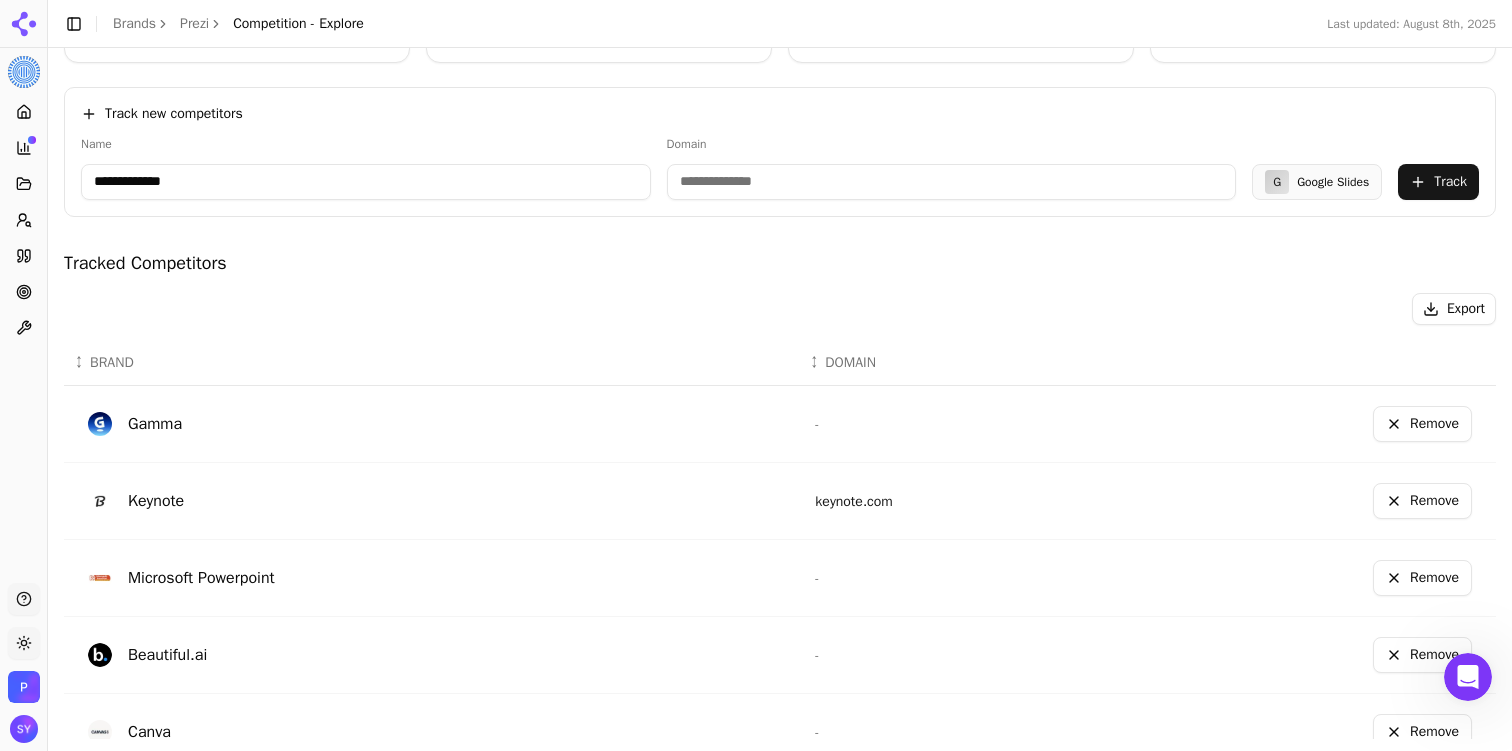 type on "**********" 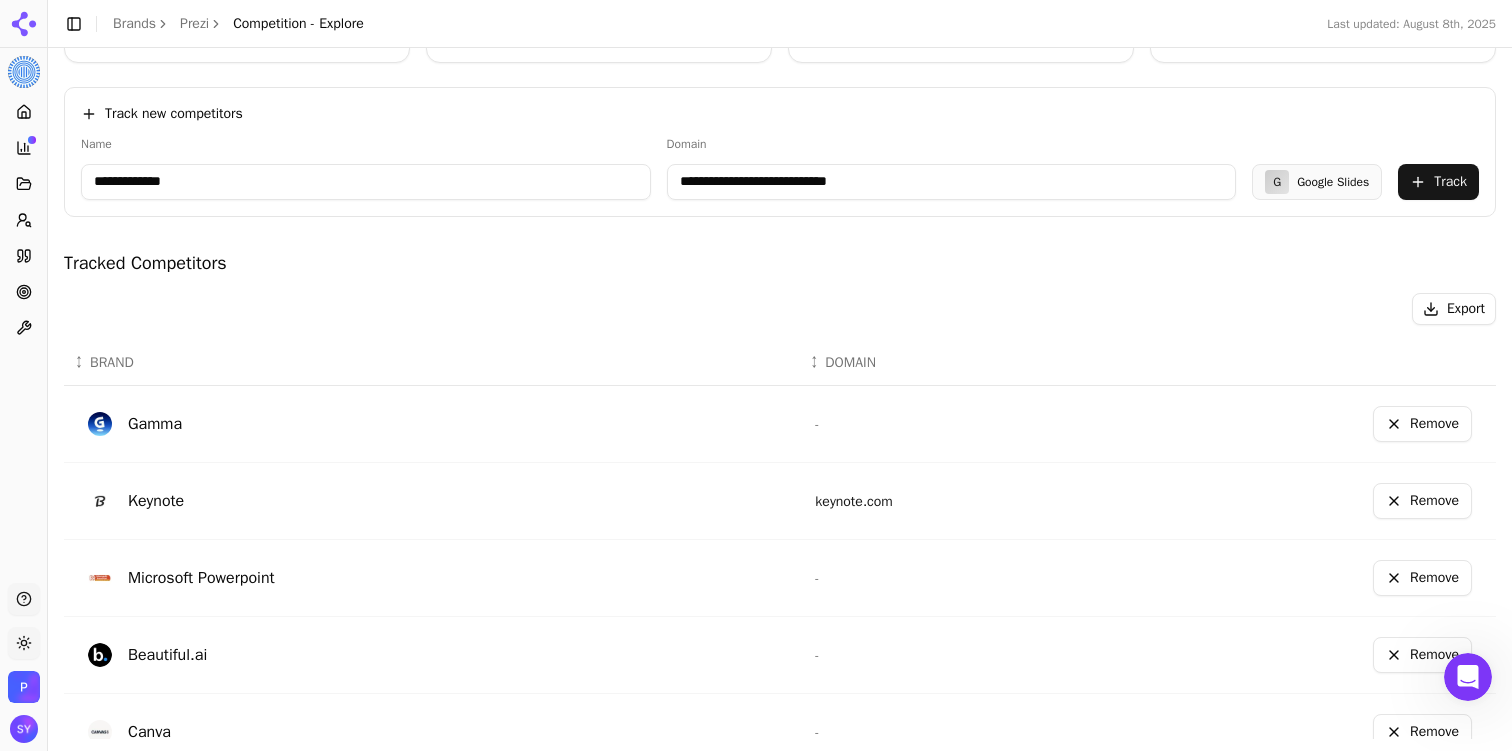 click on "Tracked Competitors" at bounding box center (780, 263) 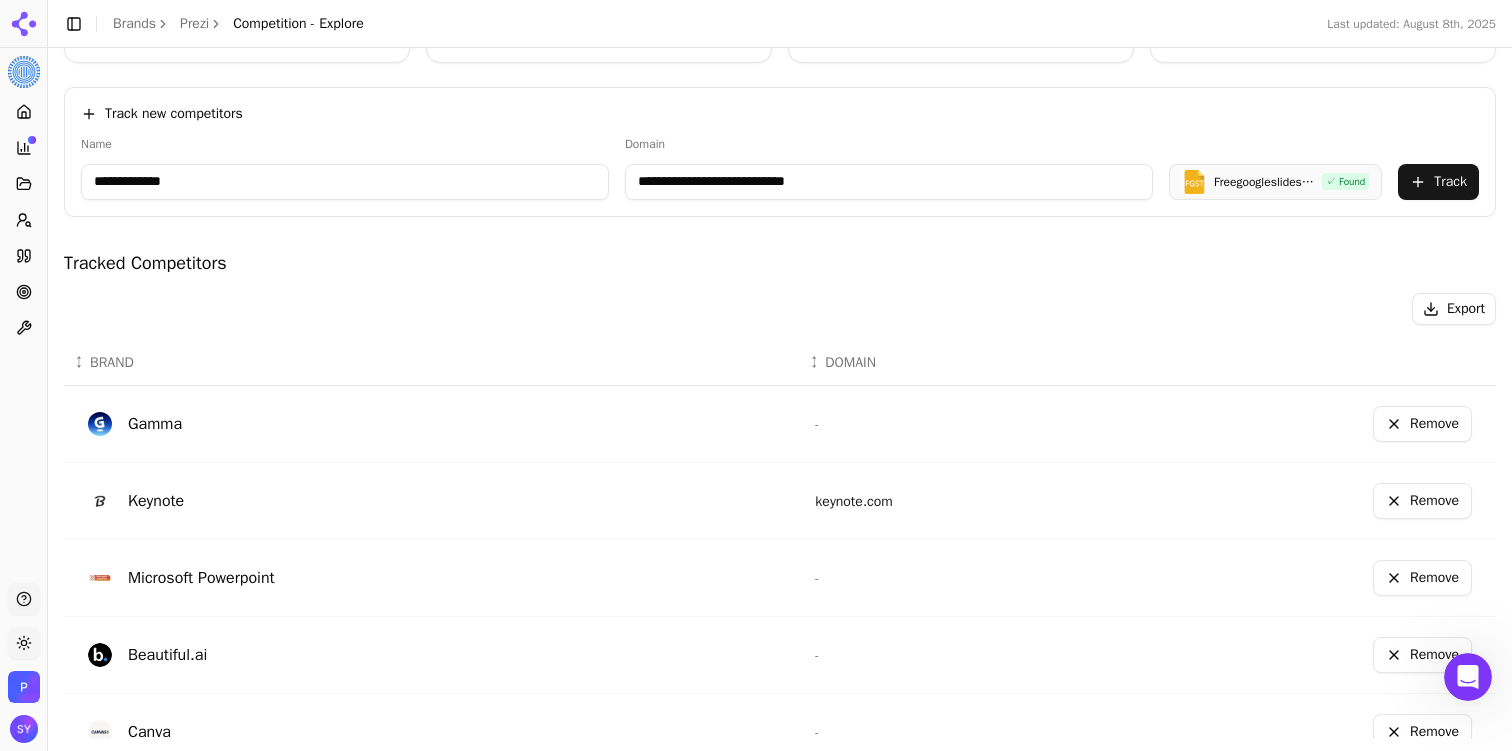 click on "**********" at bounding box center (889, 182) 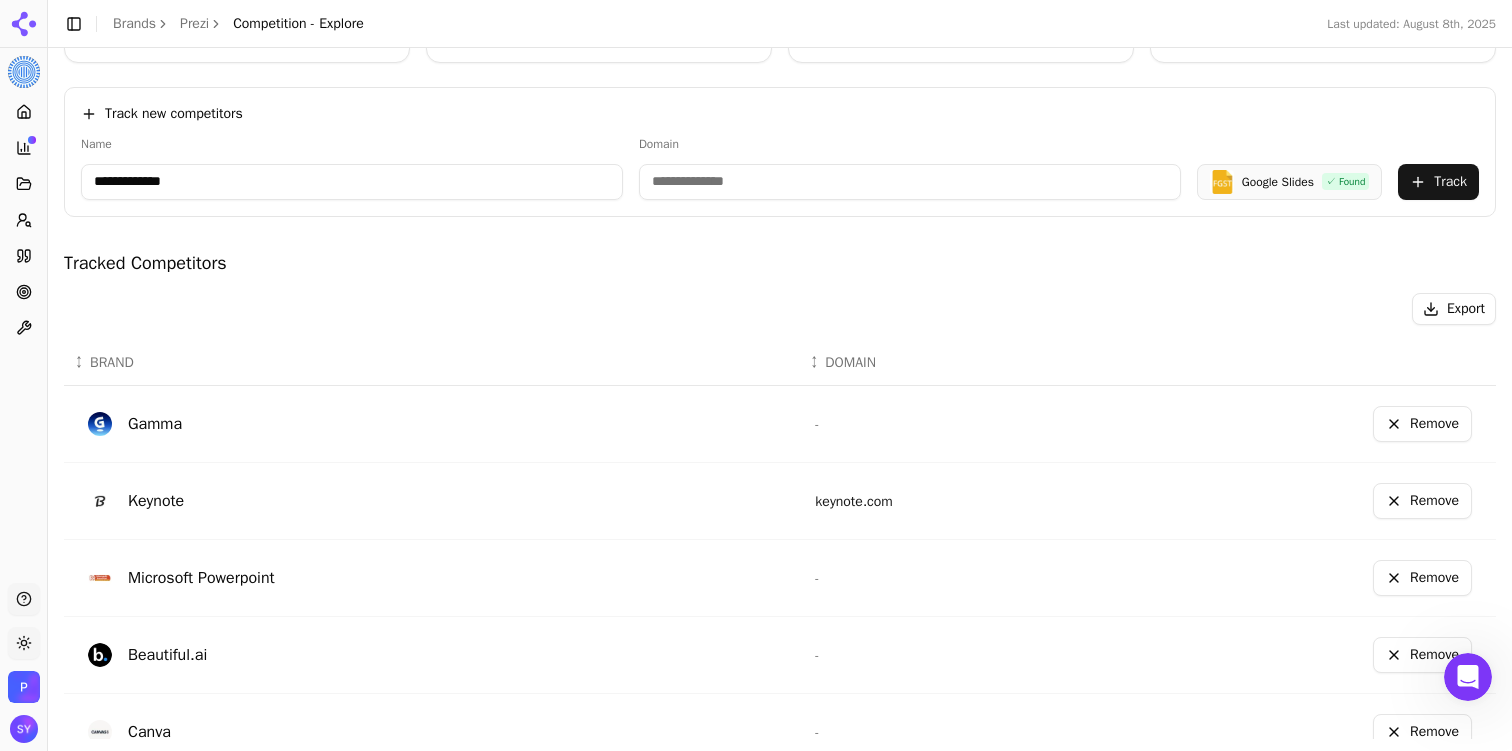 click on "Tracked Competitors" at bounding box center [780, 263] 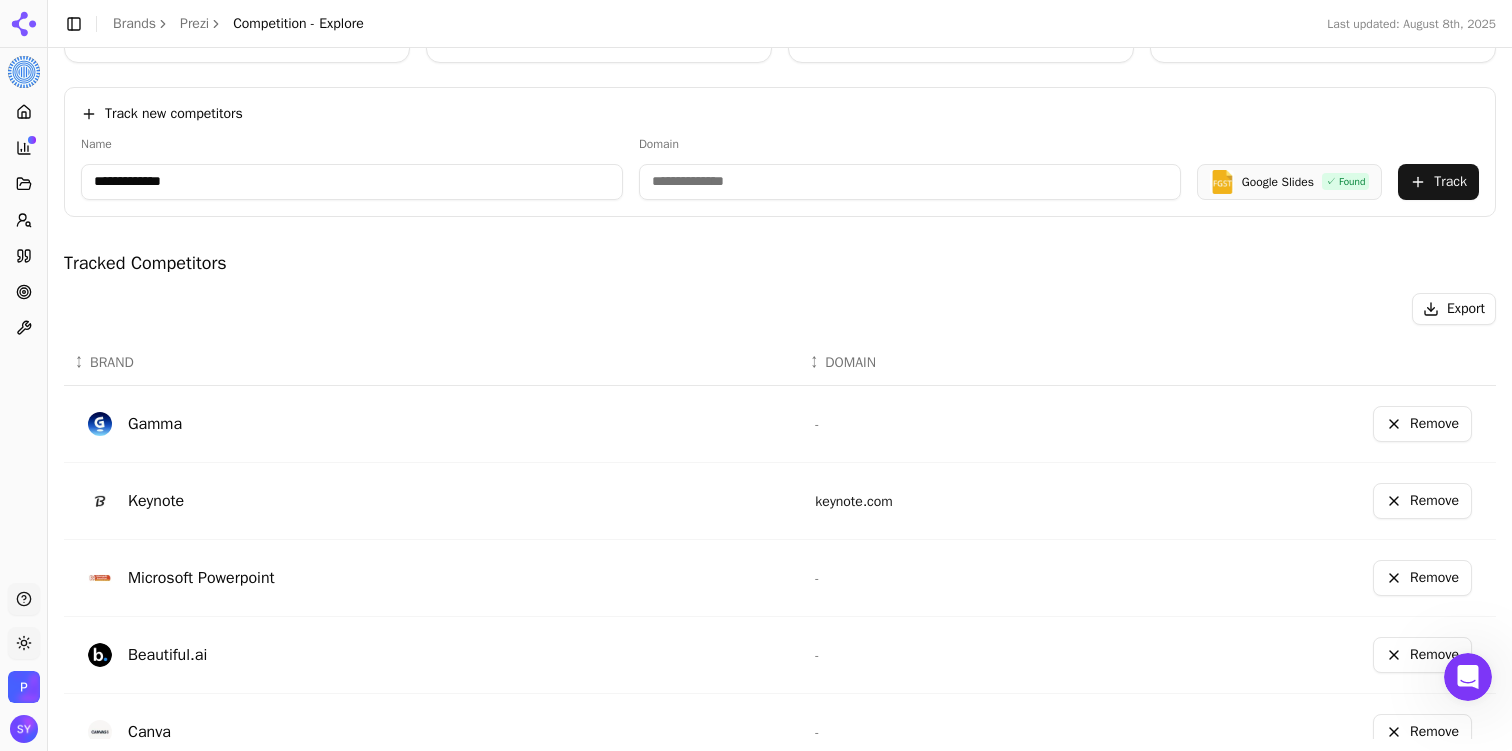 click on "Track" at bounding box center [1438, 182] 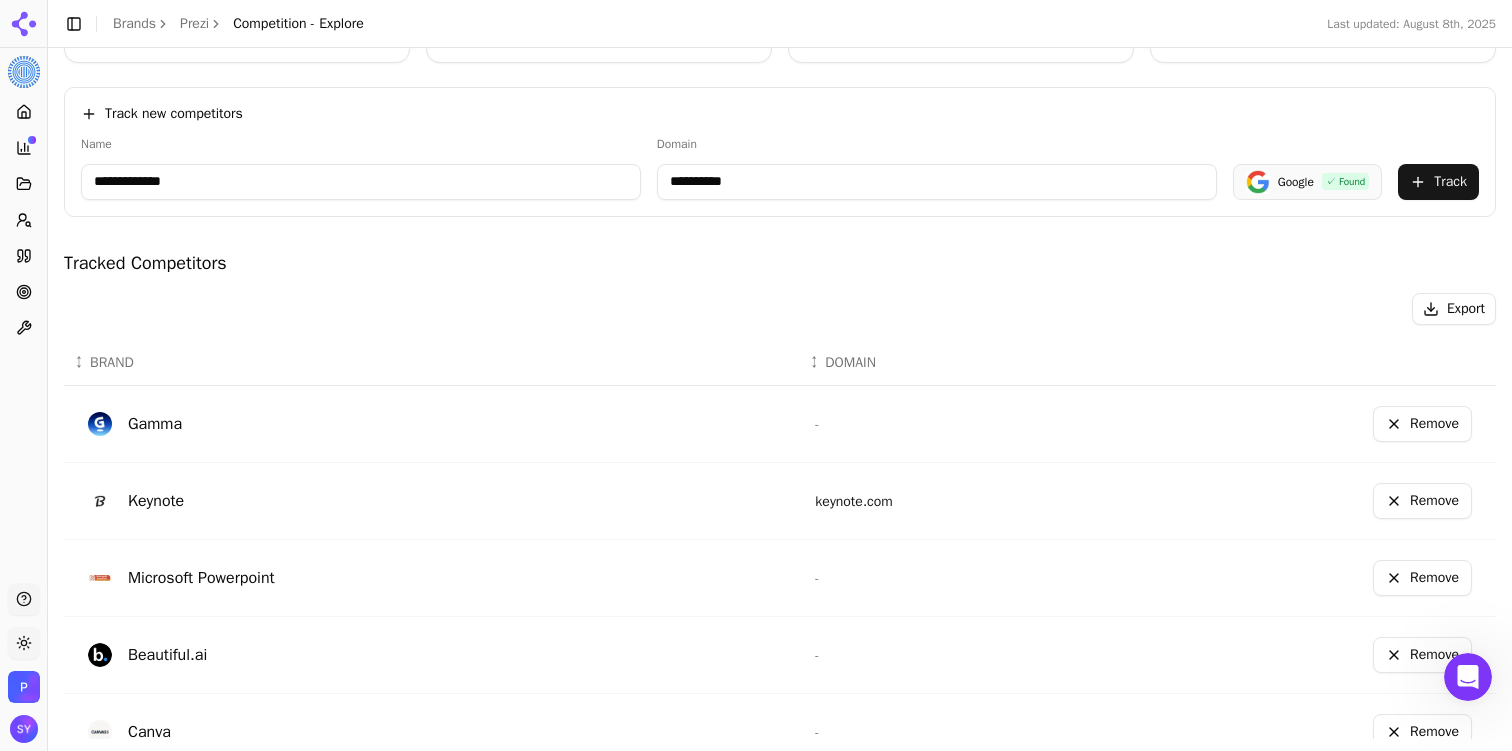 type on "**********" 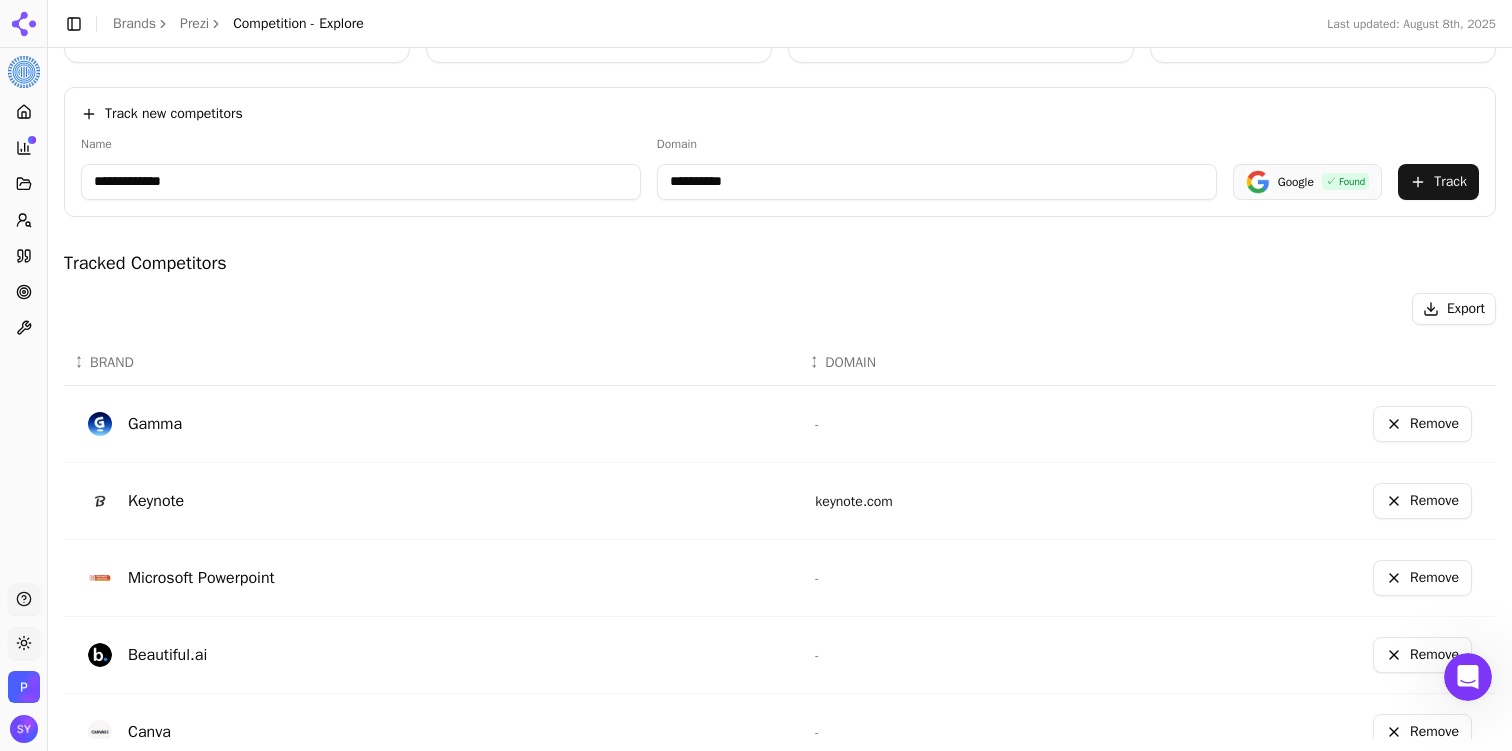 click on "Tracked Competitors" at bounding box center [780, 263] 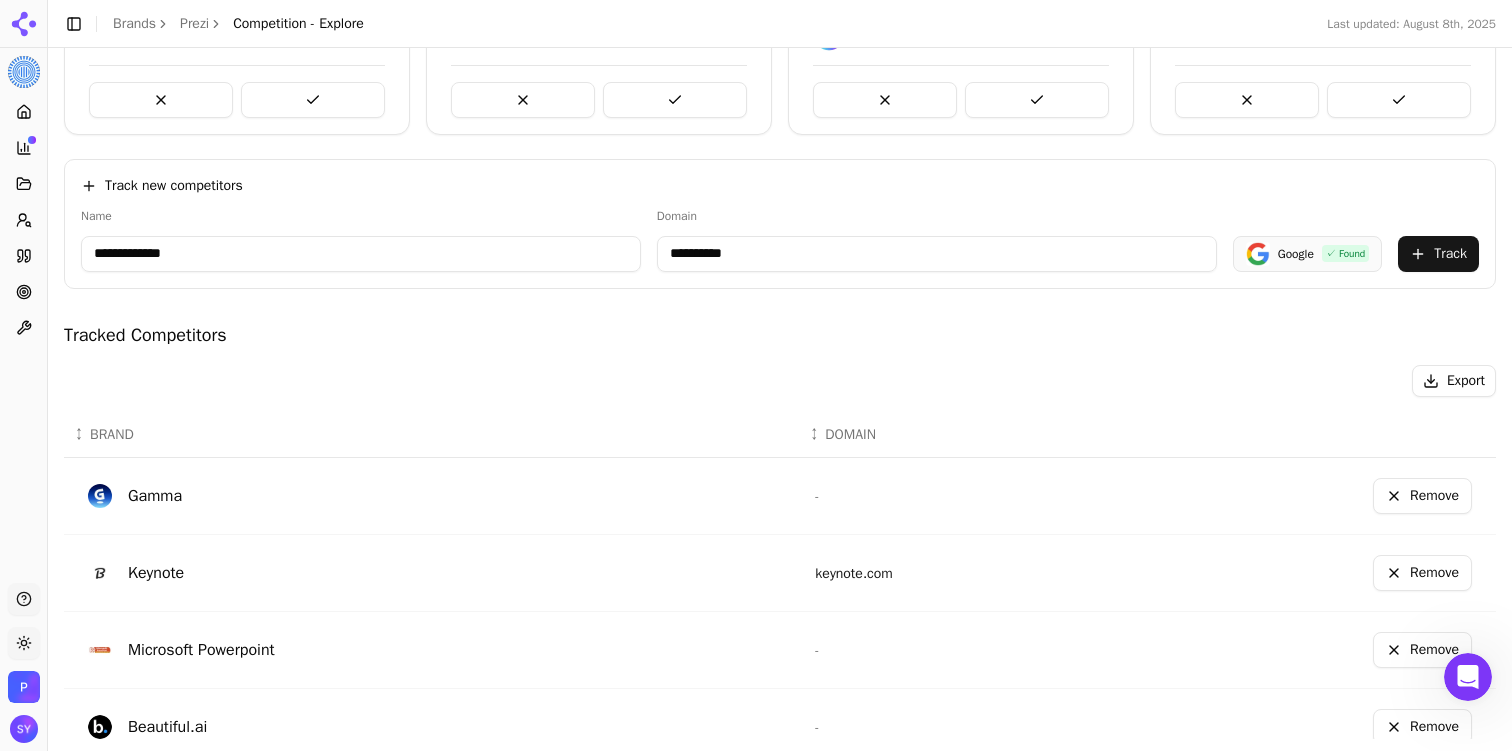 scroll, scrollTop: 43, scrollLeft: 0, axis: vertical 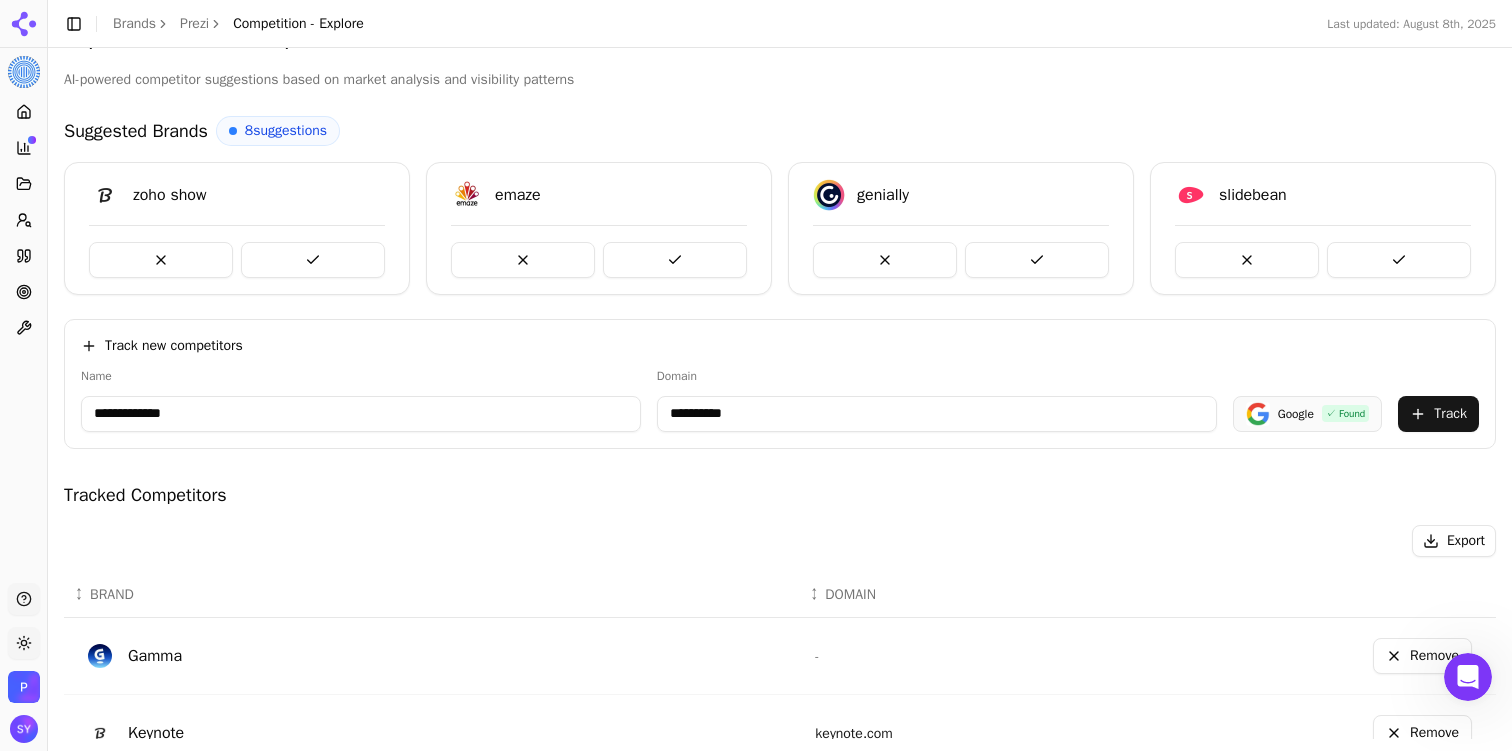 click on "Track" at bounding box center (1438, 414) 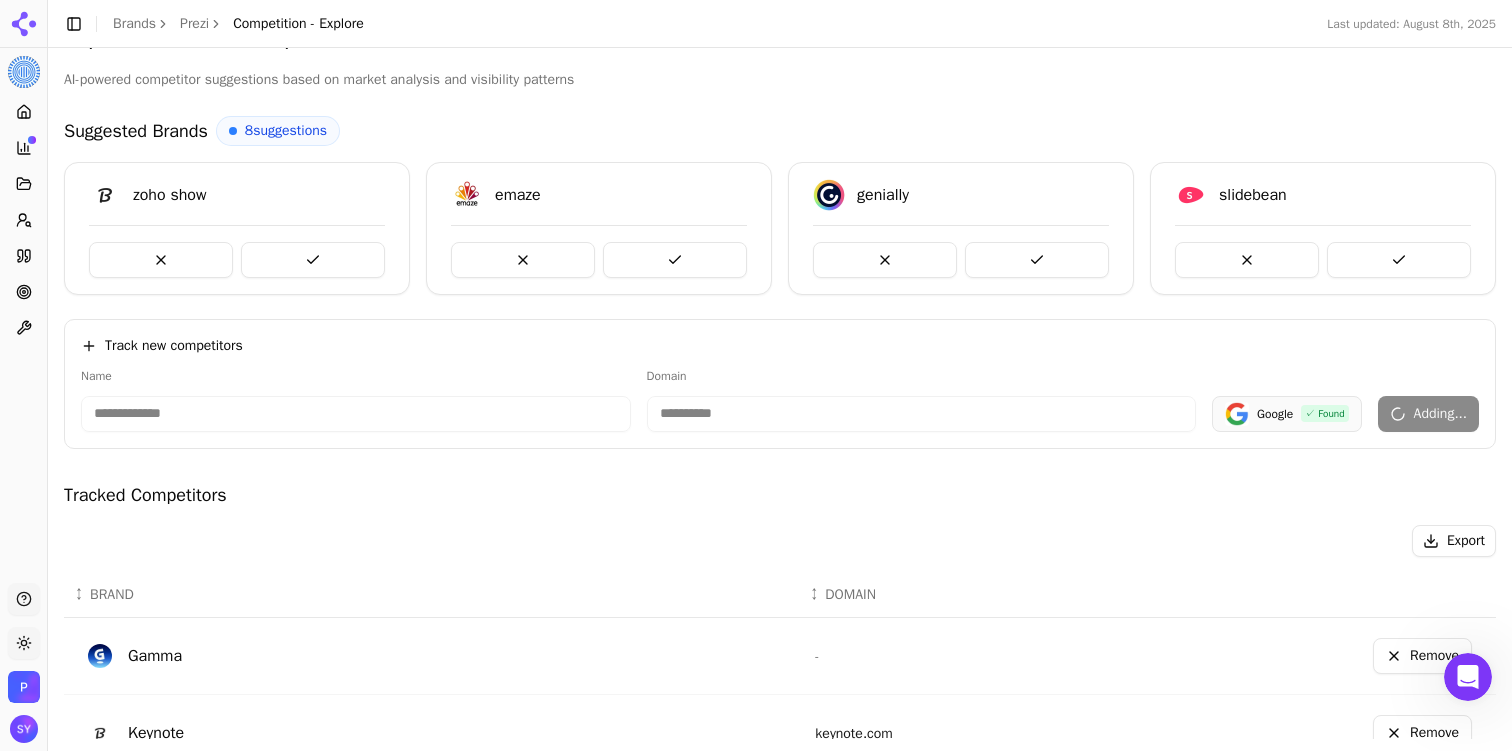 type 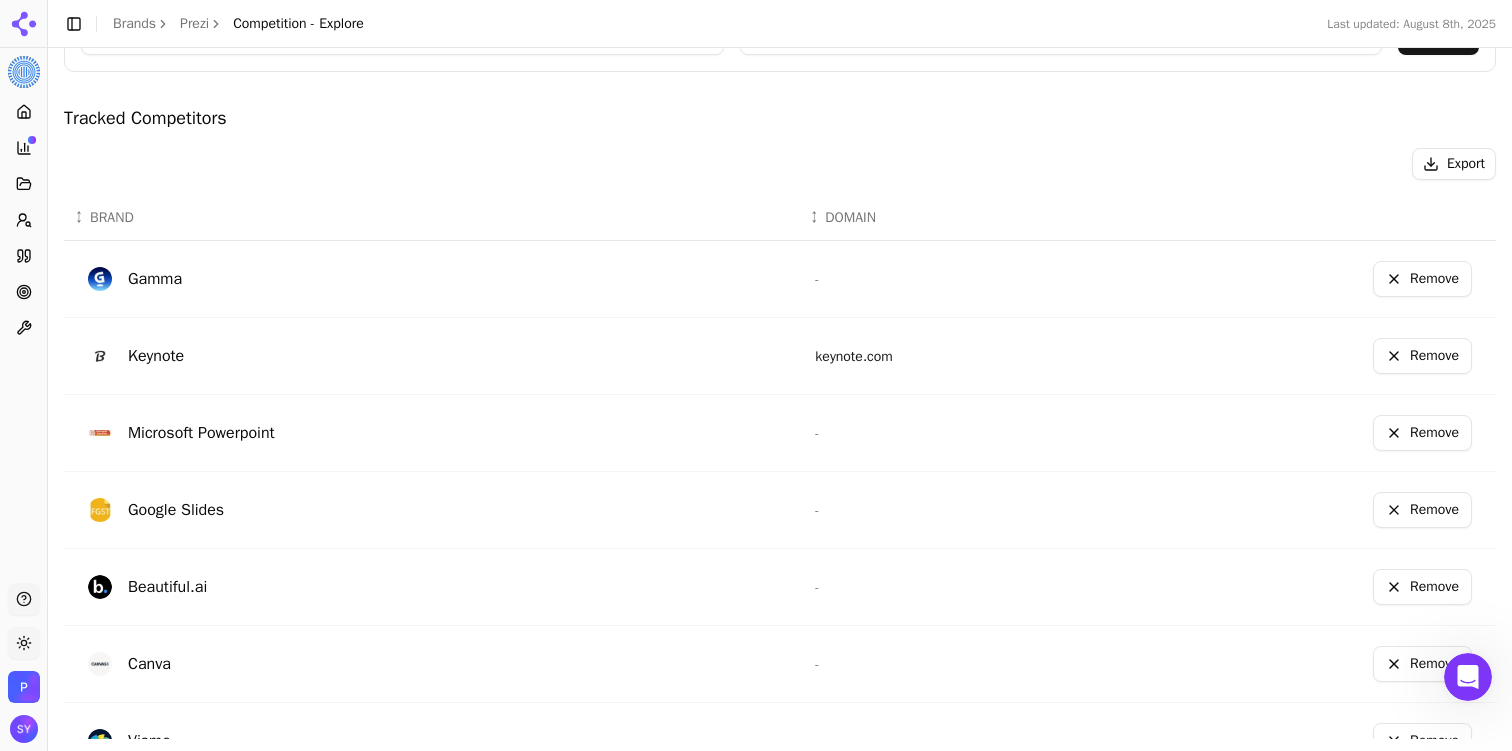 scroll, scrollTop: 0, scrollLeft: 0, axis: both 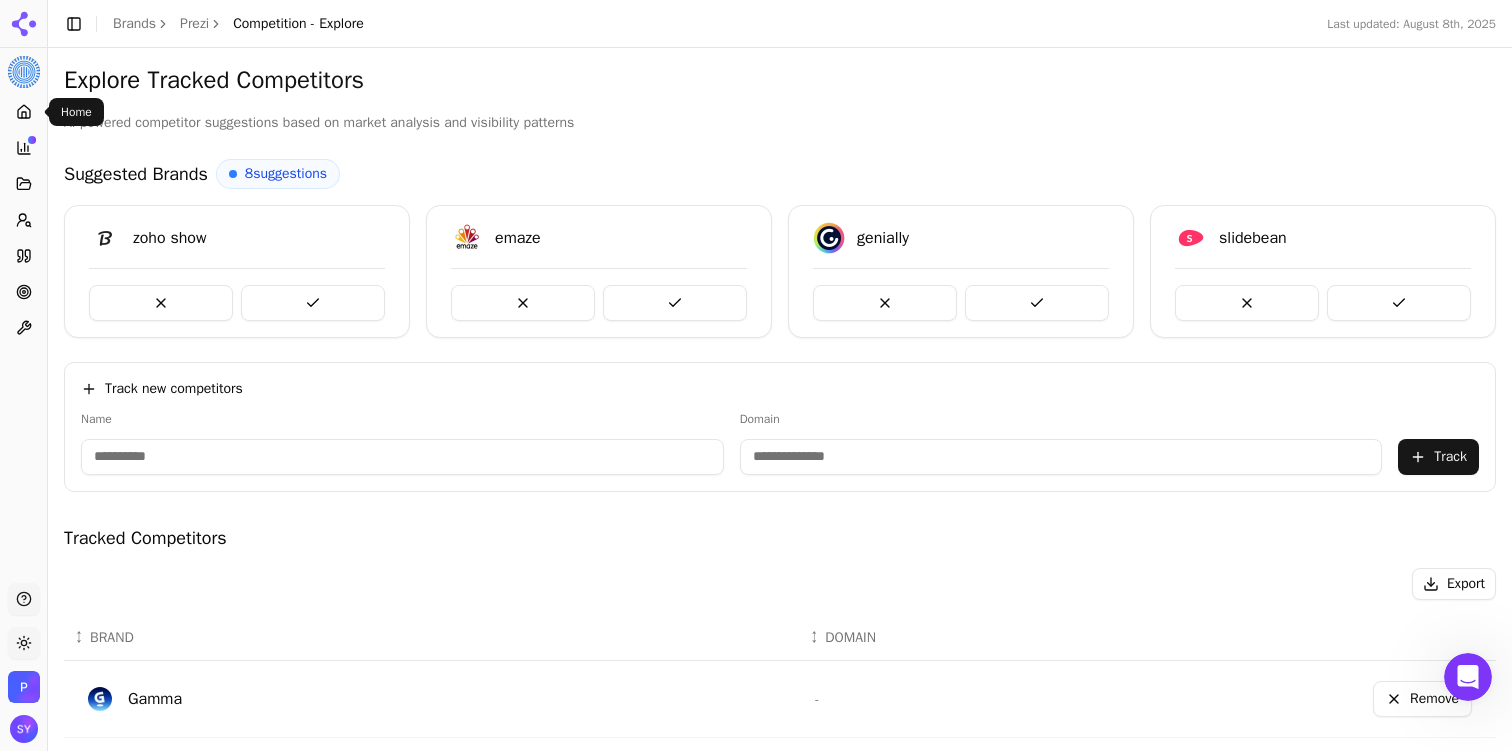 click 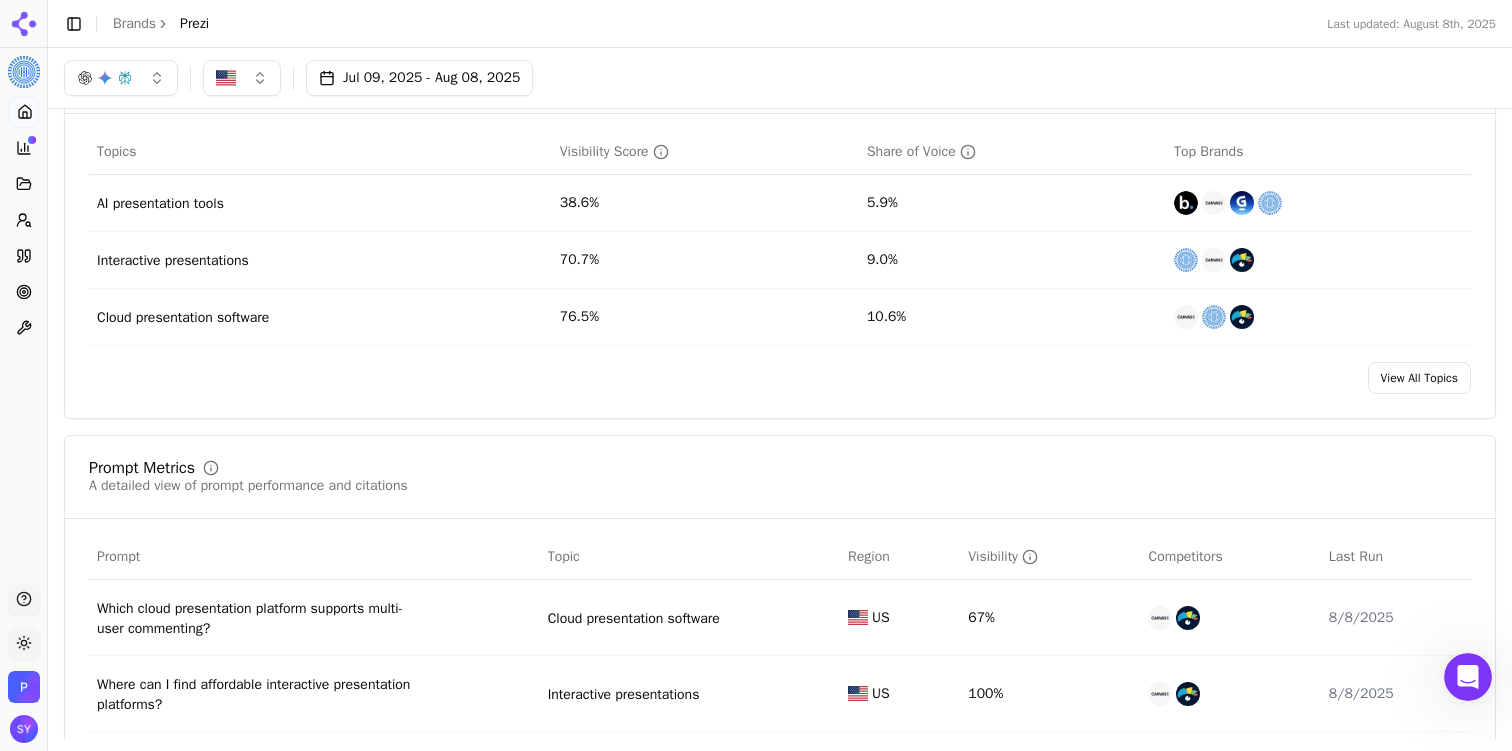 scroll, scrollTop: 850, scrollLeft: 0, axis: vertical 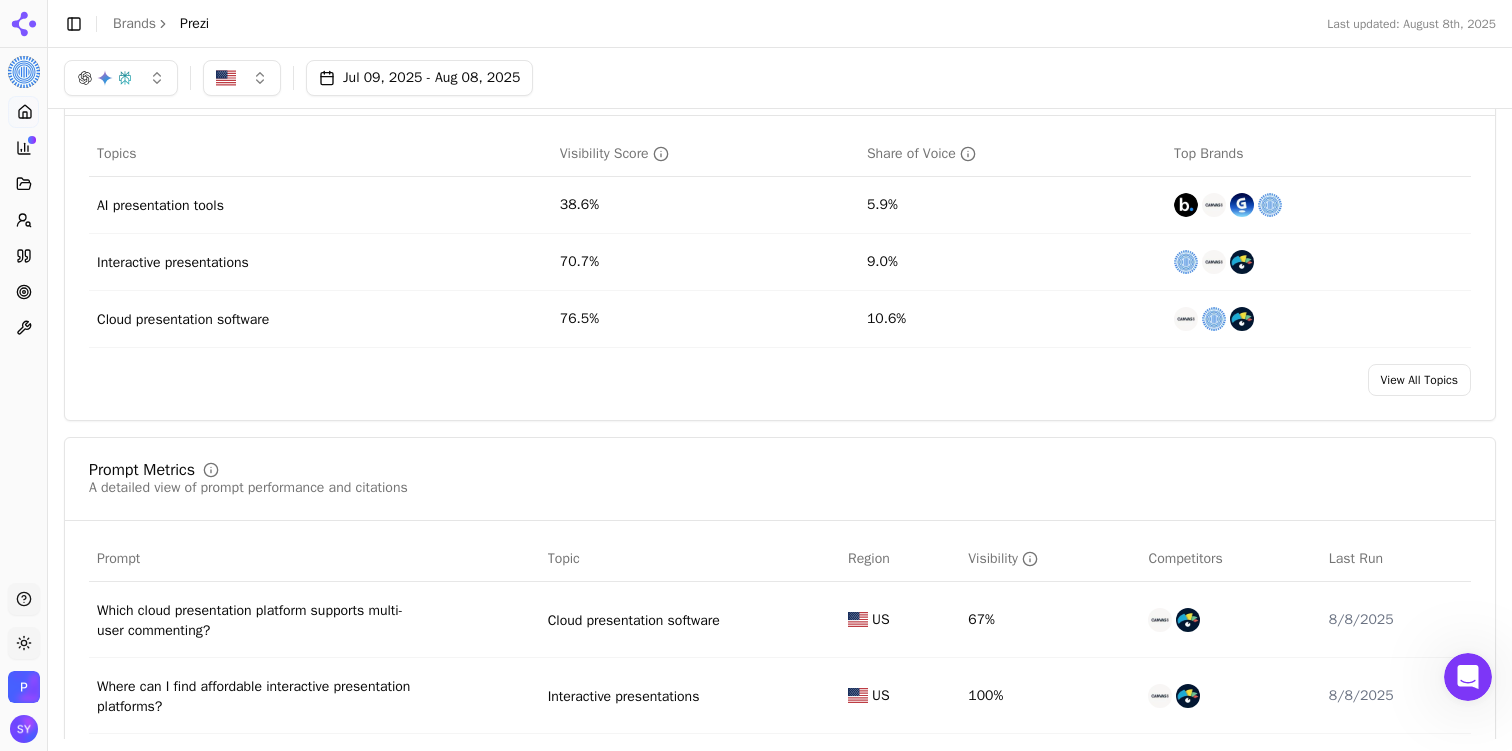 click on "AI presentation tools" at bounding box center (160, 206) 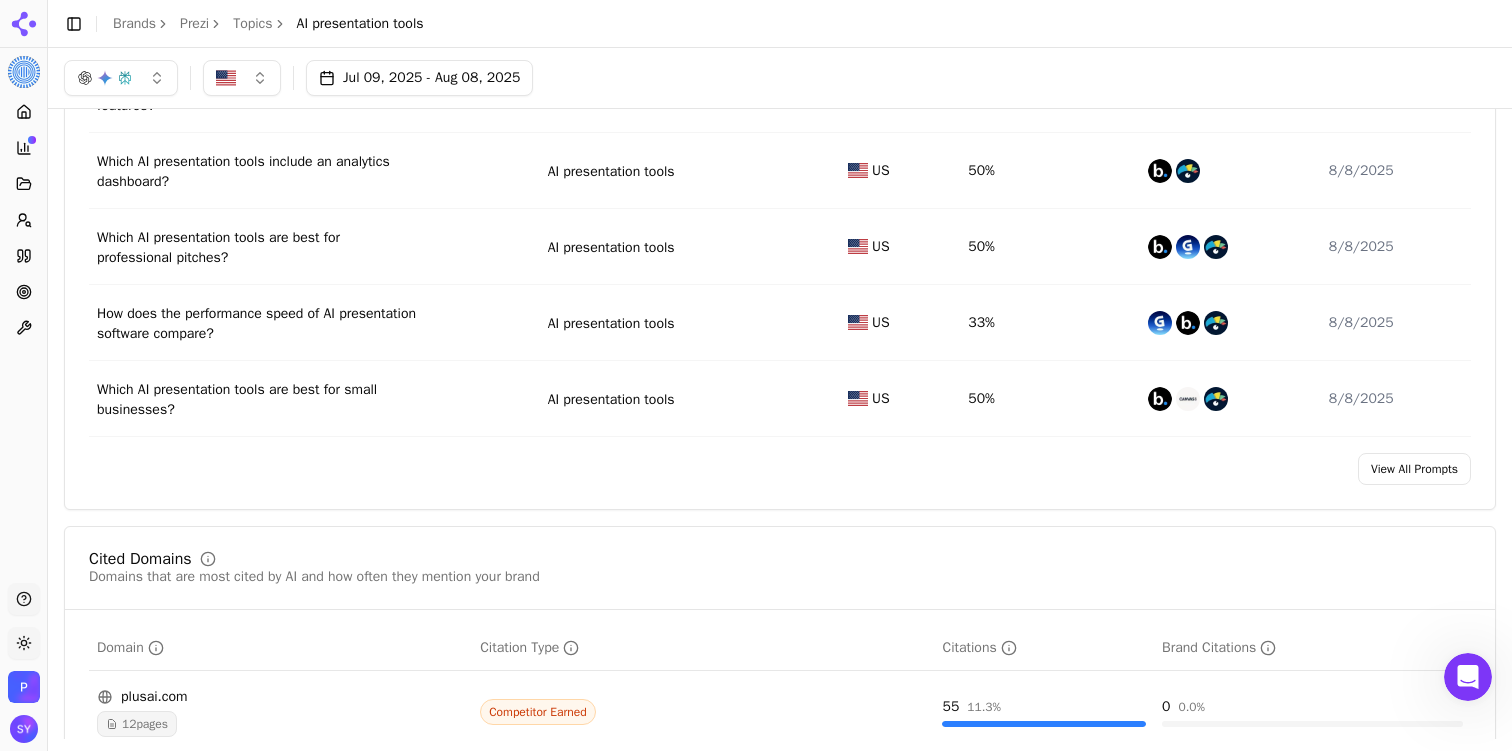 scroll, scrollTop: 799, scrollLeft: 0, axis: vertical 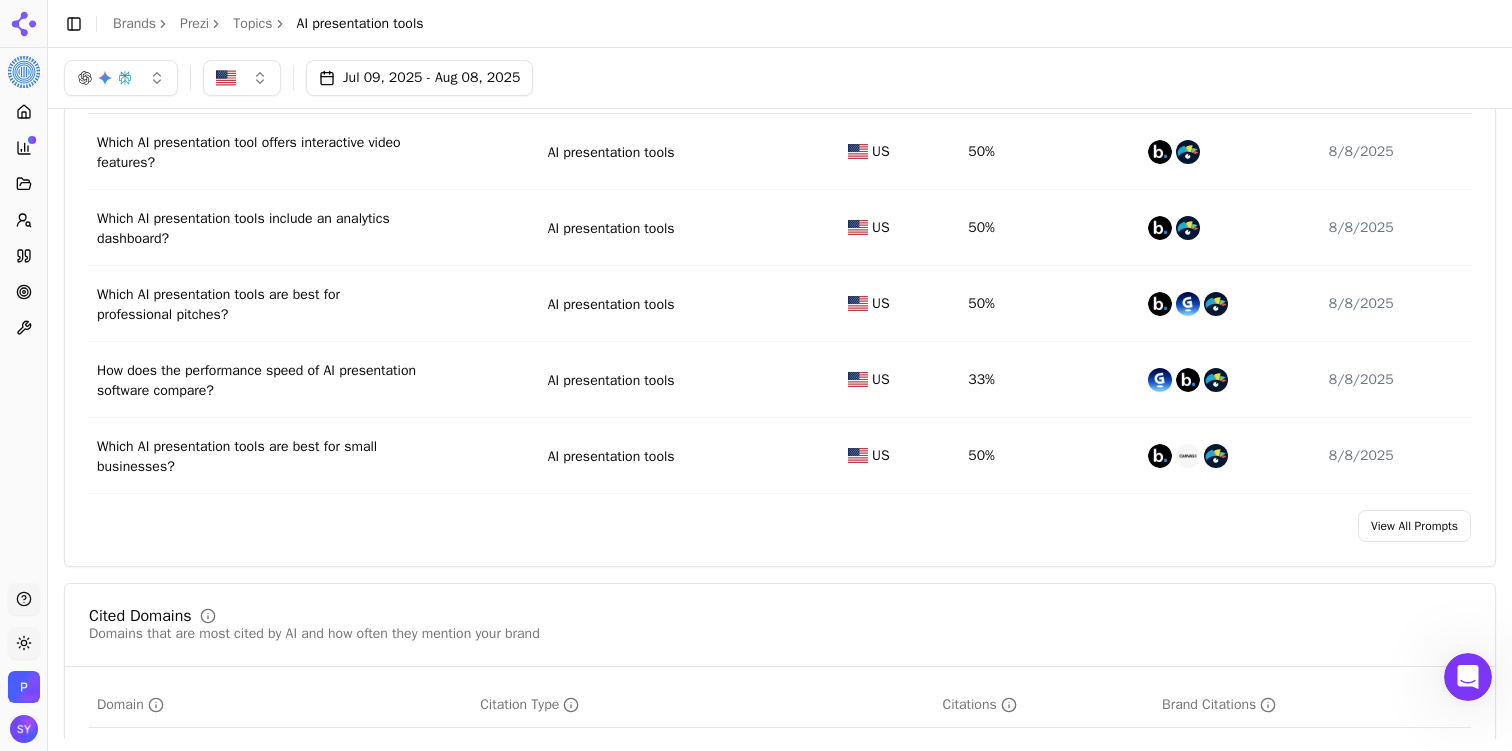 click on "Which AI presentation tools include an analytics dashboard?" at bounding box center [314, 228] 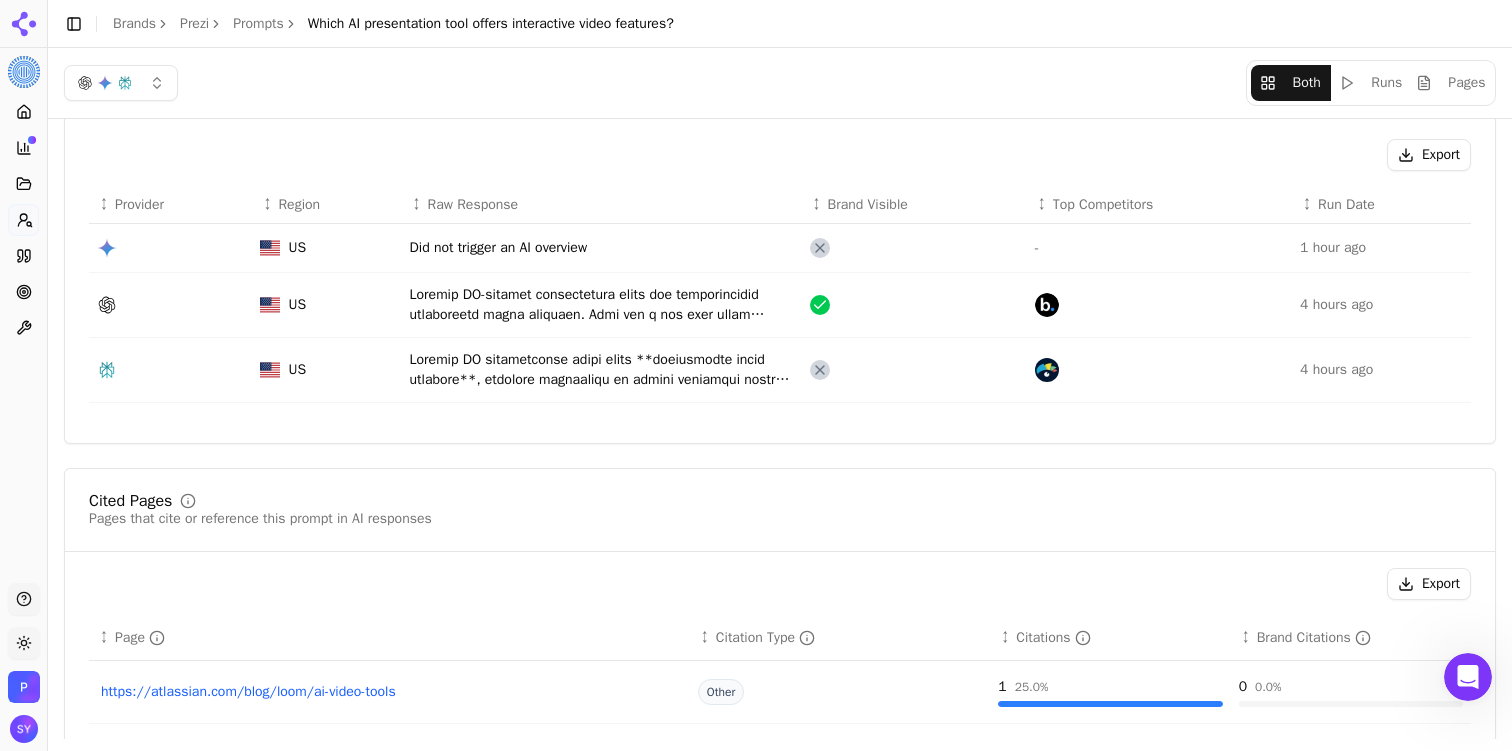 scroll, scrollTop: 0, scrollLeft: 0, axis: both 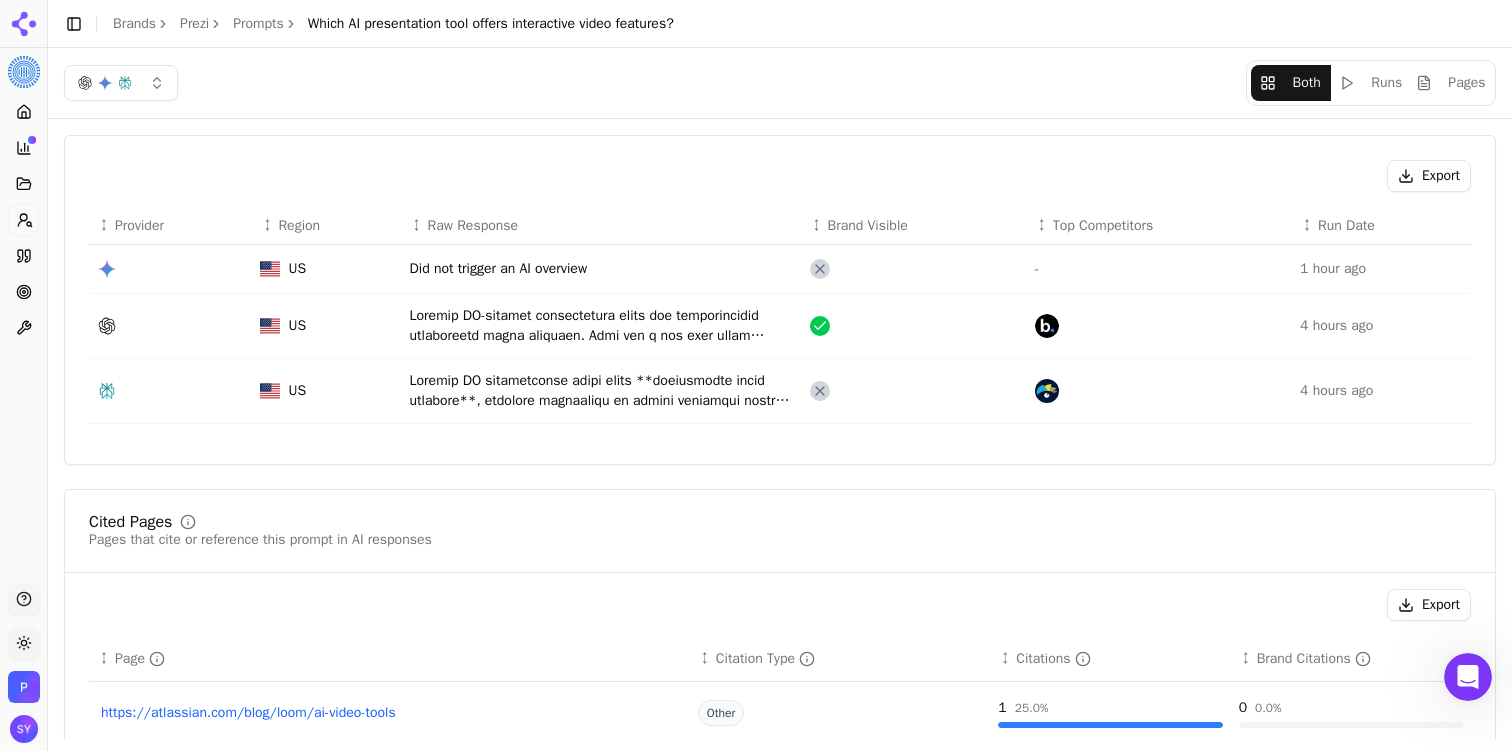 click at bounding box center [602, 326] 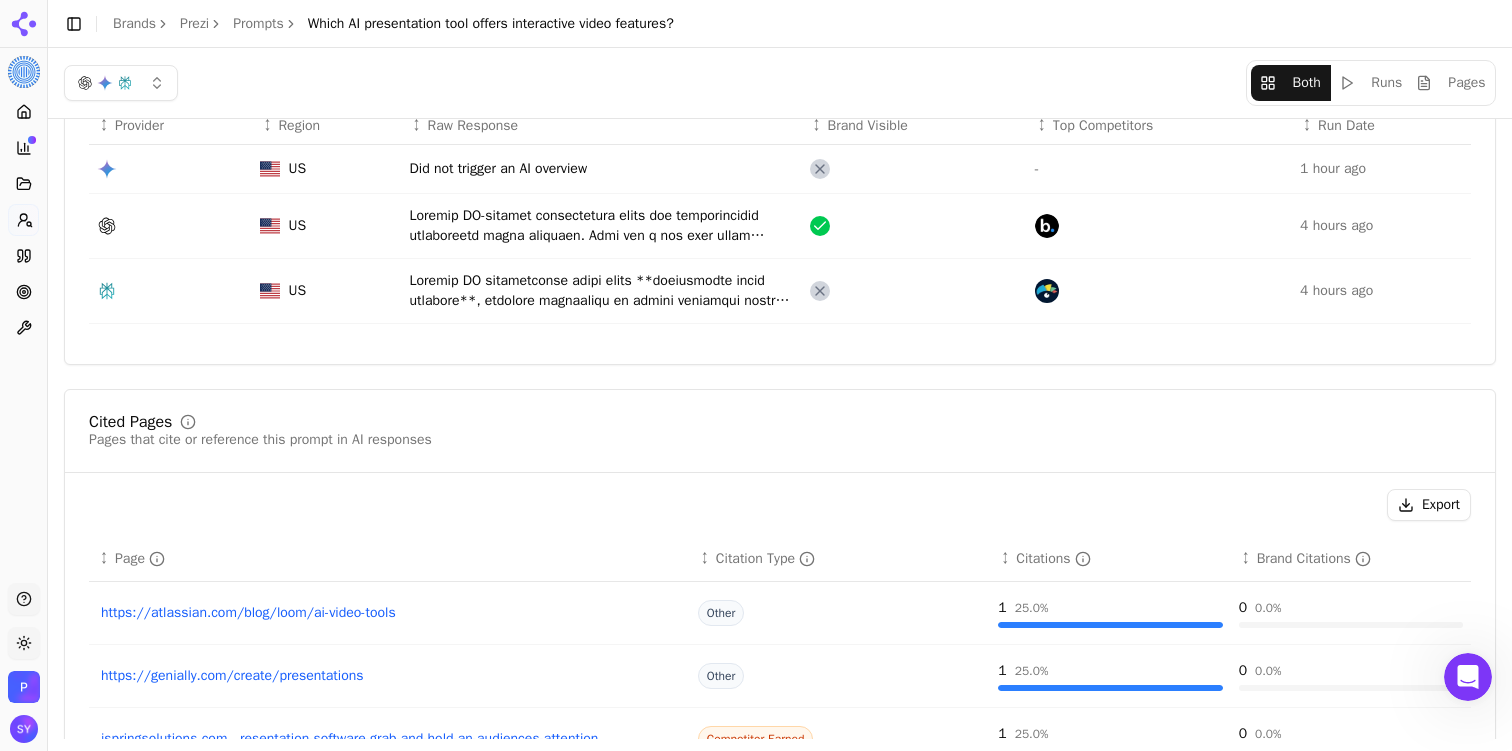scroll, scrollTop: 0, scrollLeft: 0, axis: both 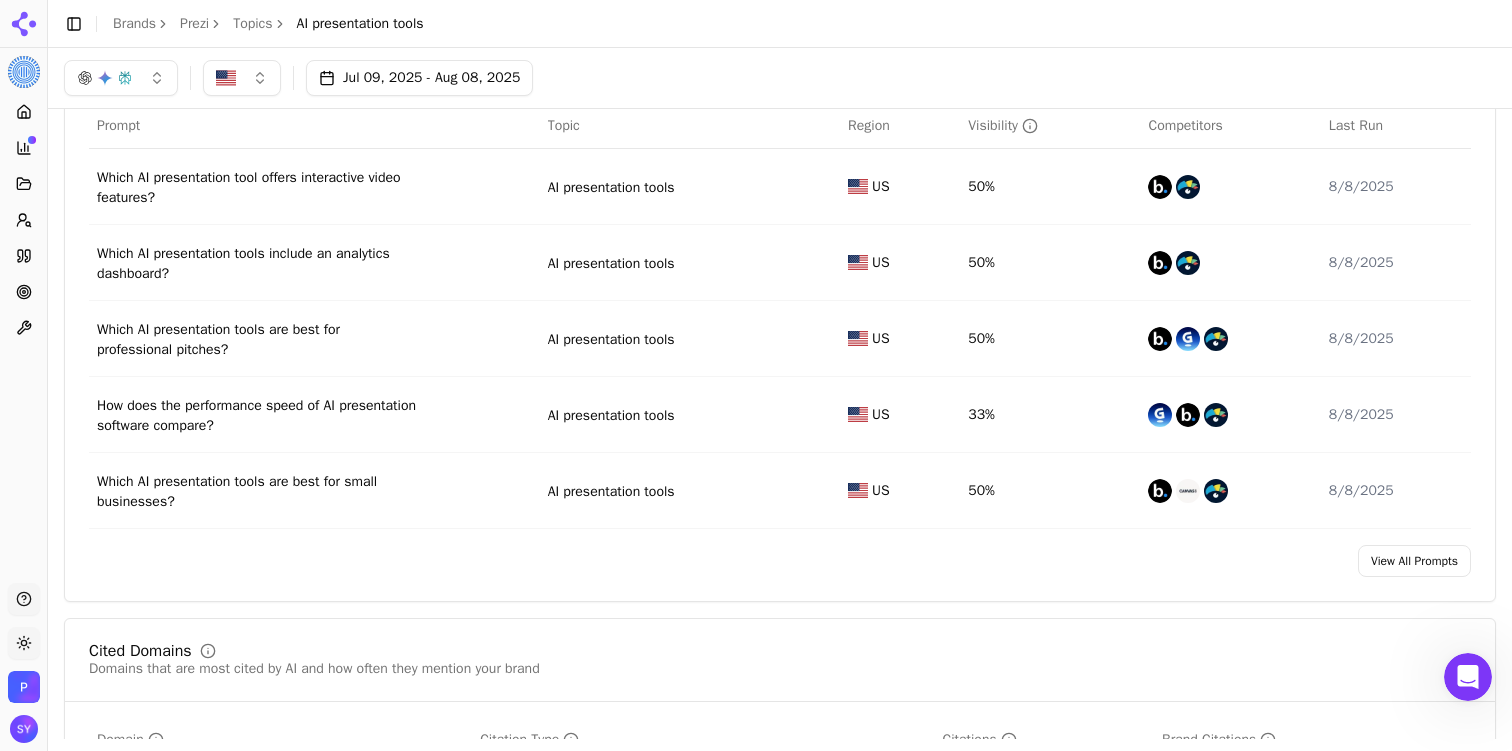 click on "Which AI presentation tools are best for professional pitches?" at bounding box center [257, 340] 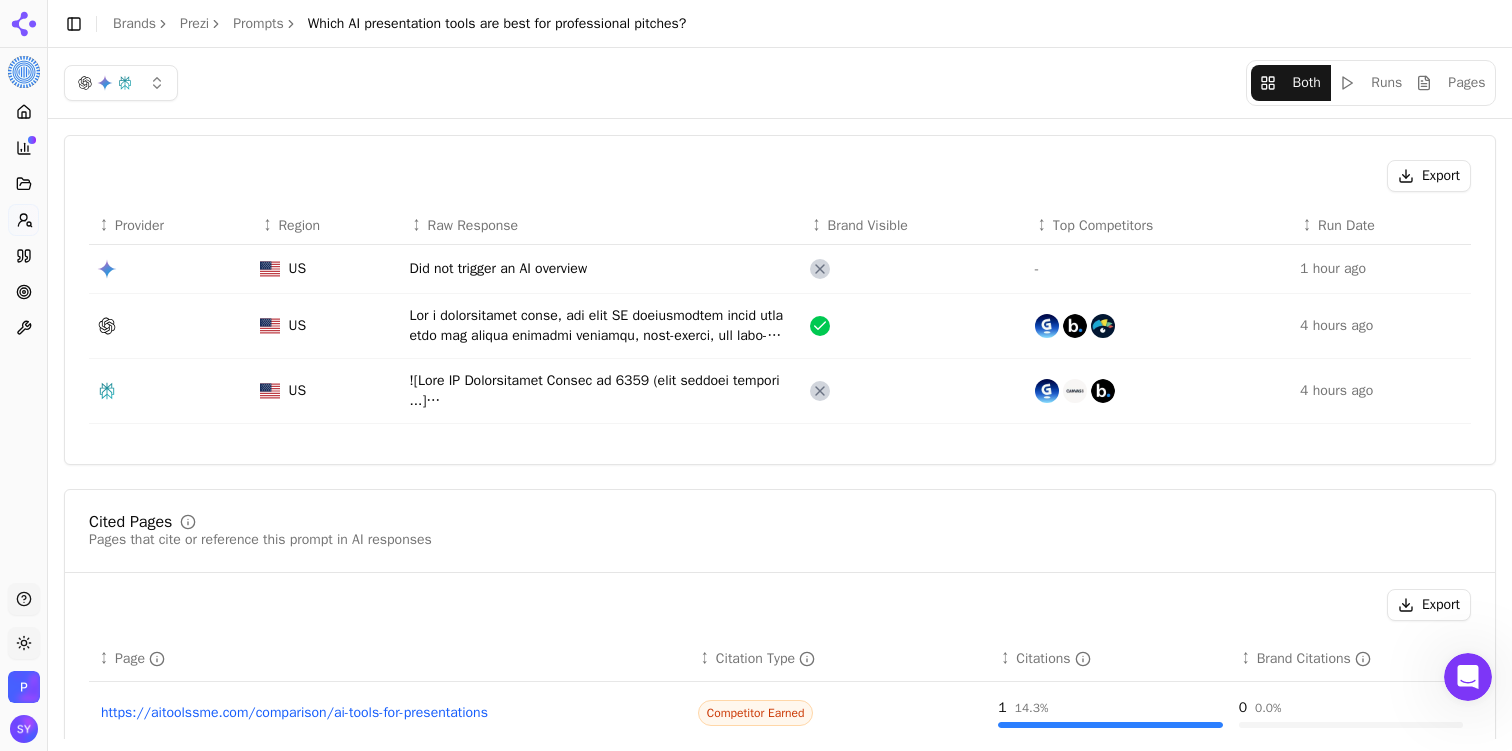 click at bounding box center (602, 326) 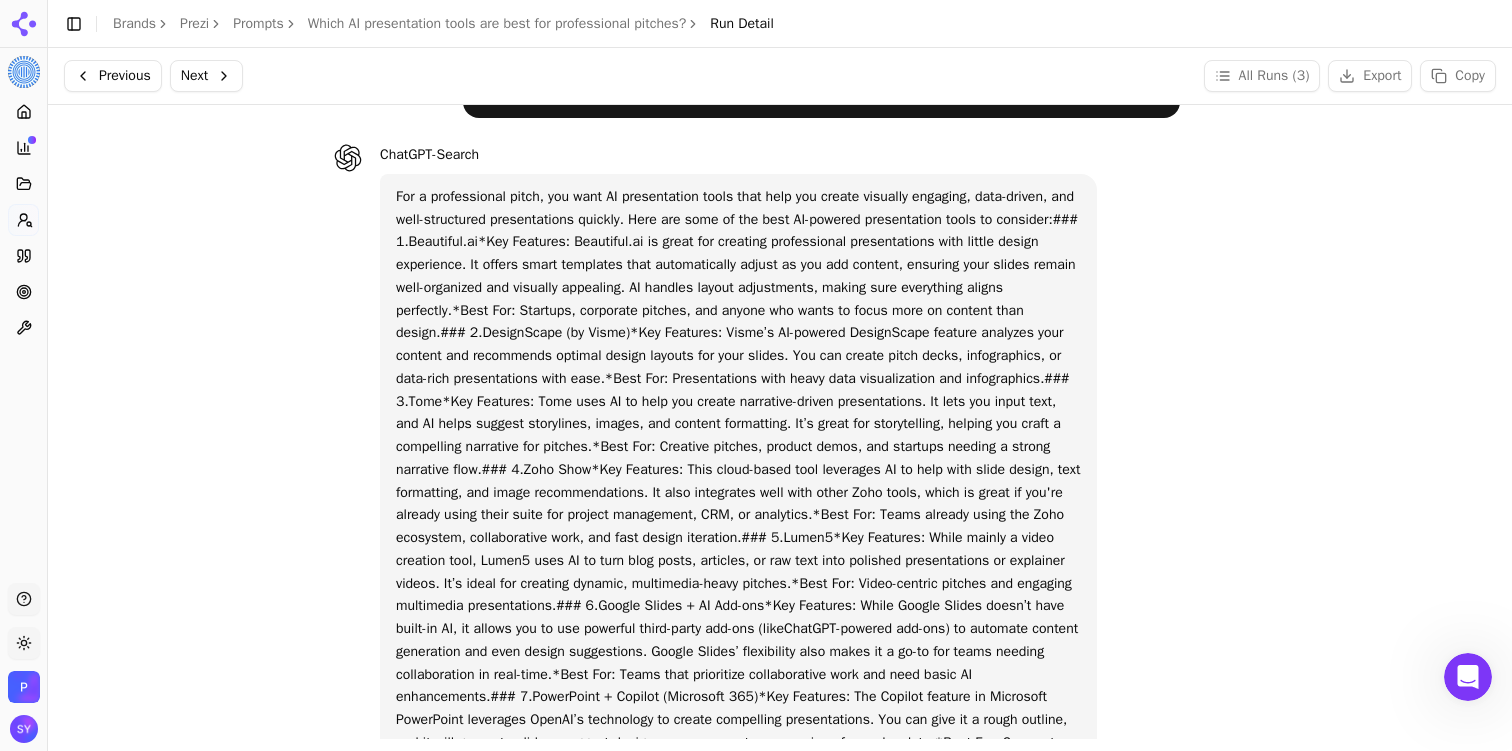 scroll, scrollTop: 0, scrollLeft: 0, axis: both 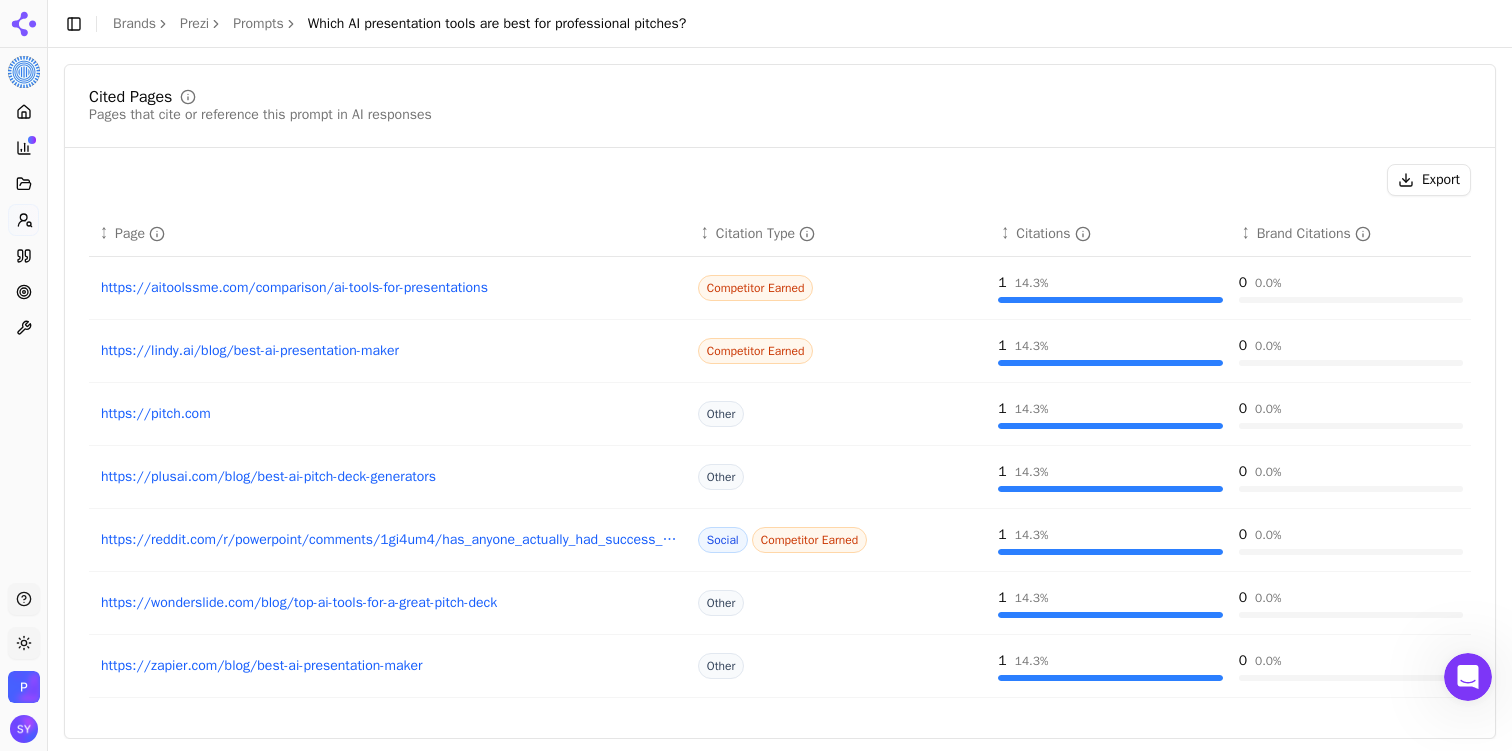 click on "https://aitoolssme.com/comparison/ai-tools-for-presentations" at bounding box center [389, 288] 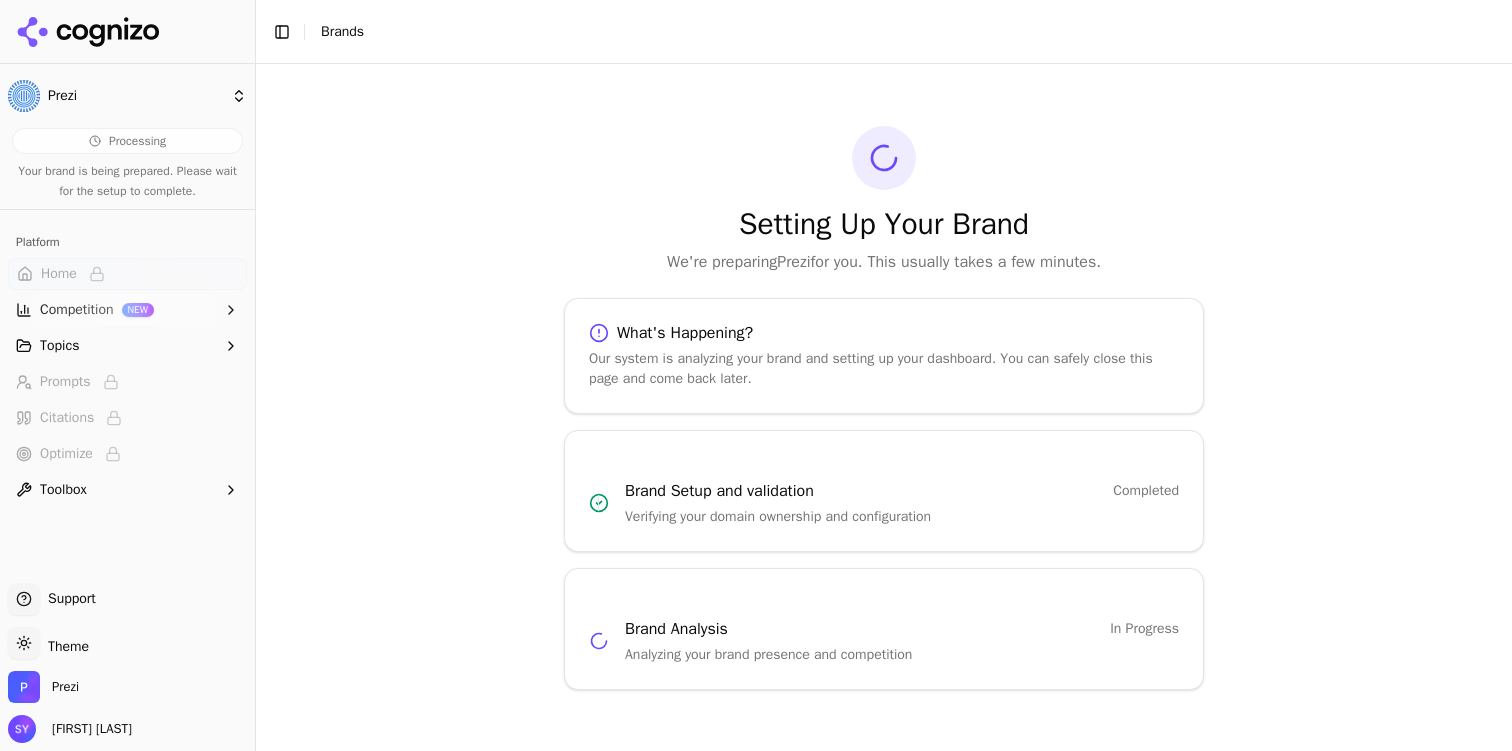scroll, scrollTop: 0, scrollLeft: 0, axis: both 